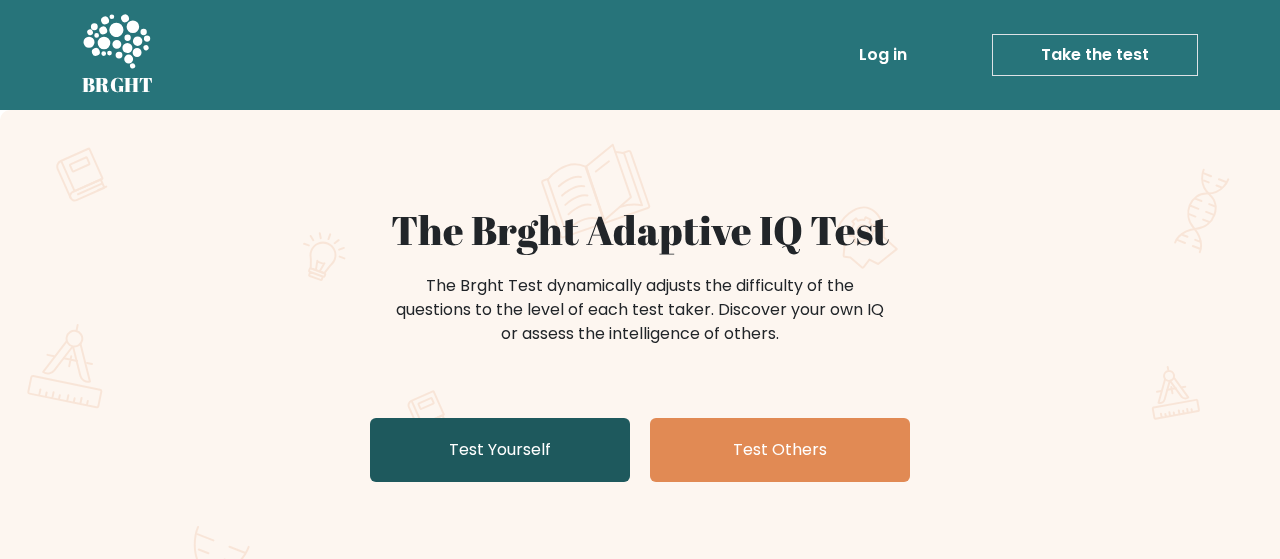scroll, scrollTop: 106, scrollLeft: 0, axis: vertical 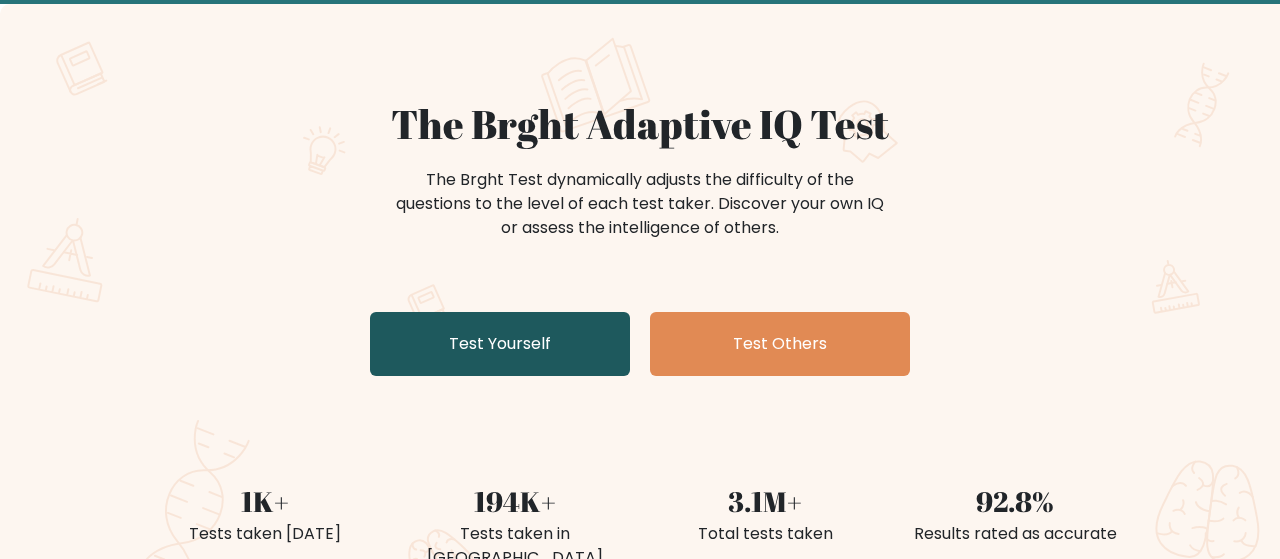 click on "Test Yourself" at bounding box center [500, 344] 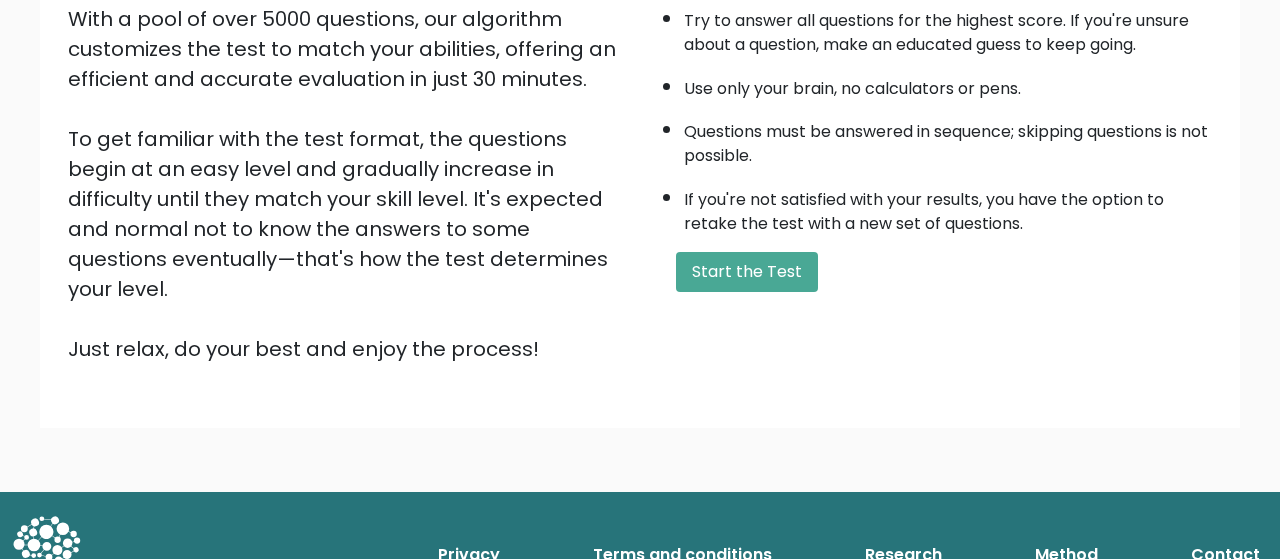 scroll, scrollTop: 375, scrollLeft: 0, axis: vertical 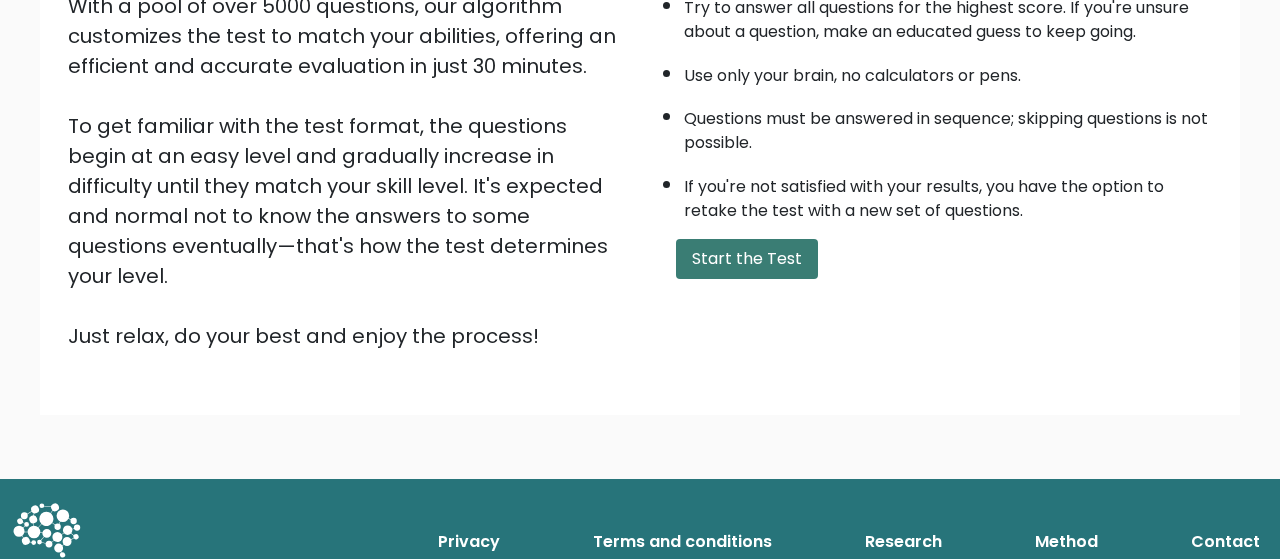 type 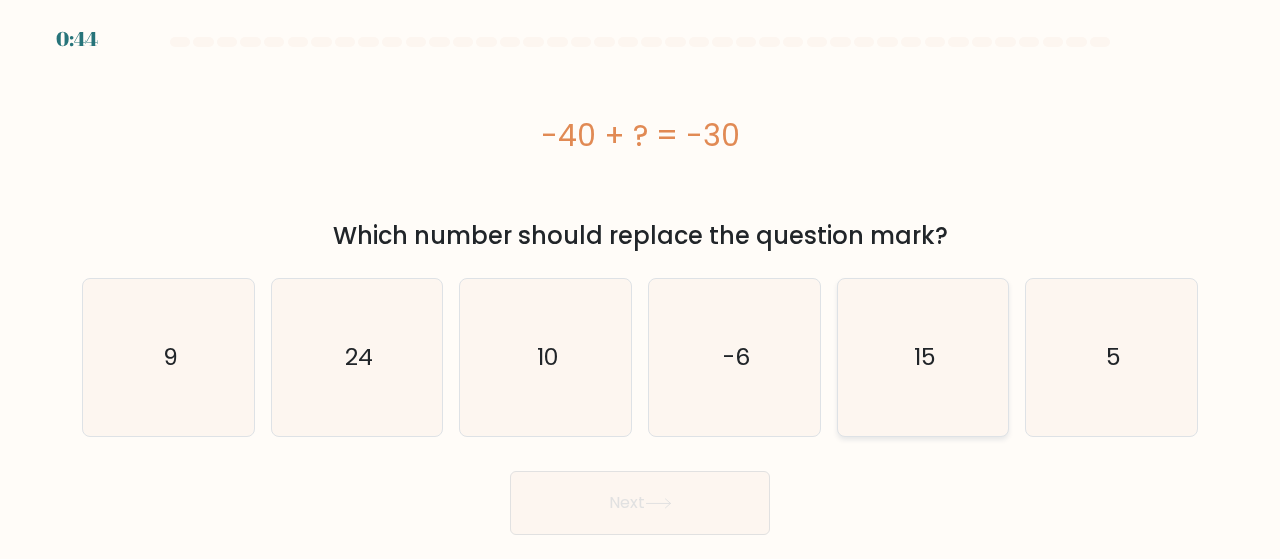 scroll, scrollTop: 0, scrollLeft: 0, axis: both 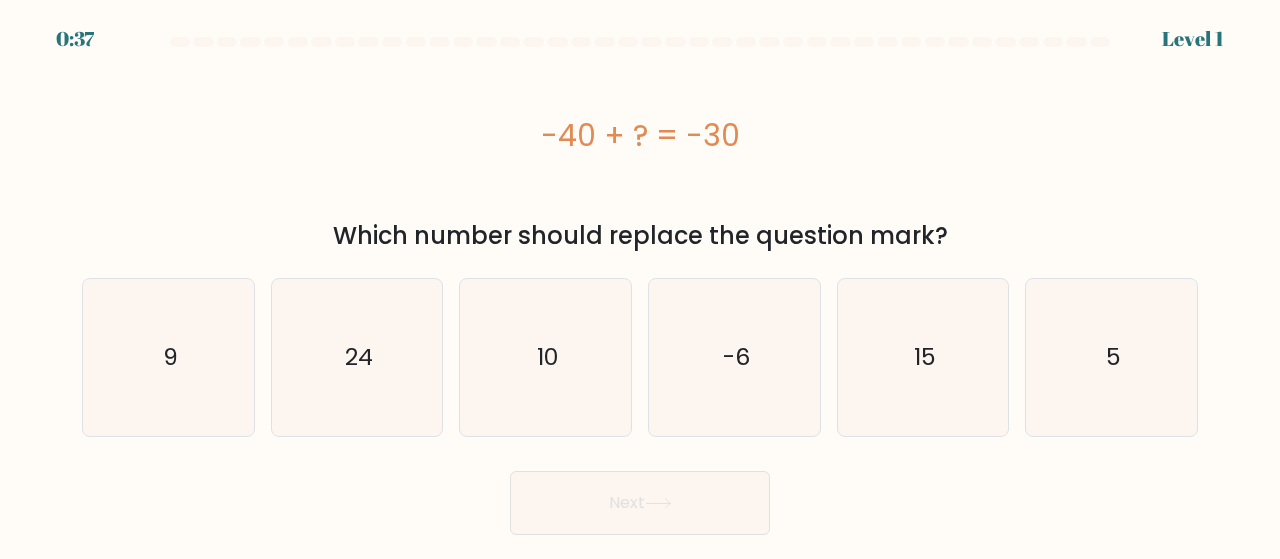 drag, startPoint x: 516, startPoint y: 126, endPoint x: 869, endPoint y: 114, distance: 353.20392 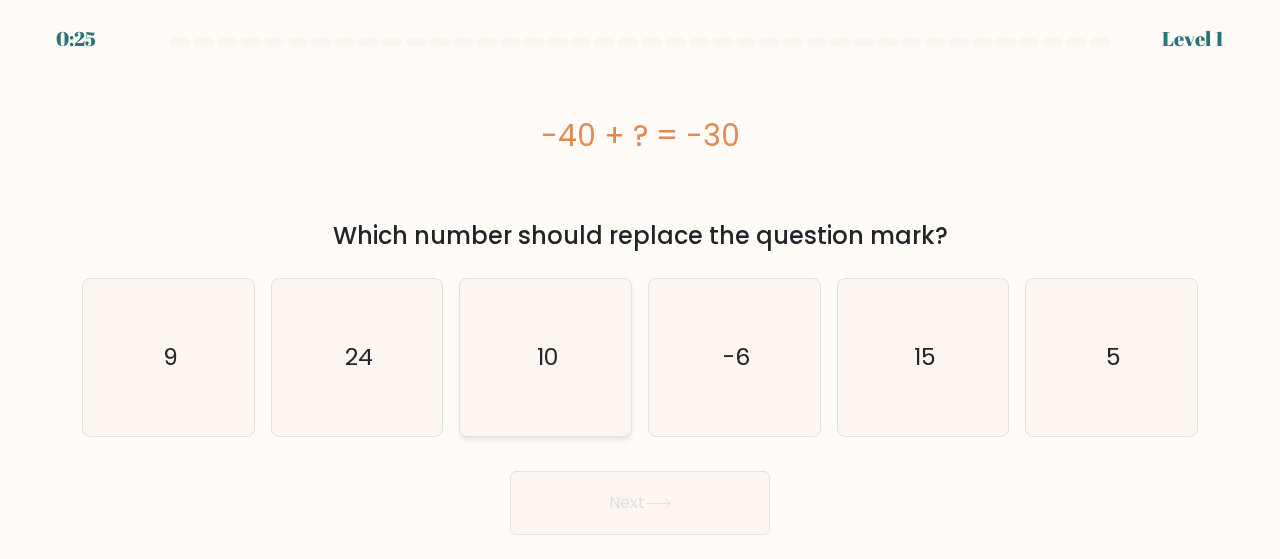 click on "10" 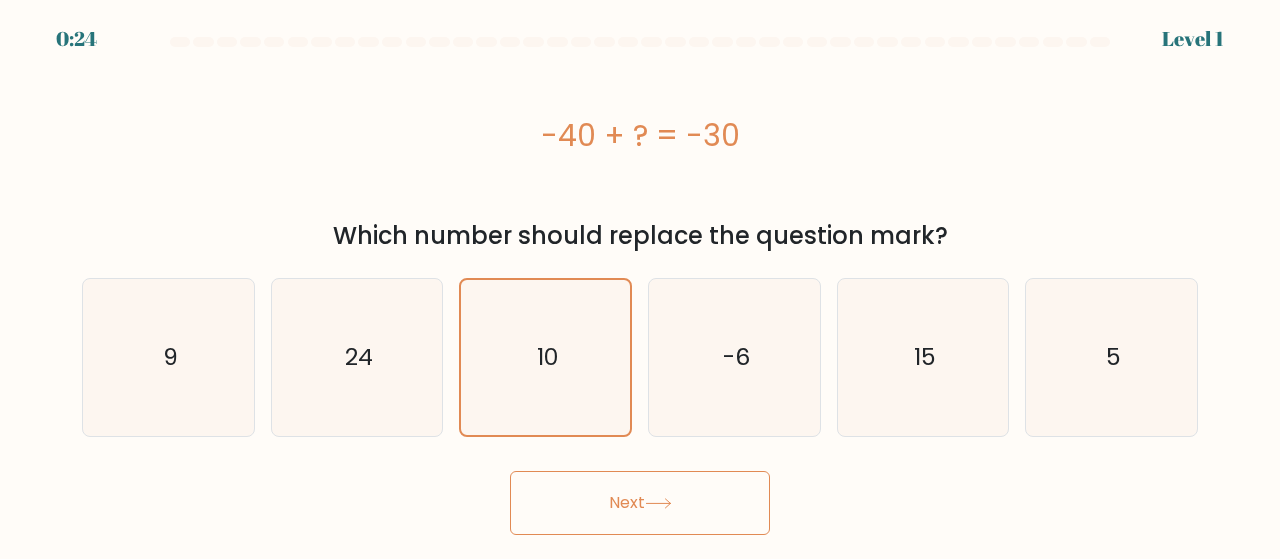 type 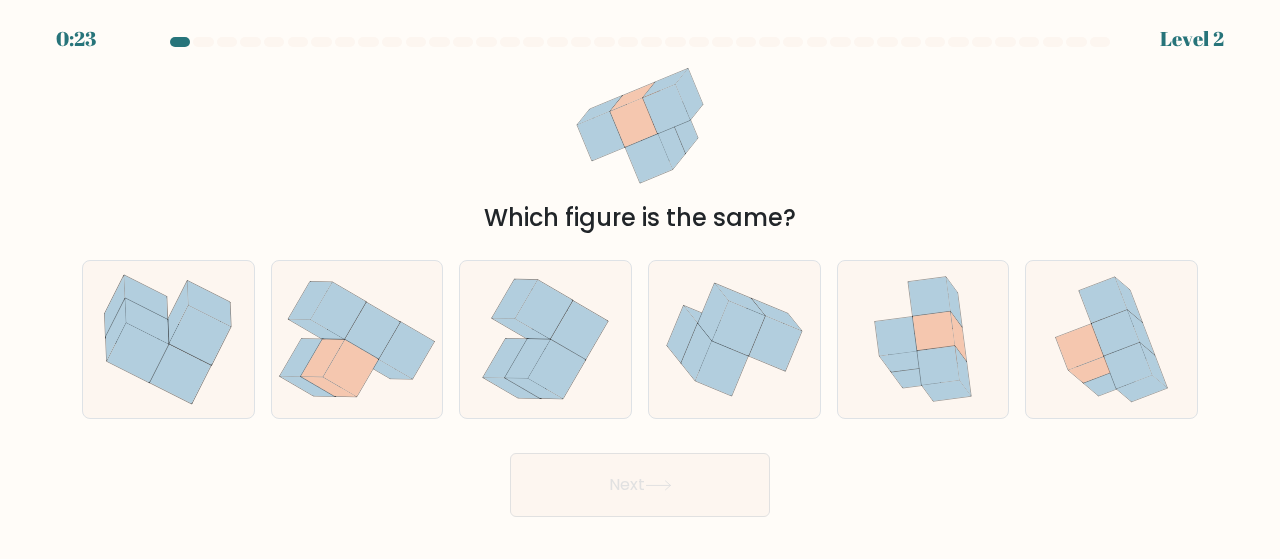 type 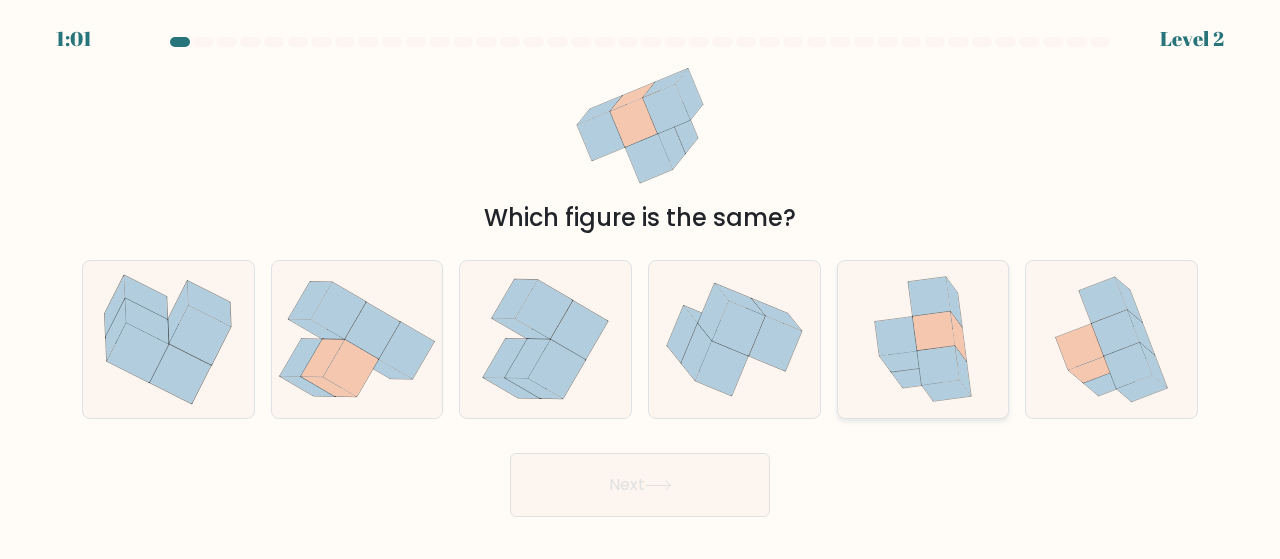 click 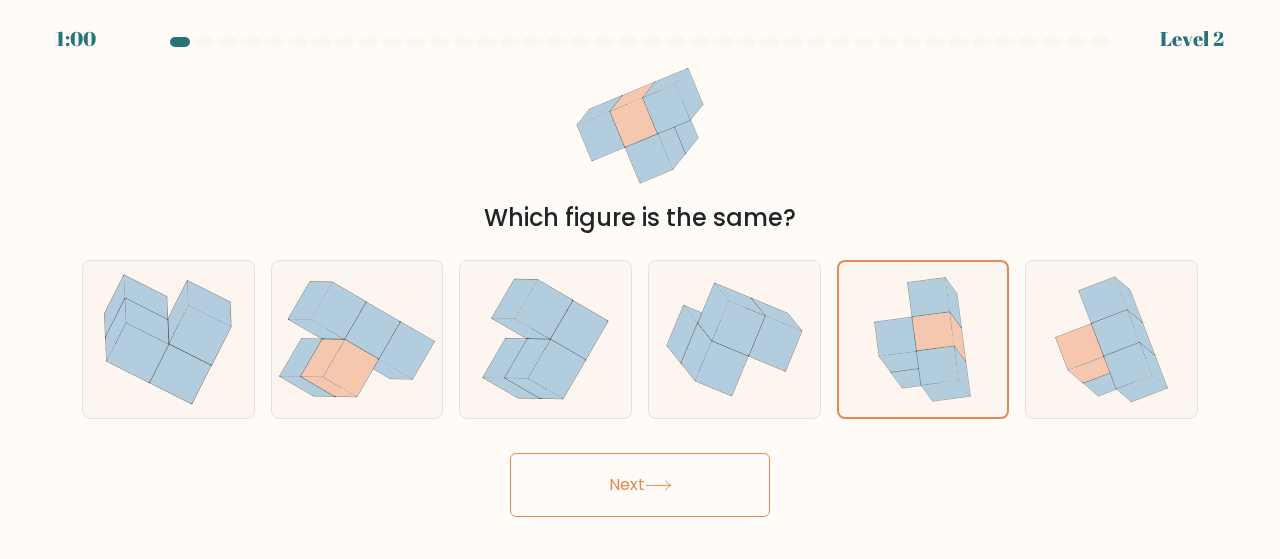 click on "Next" at bounding box center [640, 485] 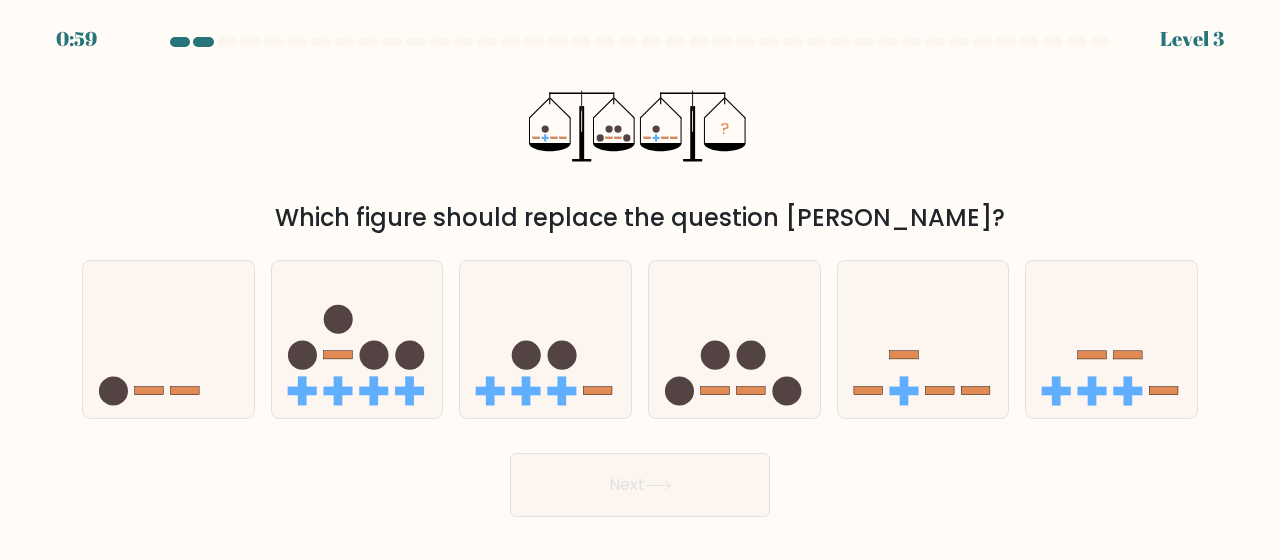 type 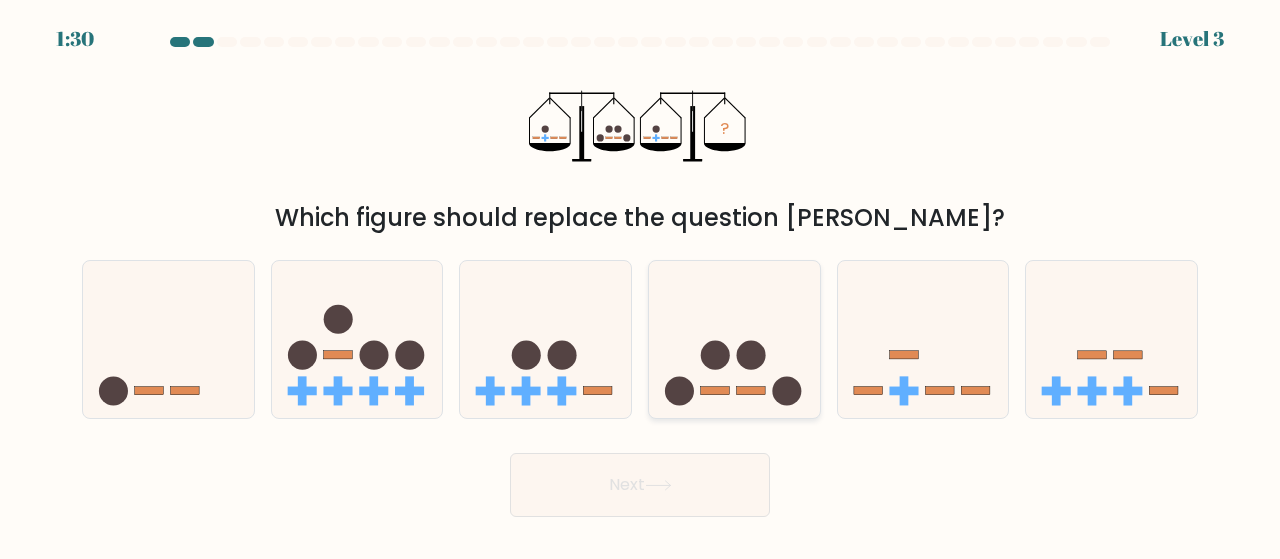click 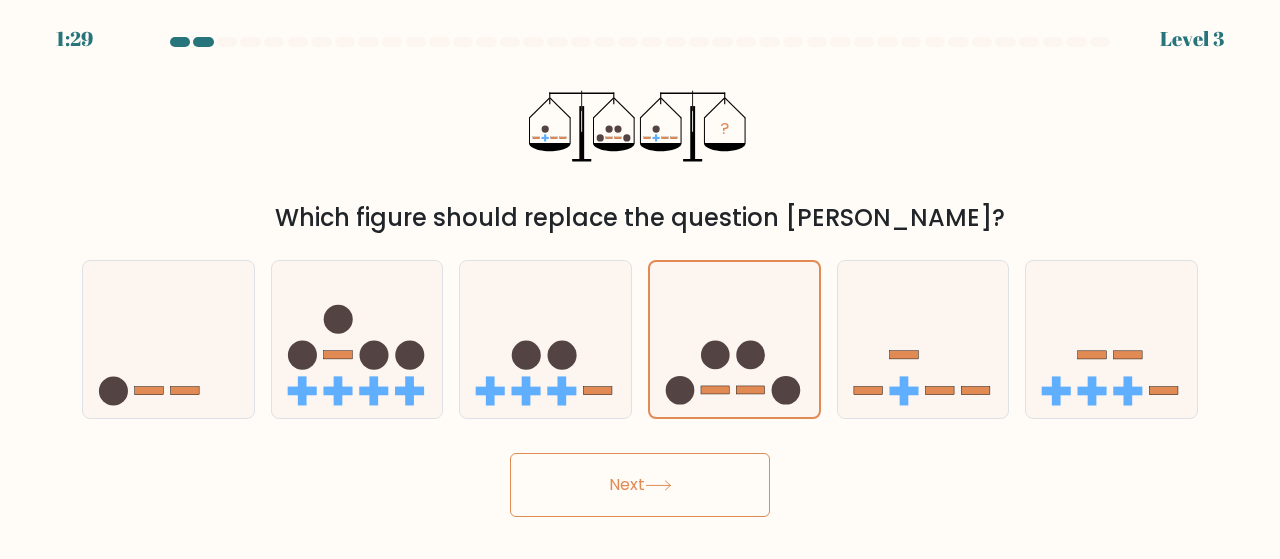 click on "Next" at bounding box center [640, 485] 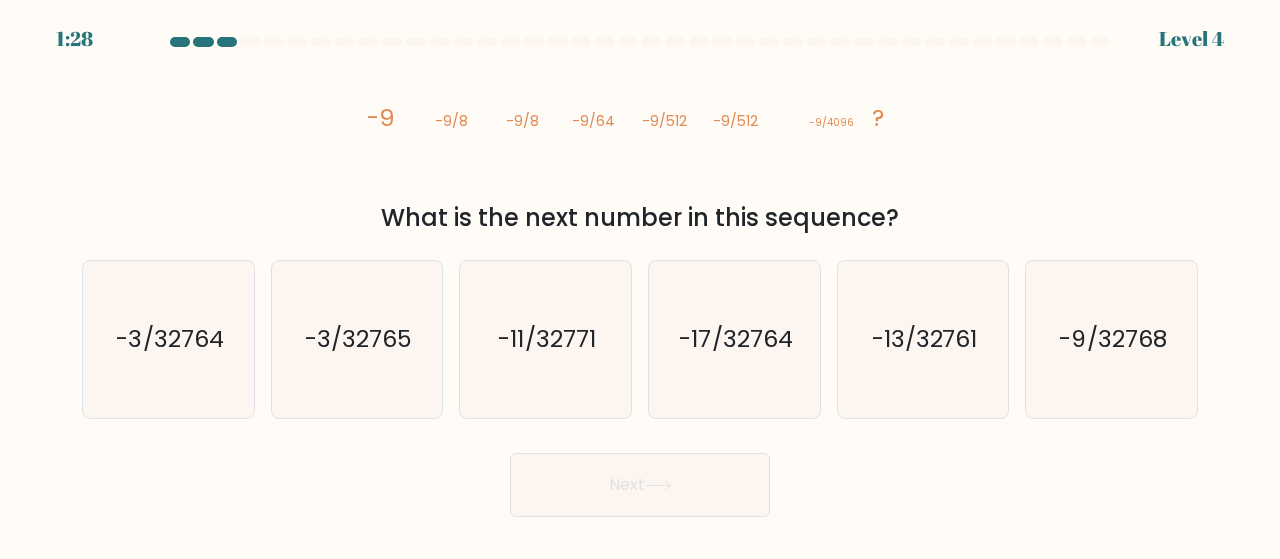 type 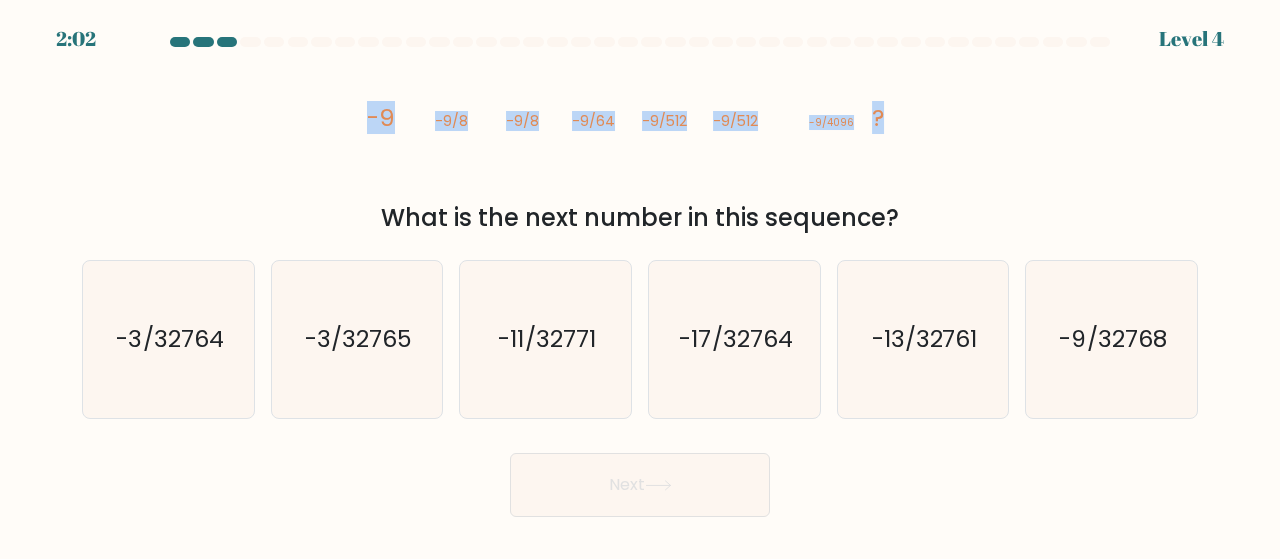 drag, startPoint x: 348, startPoint y: 105, endPoint x: 879, endPoint y: 121, distance: 531.241 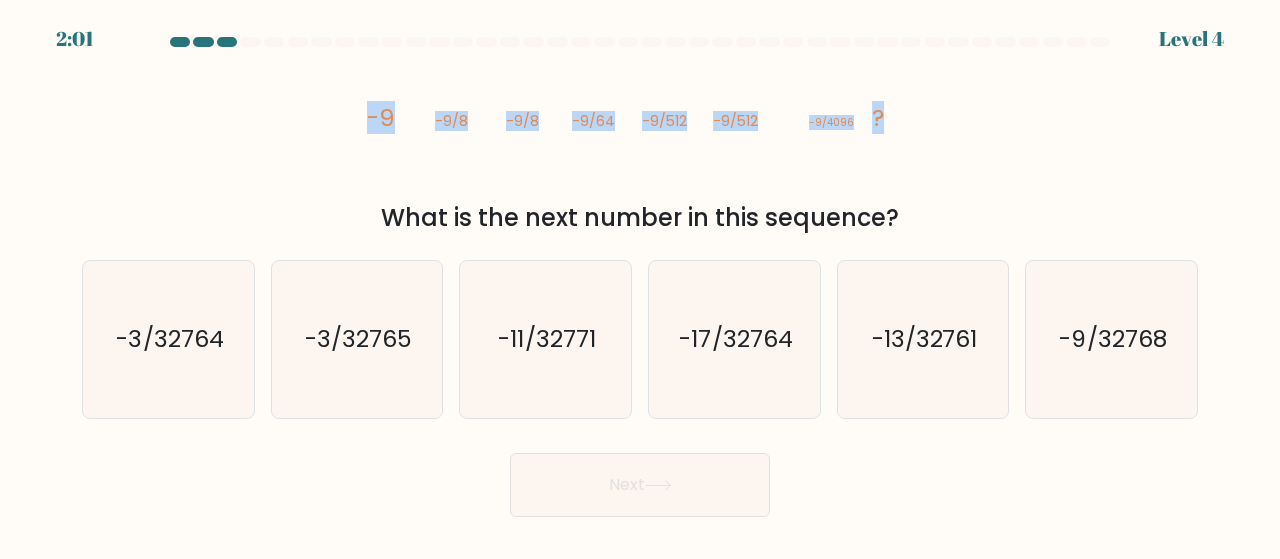 copy on "image/svg+xml
-9
-9/8
-9/8
-9/64
-9/512
-9/512
-9/4096
?" 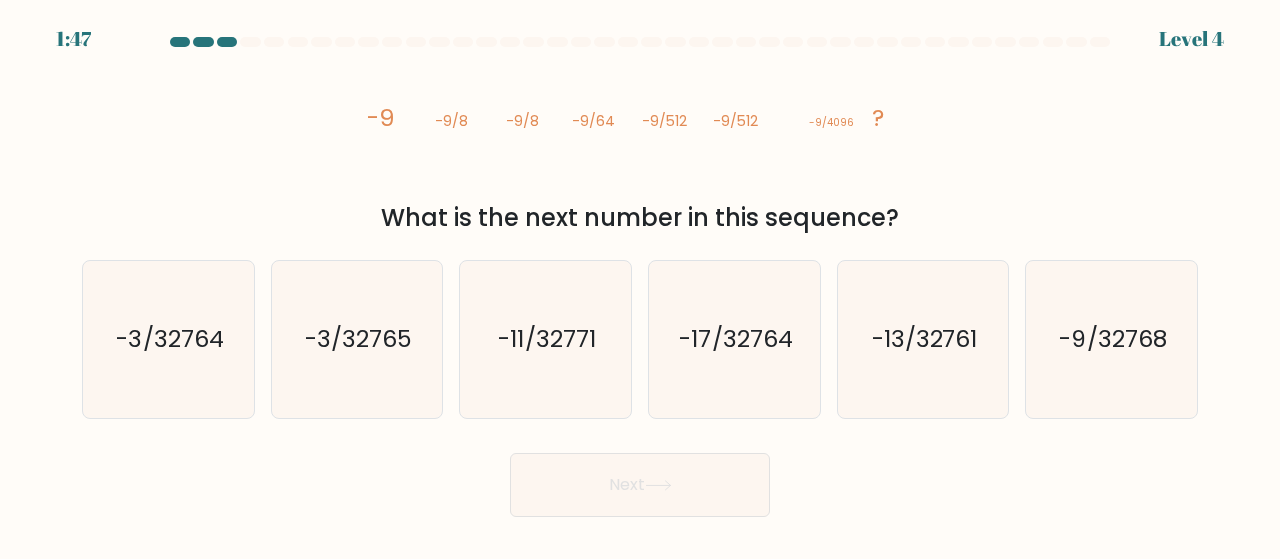 click on "image/svg+xml
-9
-9/8
-9/8
-9/64
-9/512
-9/512
-9/4096
?
What is the next number in this sequence?" at bounding box center (640, 145) 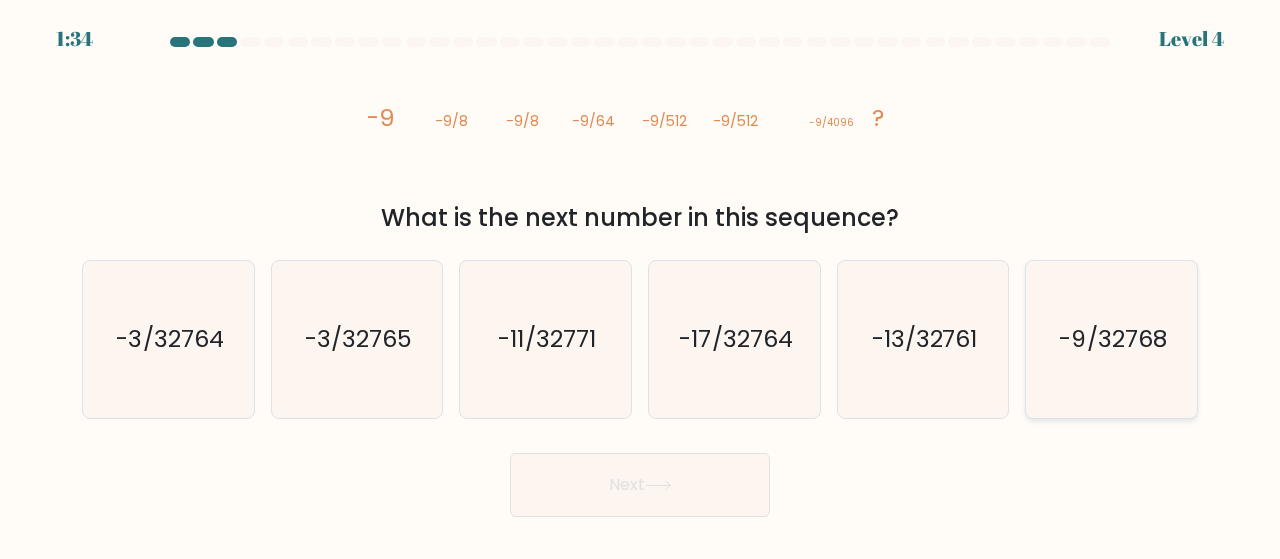 click on "-9/32768" 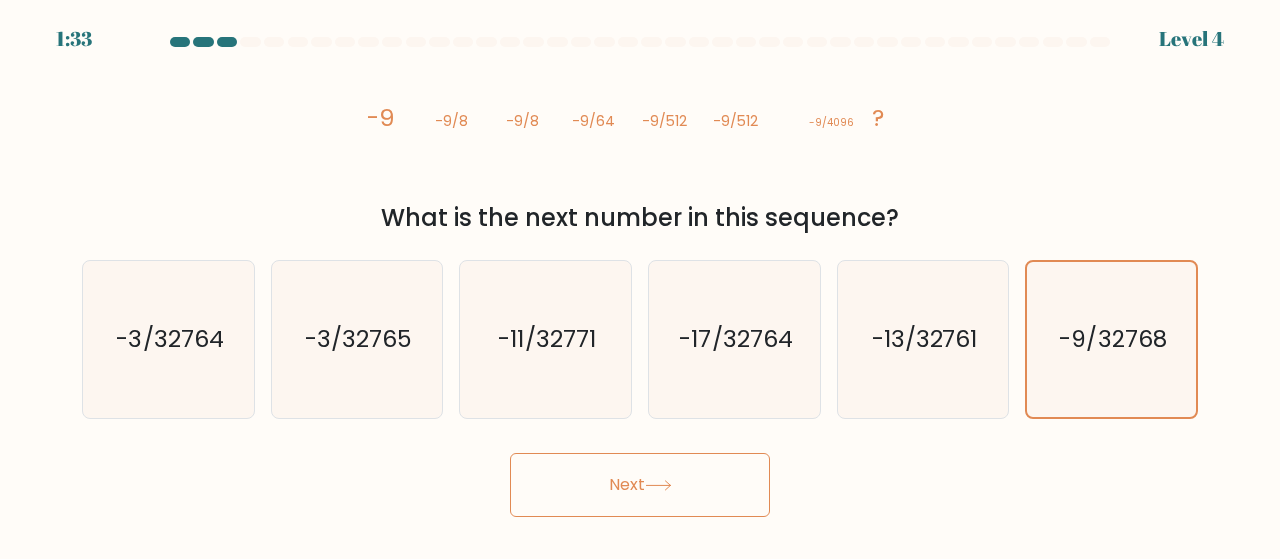 click on "Next" at bounding box center [640, 485] 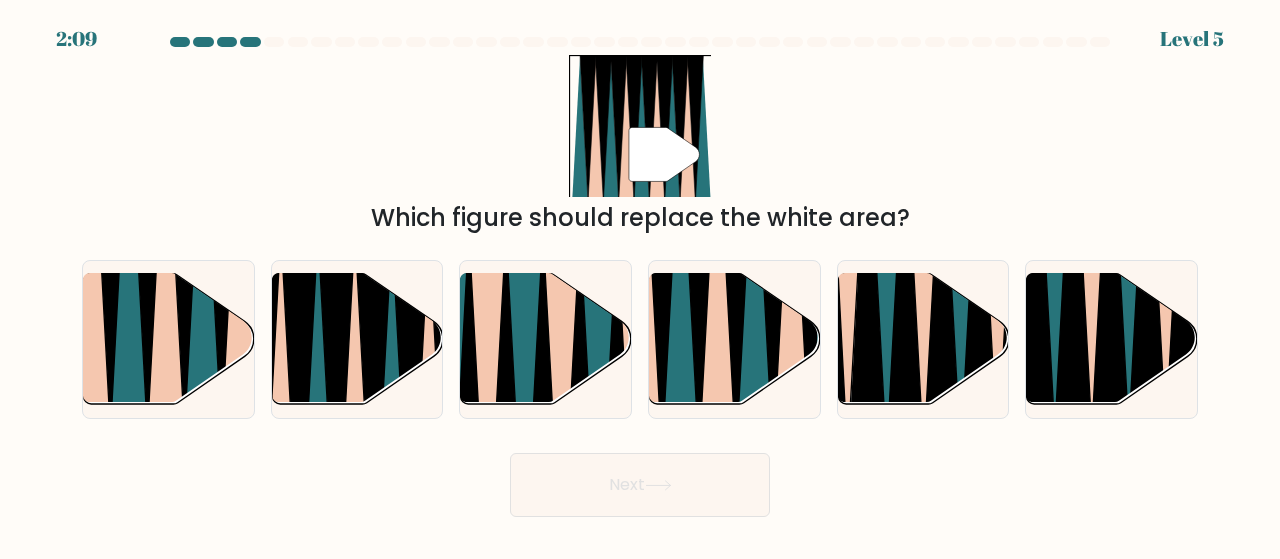 type 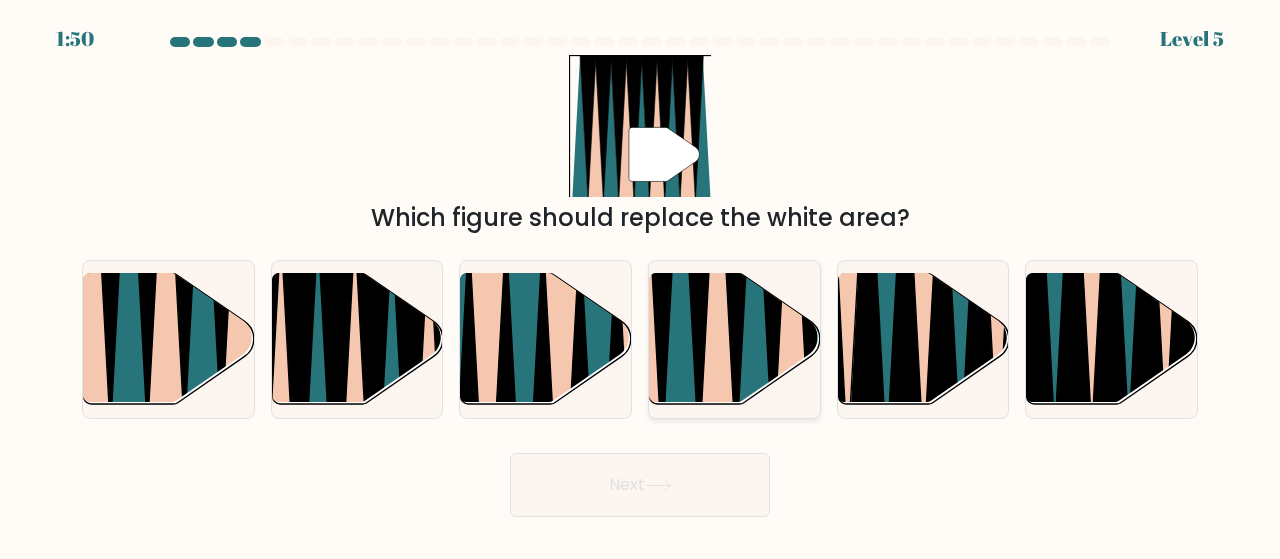 click 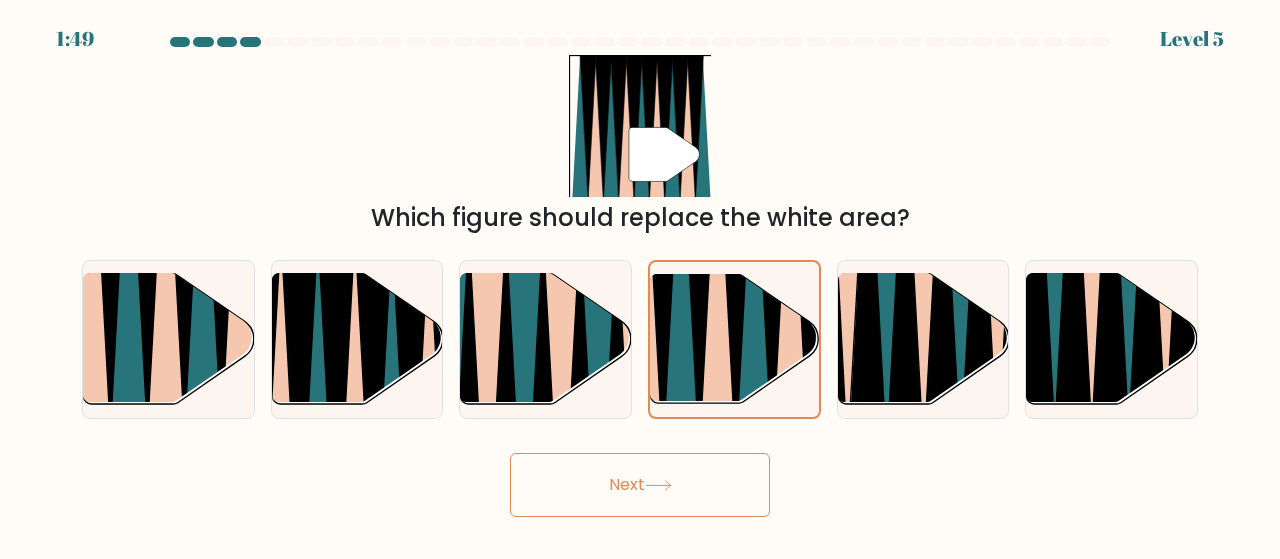 click on "Next" at bounding box center [640, 485] 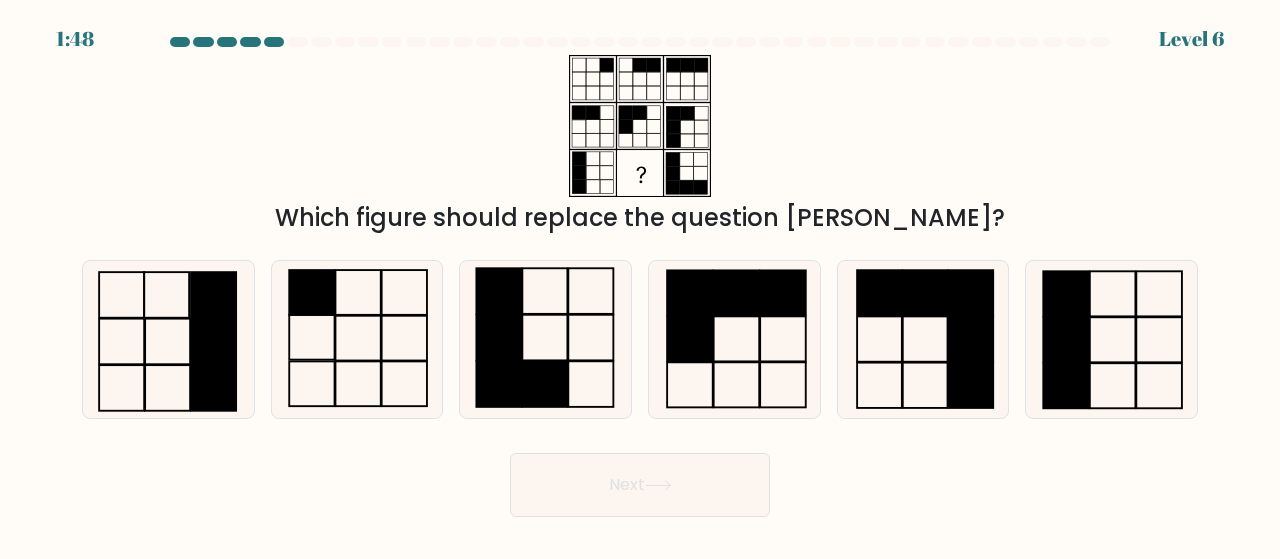 type 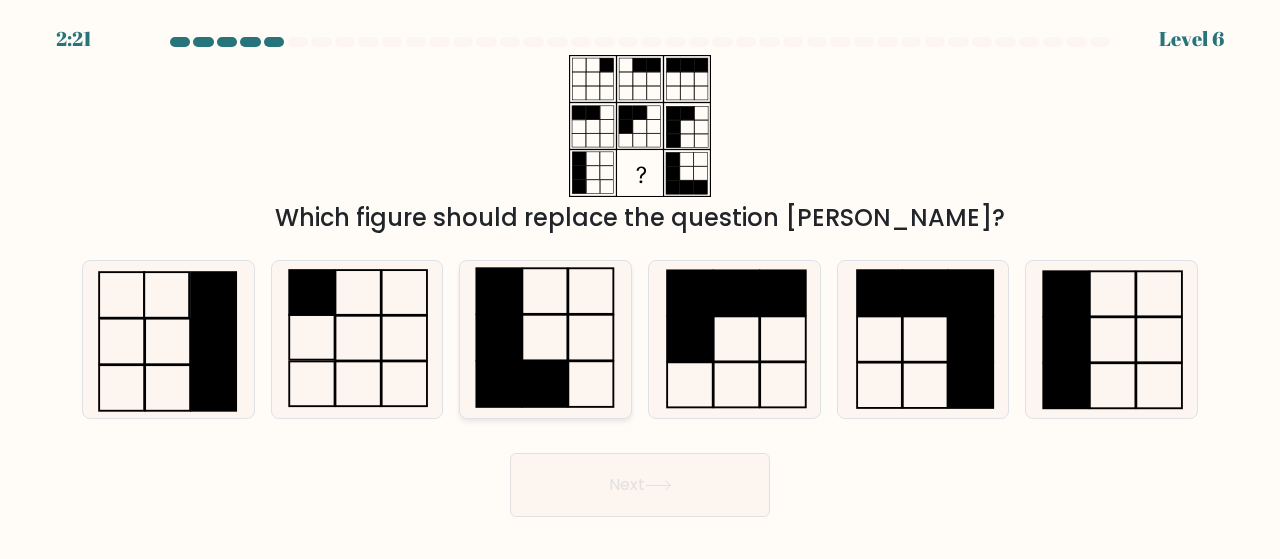 click 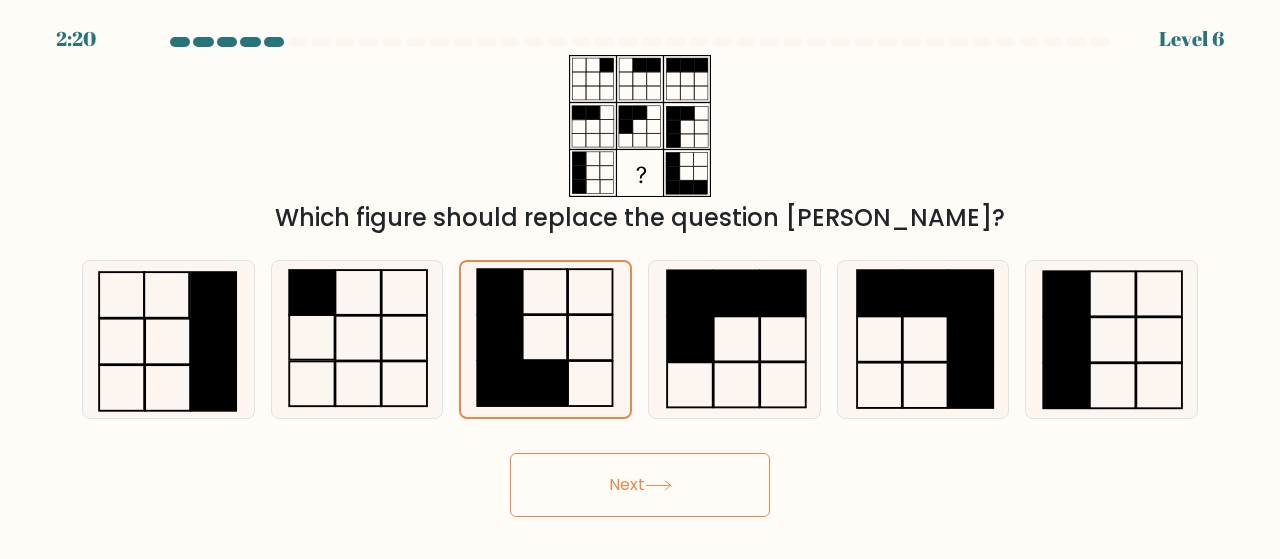 click on "Next" at bounding box center [640, 485] 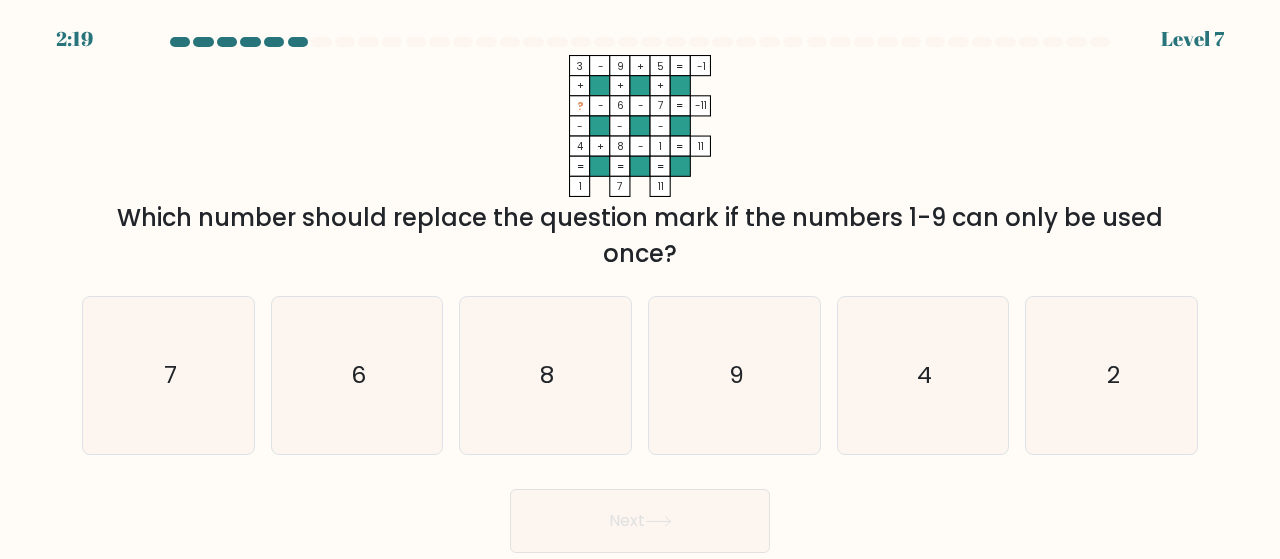 type 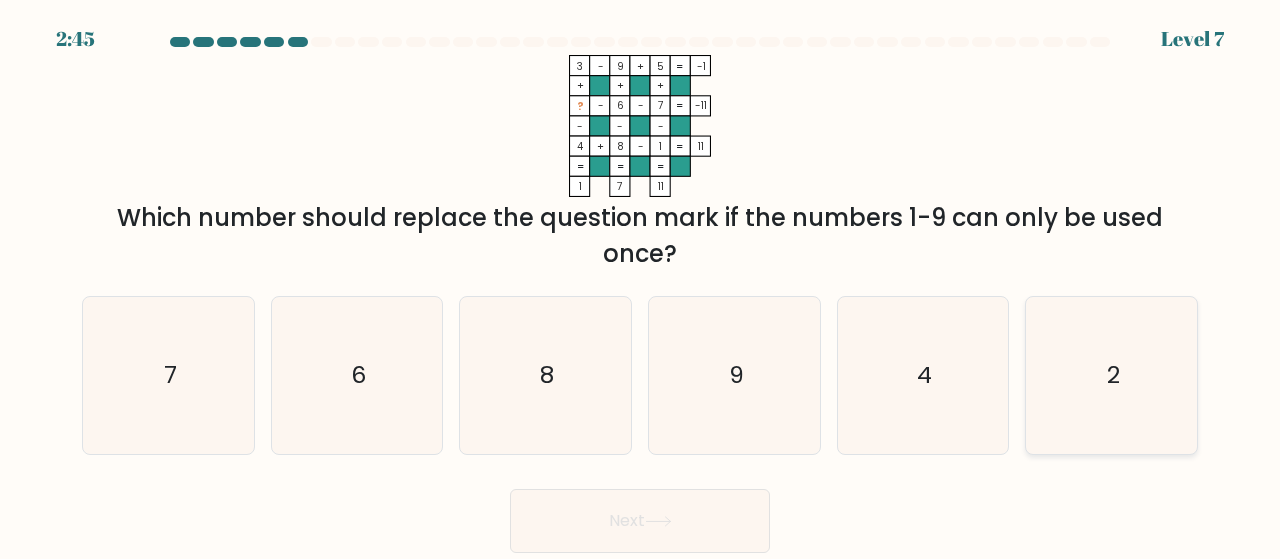 click on "2" 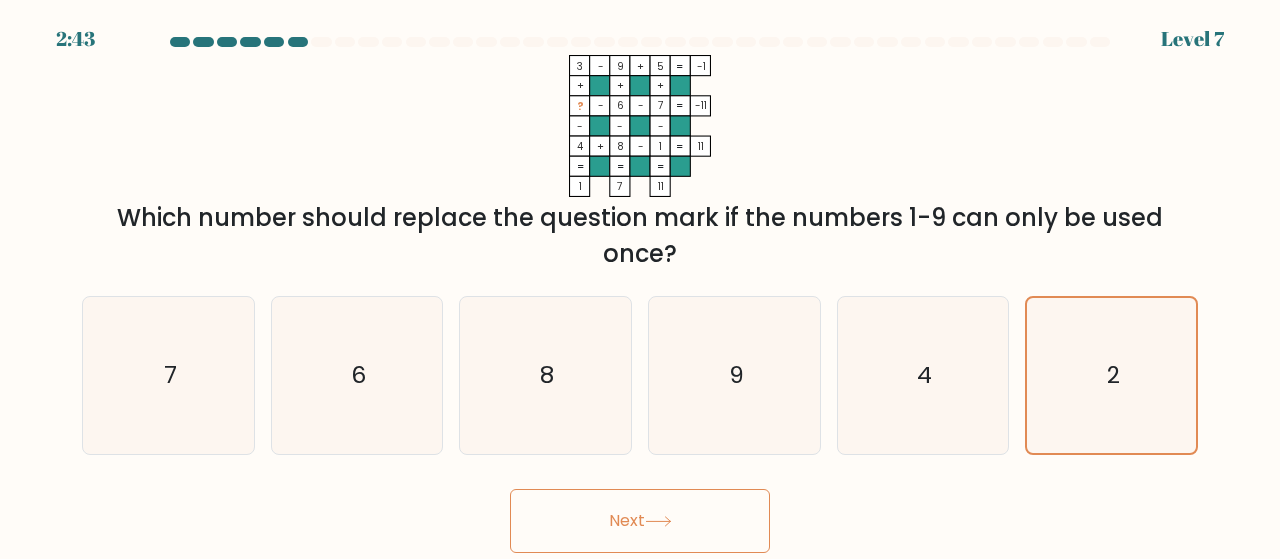 click on "Next" at bounding box center (640, 521) 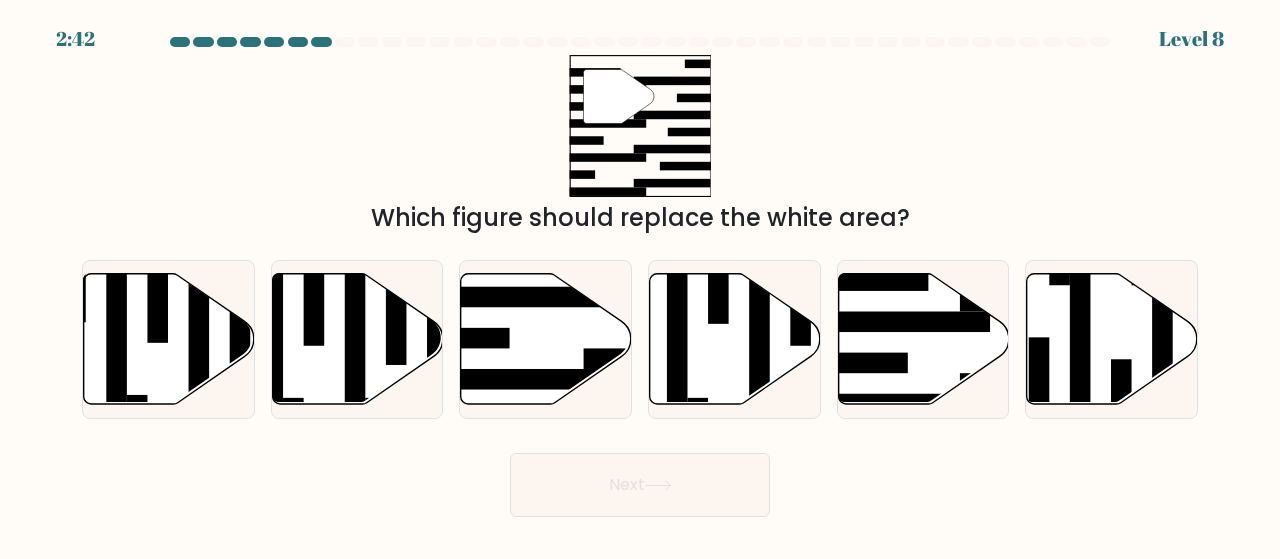 type 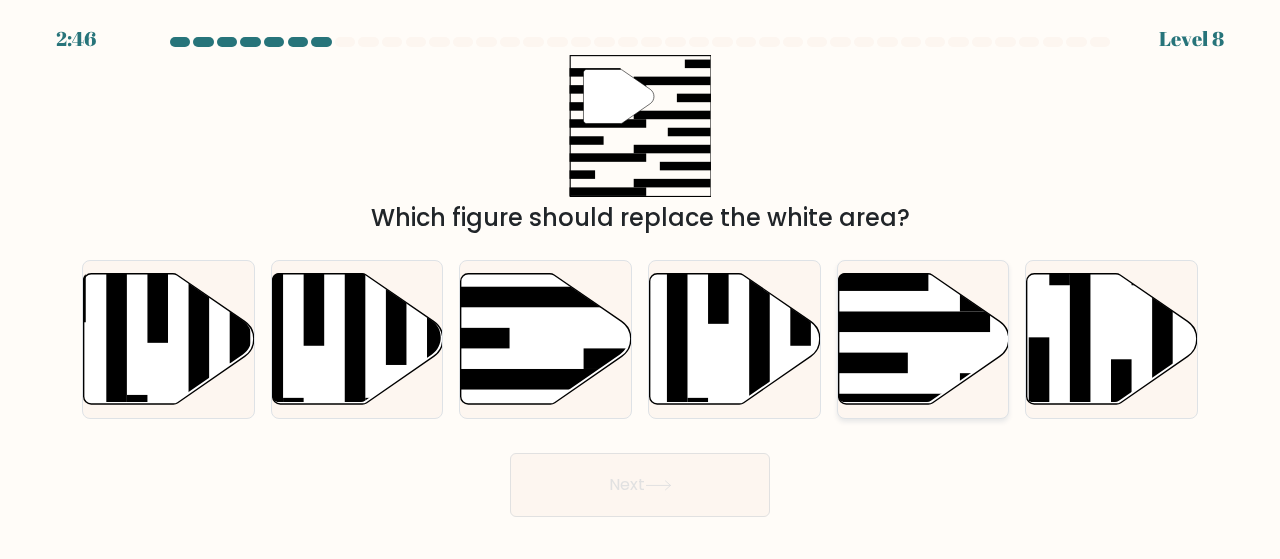 click 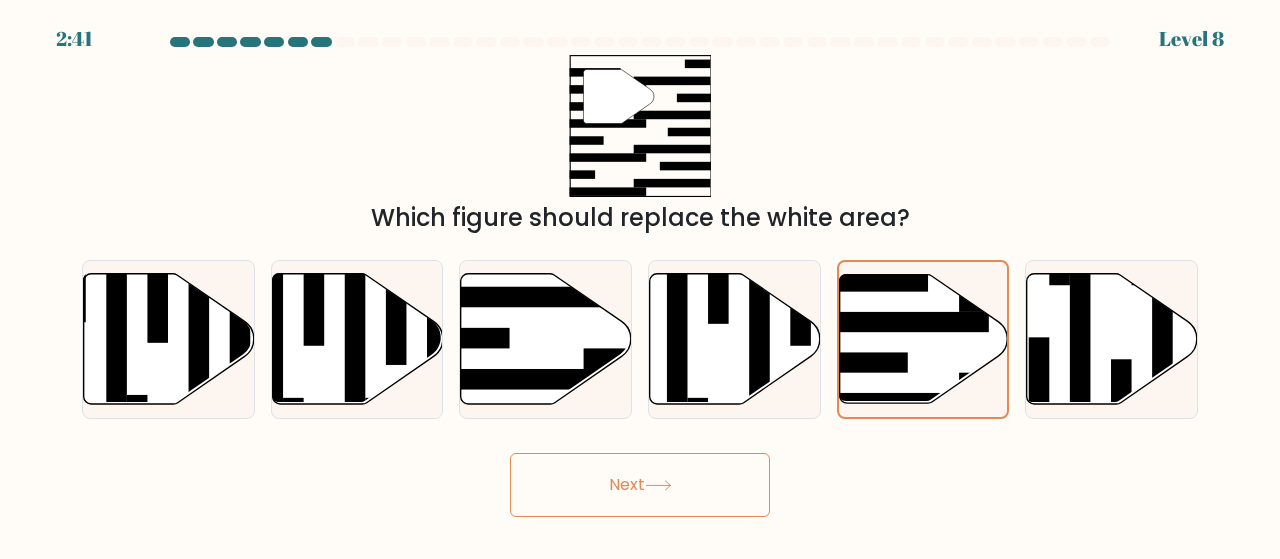 click on "Next" at bounding box center [640, 485] 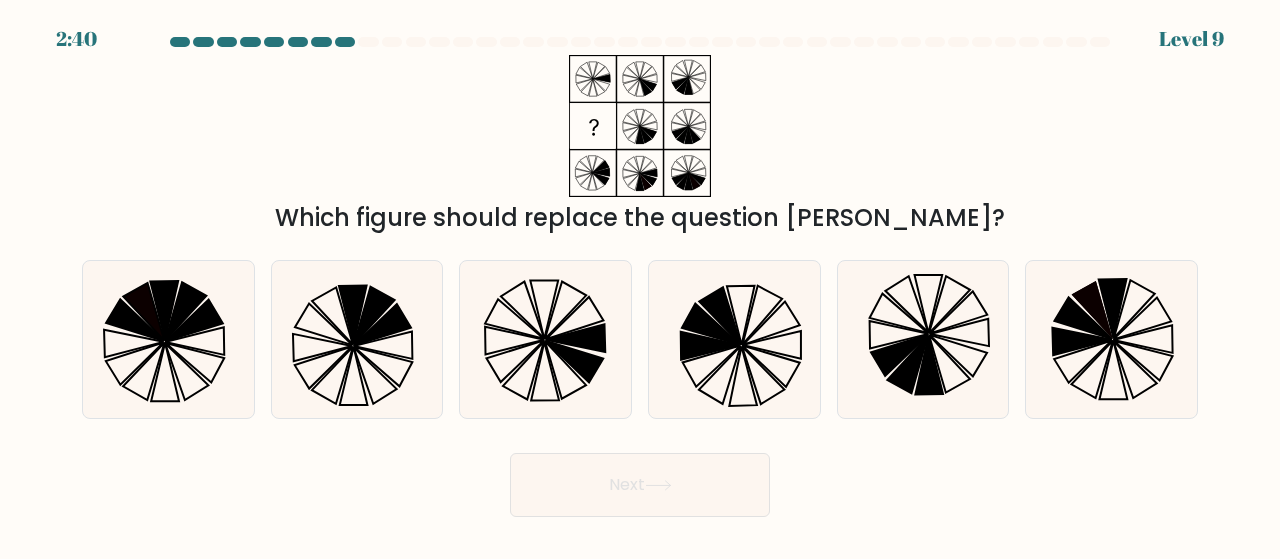 type 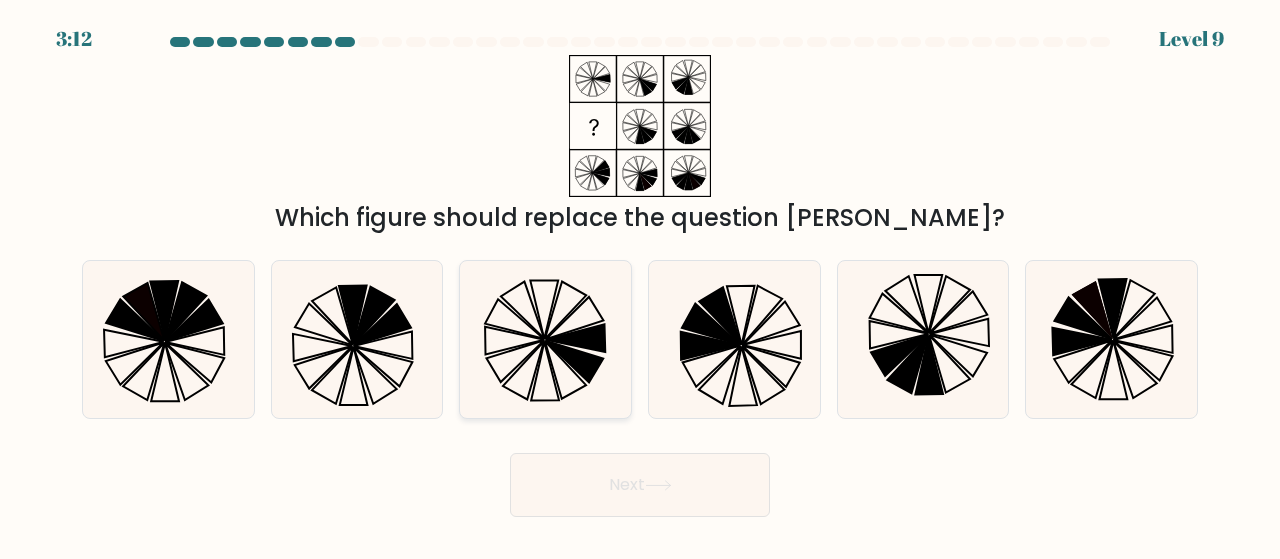 click 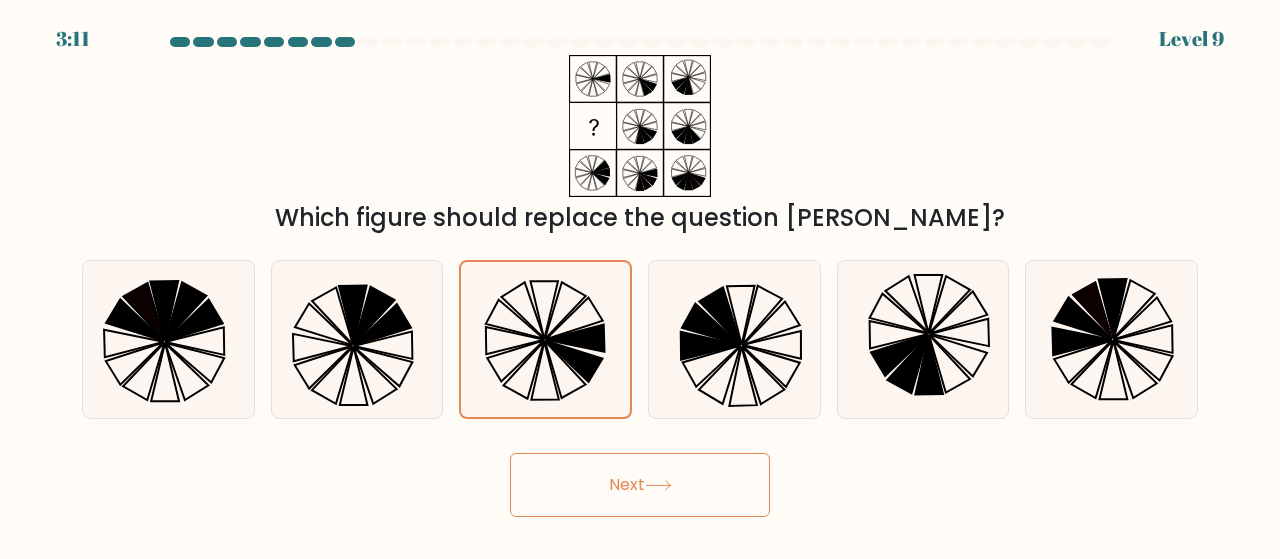 click 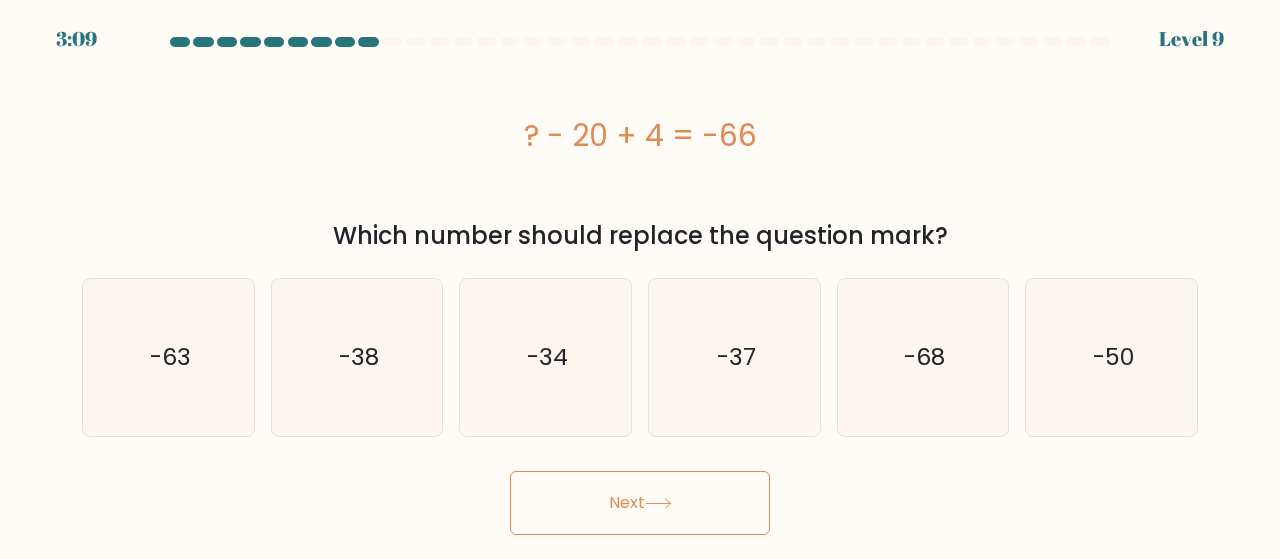 type 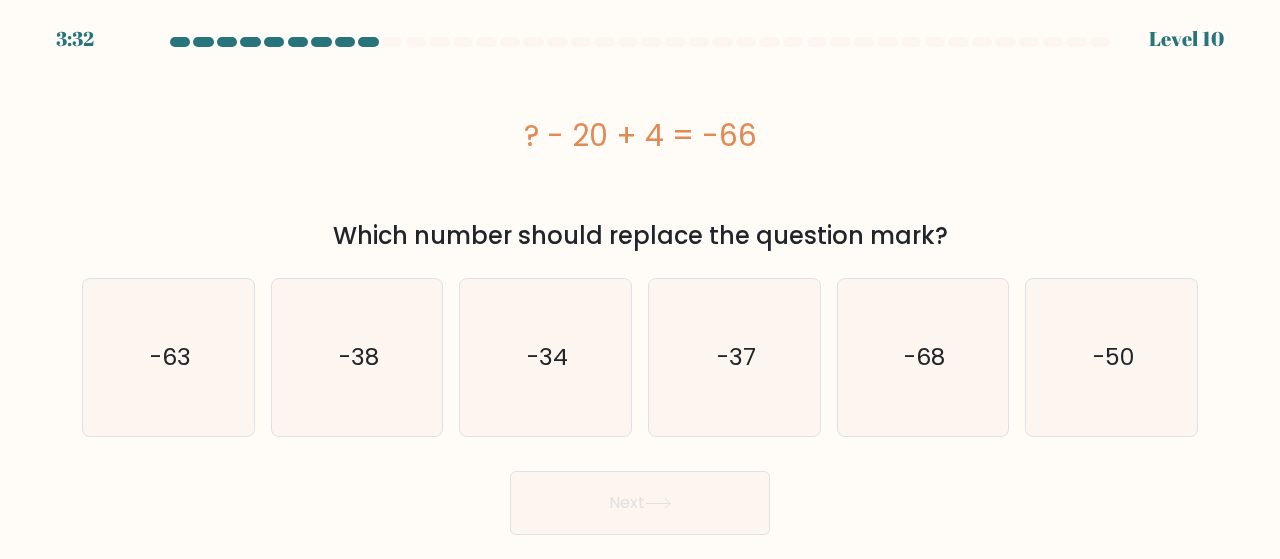 drag, startPoint x: 523, startPoint y: 137, endPoint x: 768, endPoint y: 135, distance: 245.00816 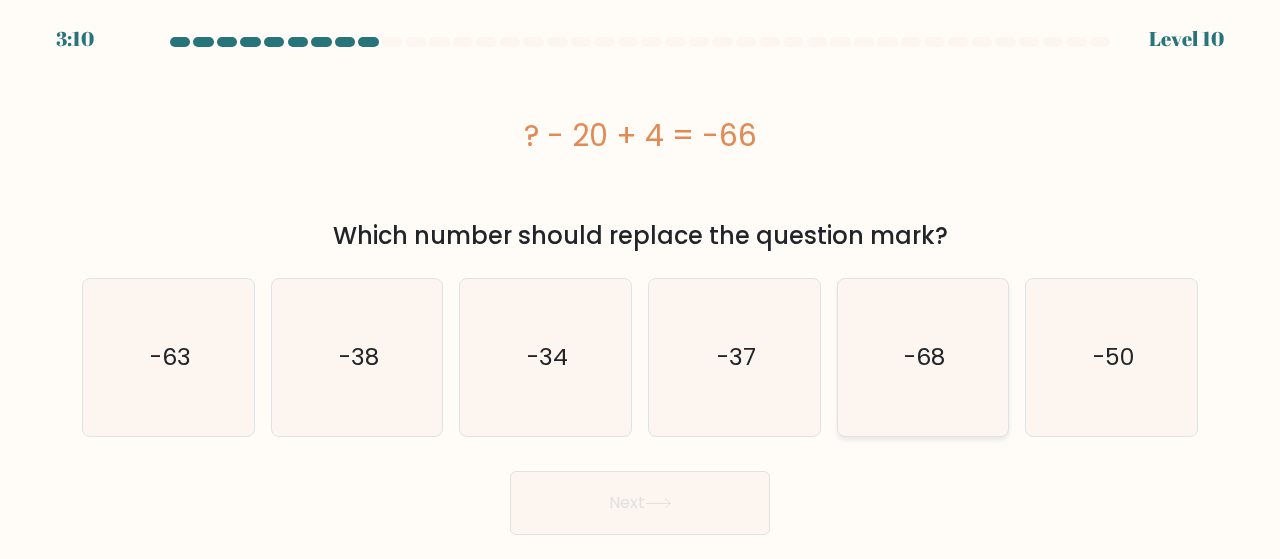 click on "-68" 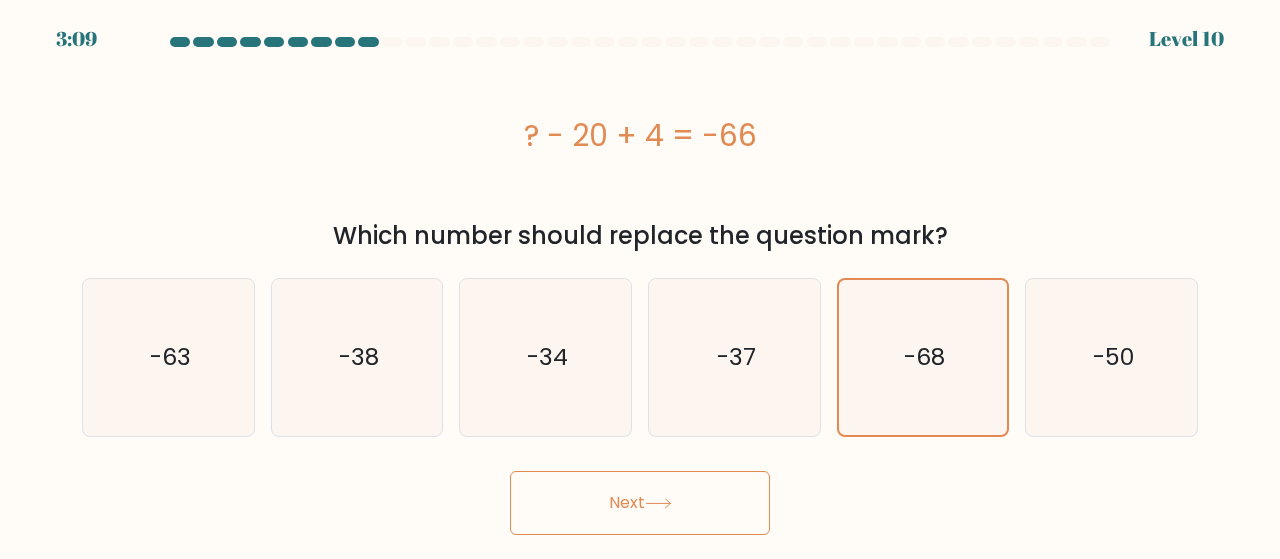click on "Next" at bounding box center [640, 503] 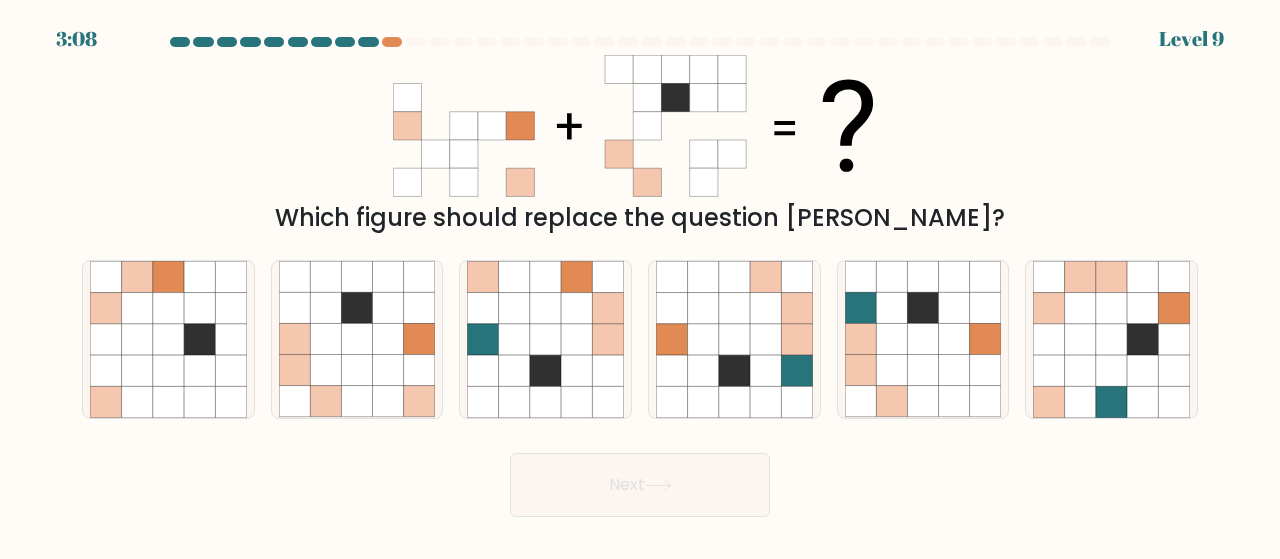 type 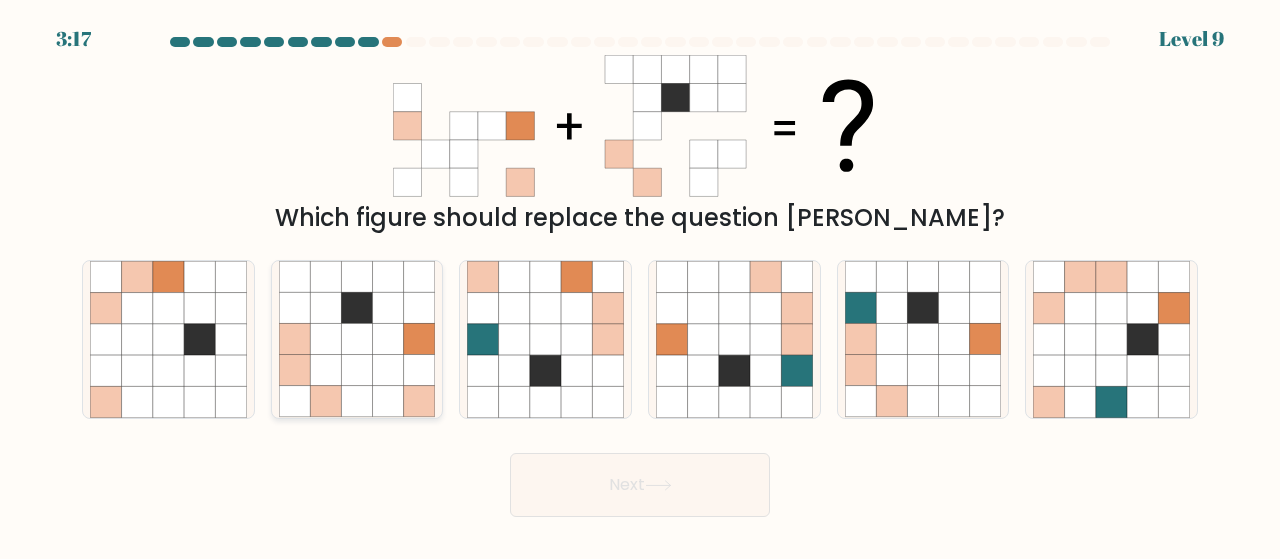 click 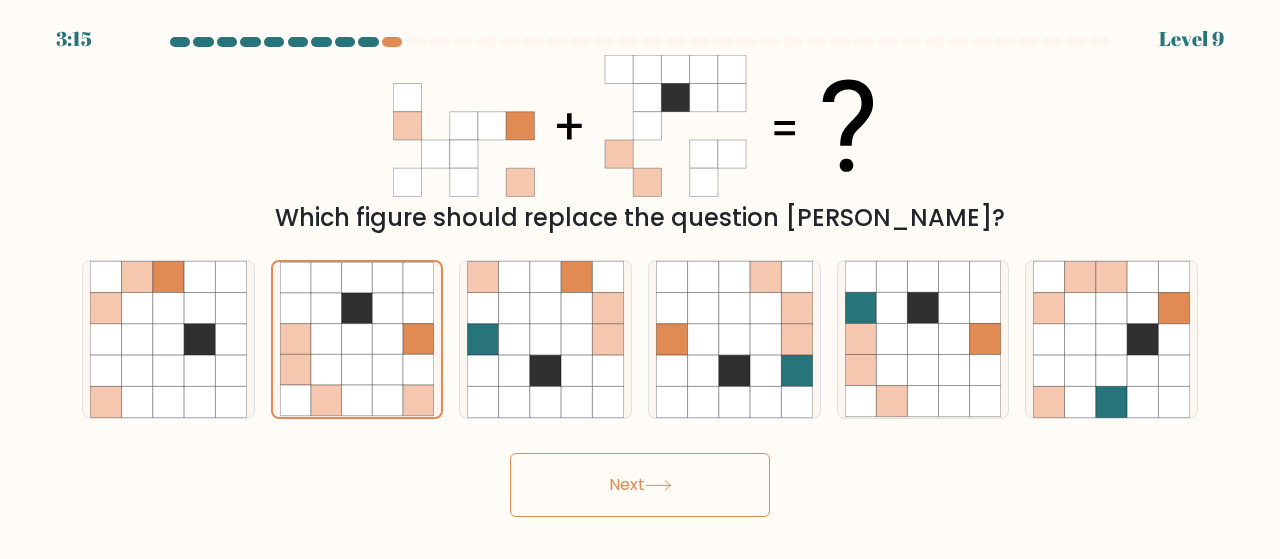 drag, startPoint x: 675, startPoint y: 494, endPoint x: 633, endPoint y: 492, distance: 42.047592 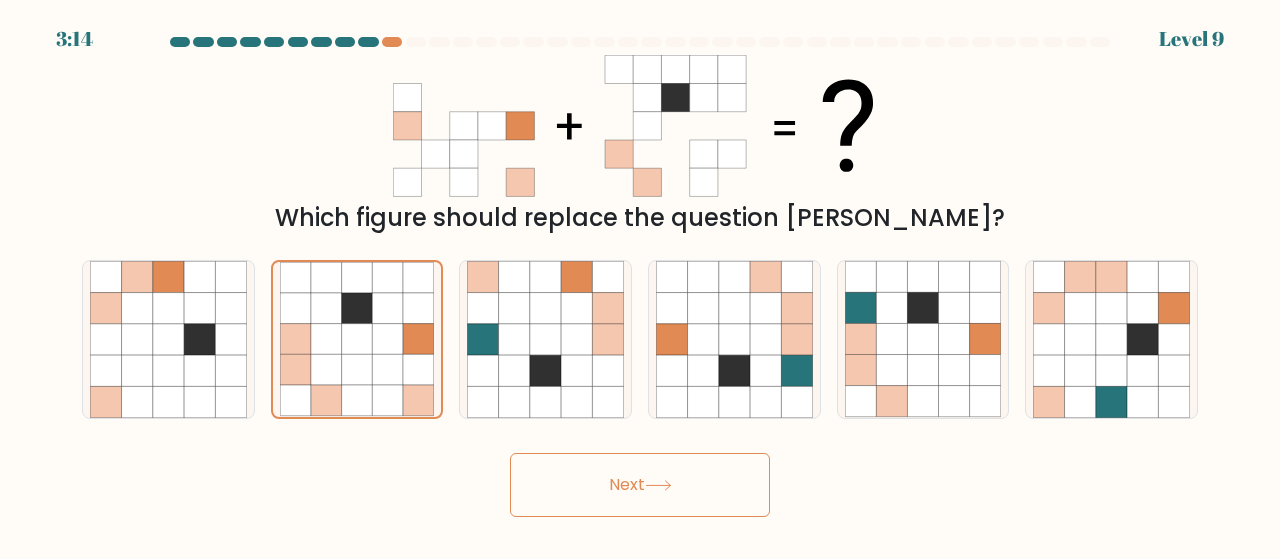 click on "Next" at bounding box center [640, 485] 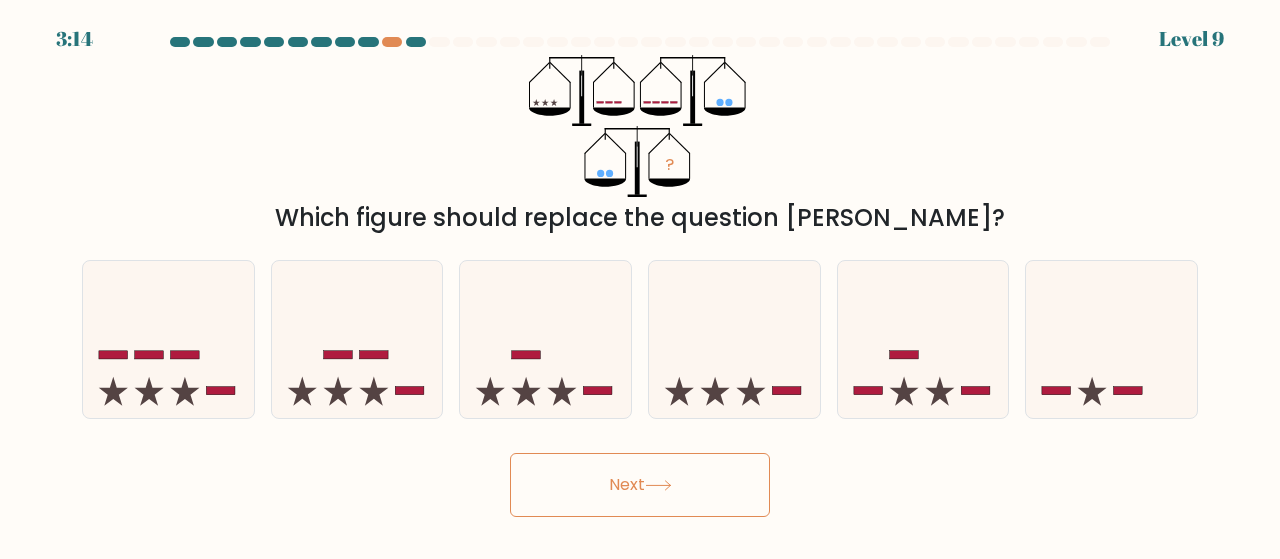 type 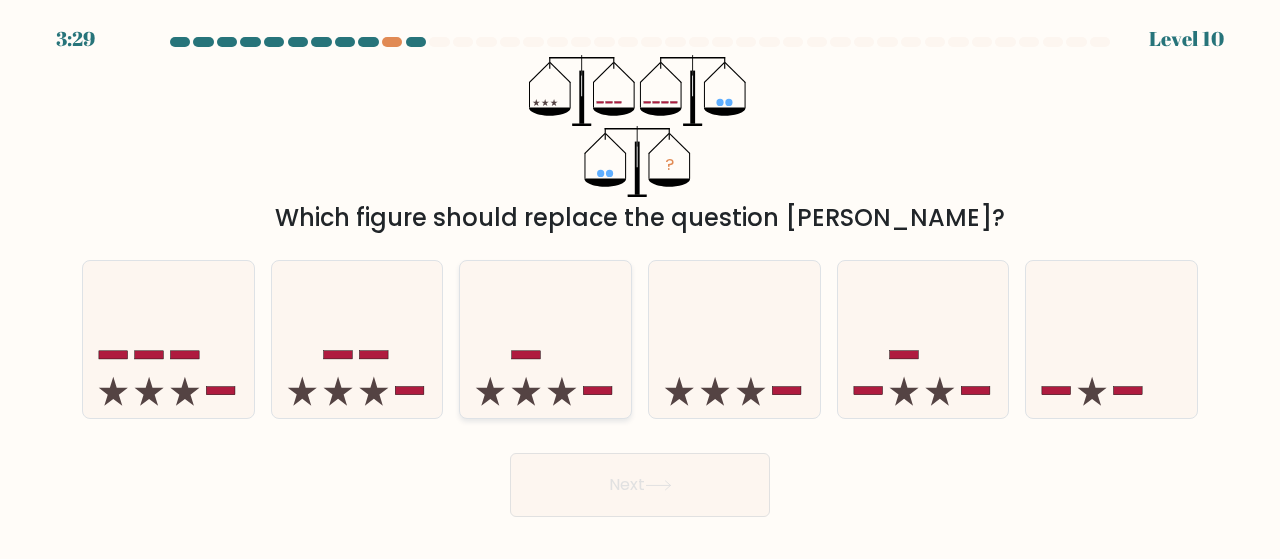 click 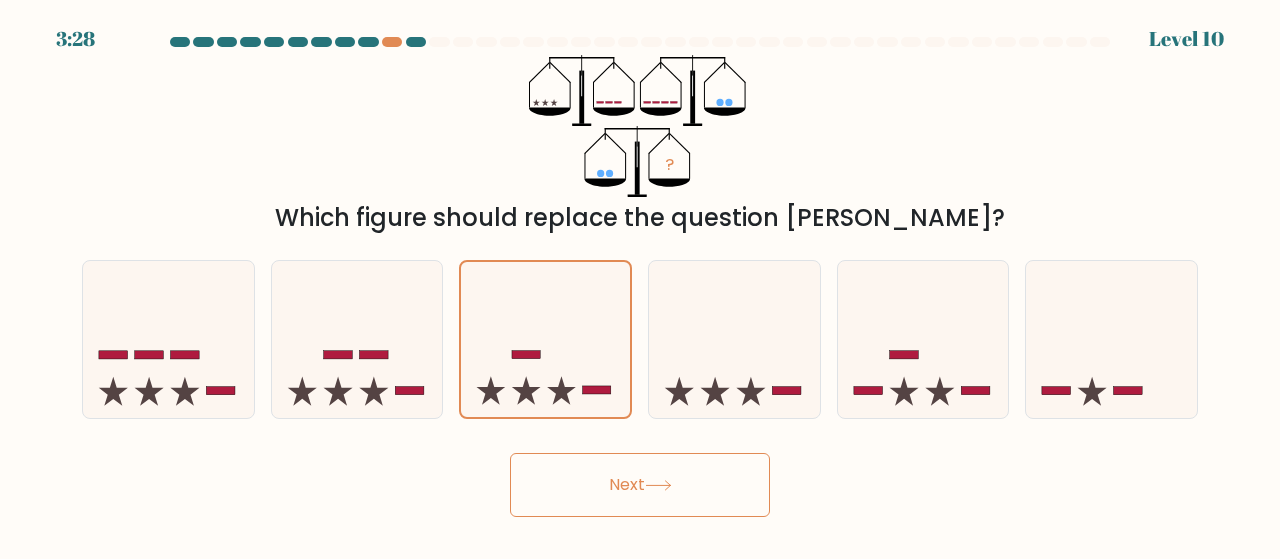 click on "Next" at bounding box center (640, 485) 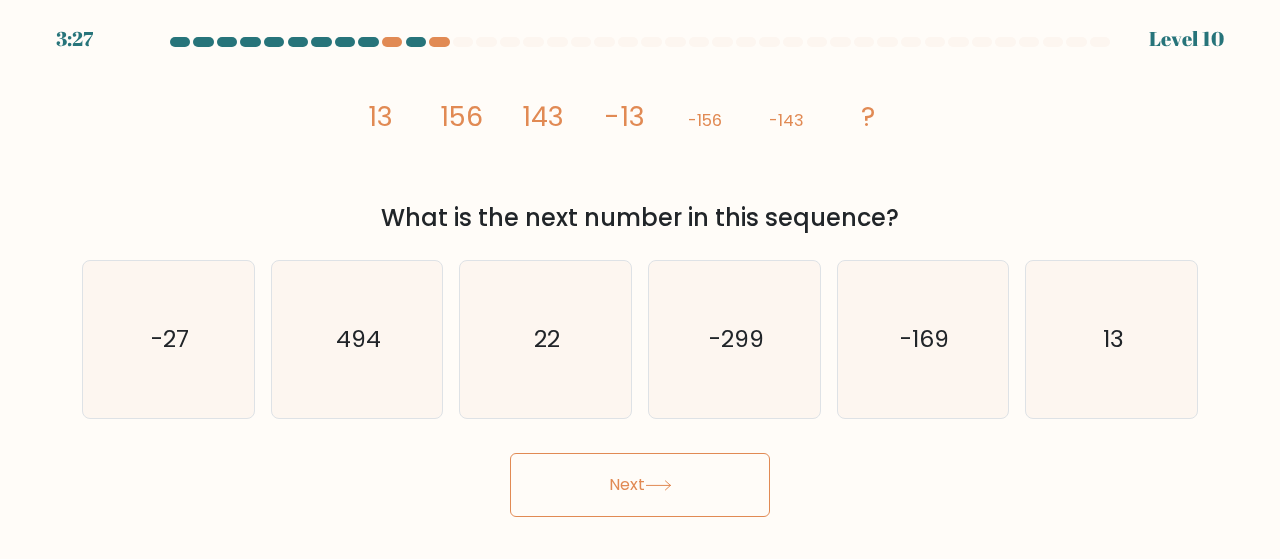 type 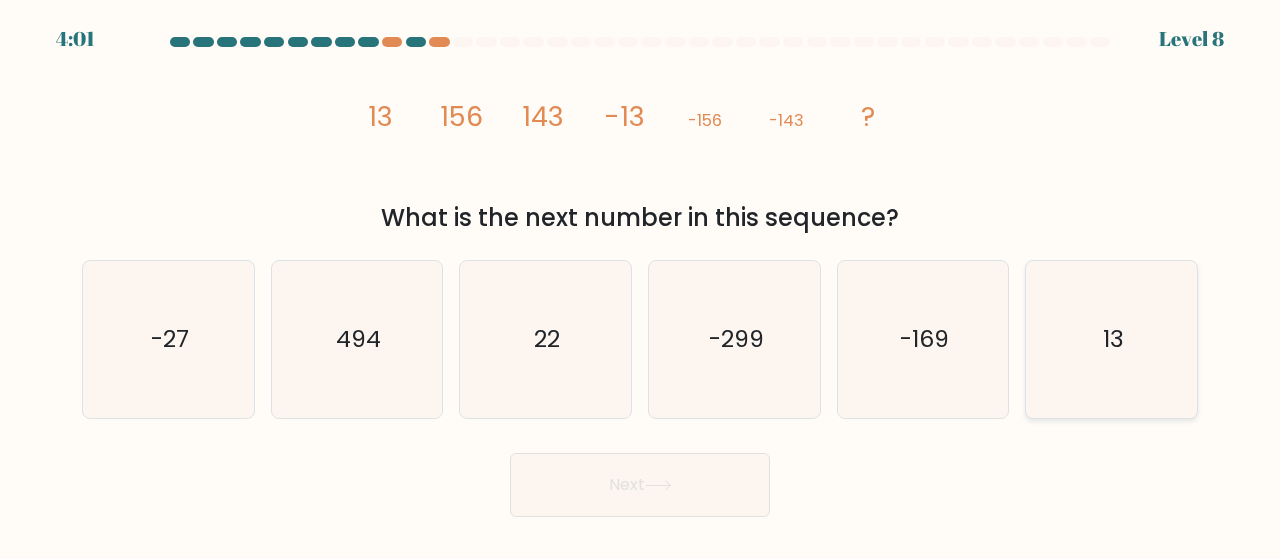 click on "13" 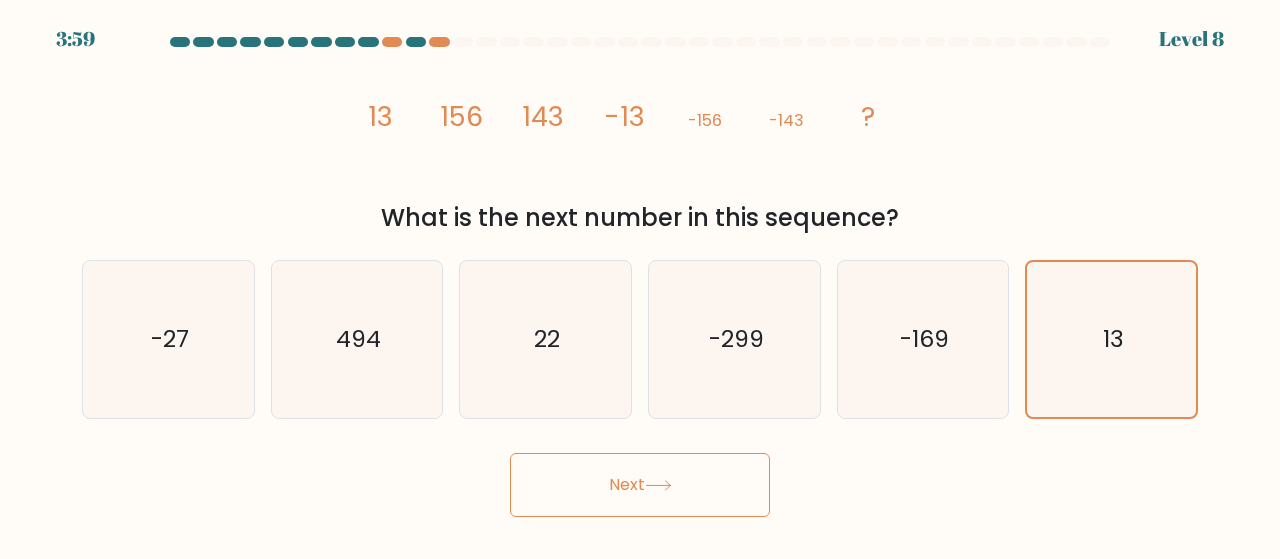 click 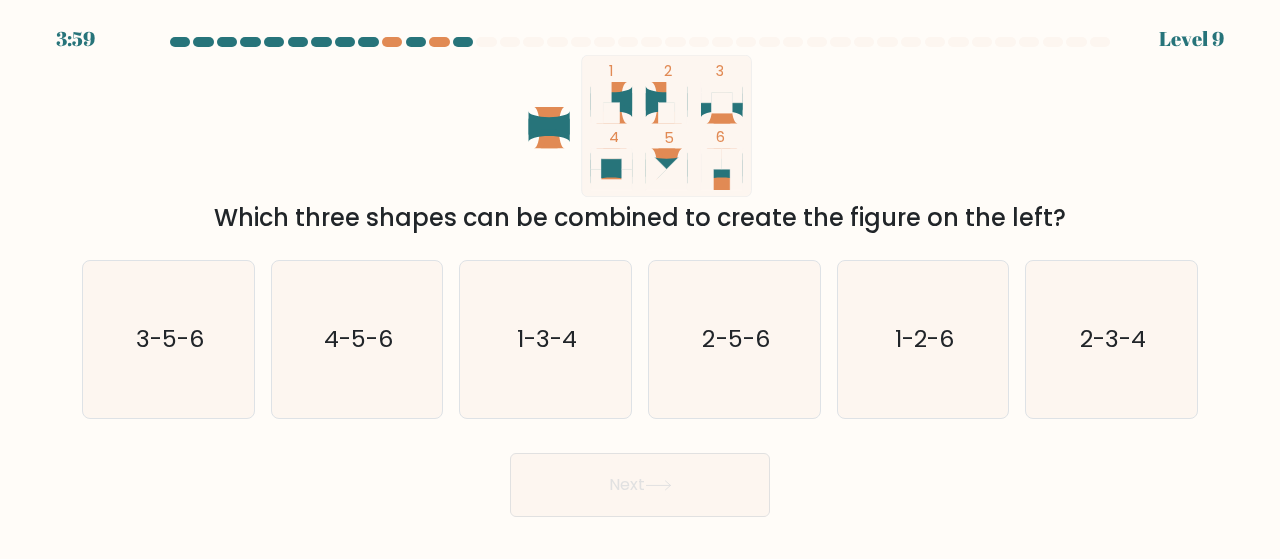 type 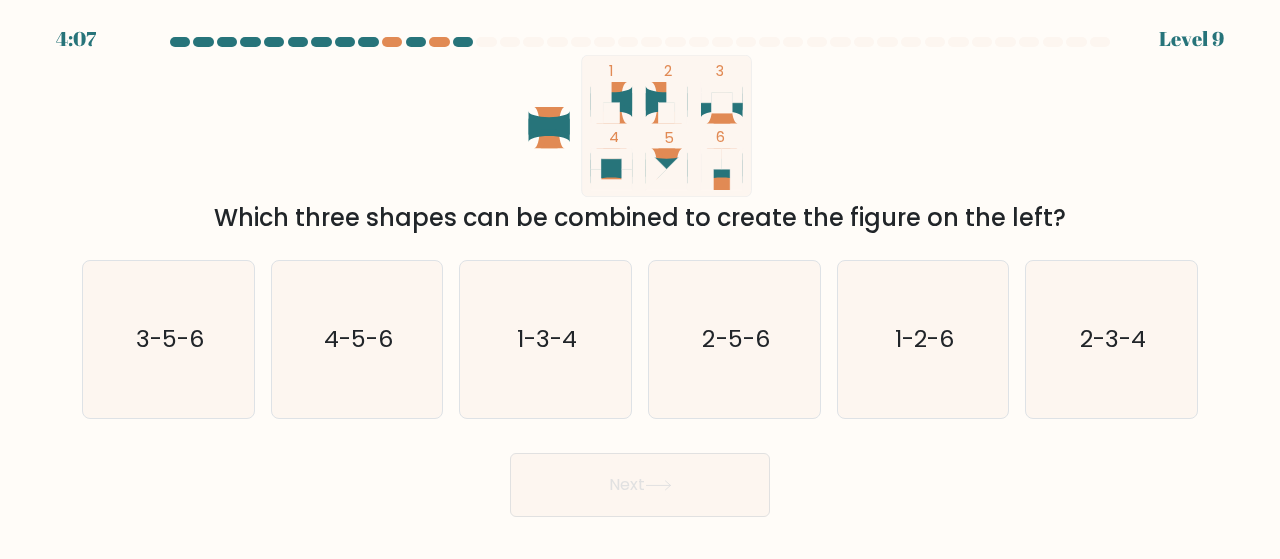 click 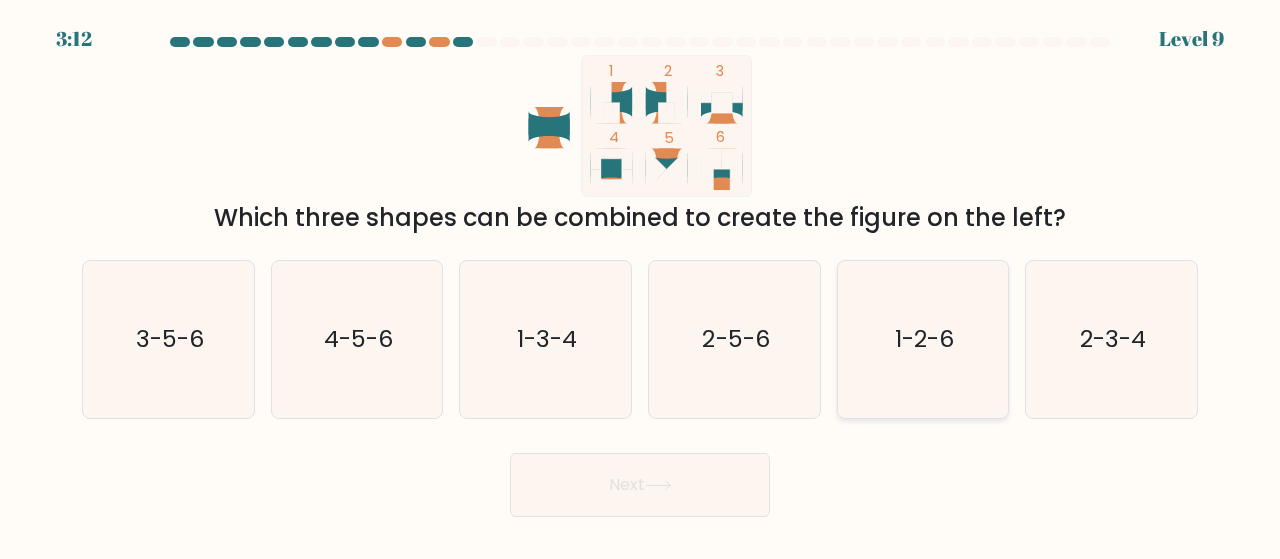 click on "1-2-6" 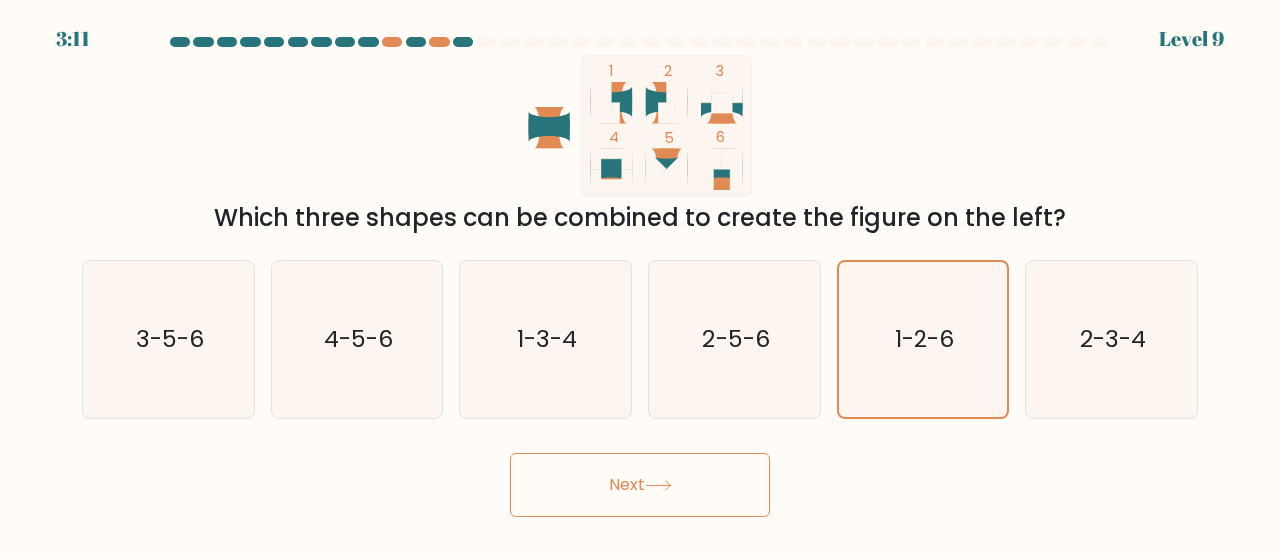 click on "Next" at bounding box center [640, 485] 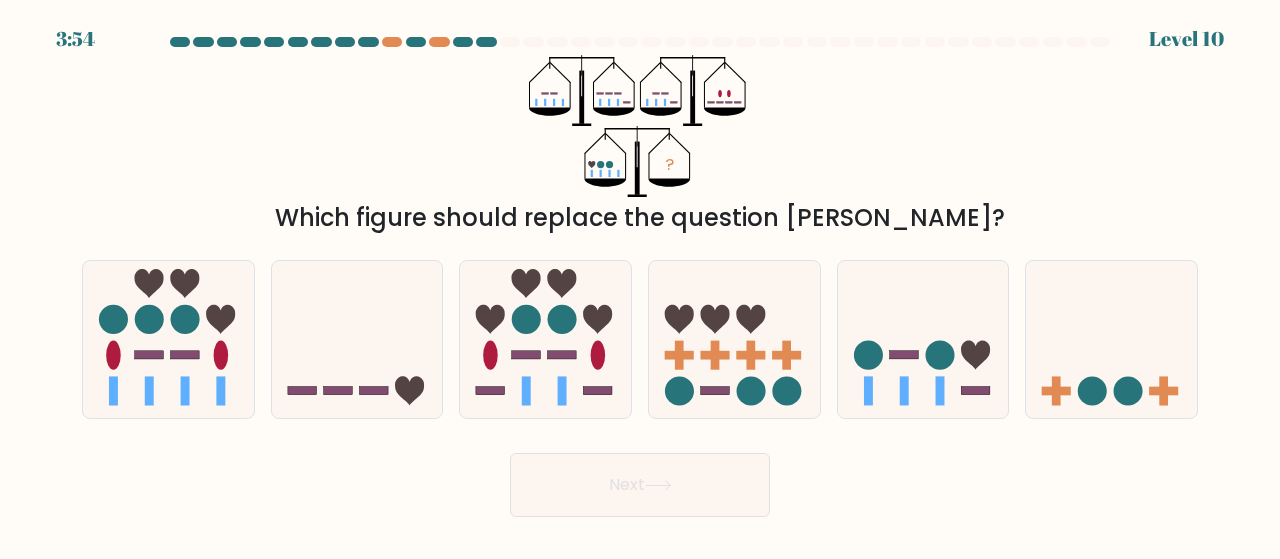 type 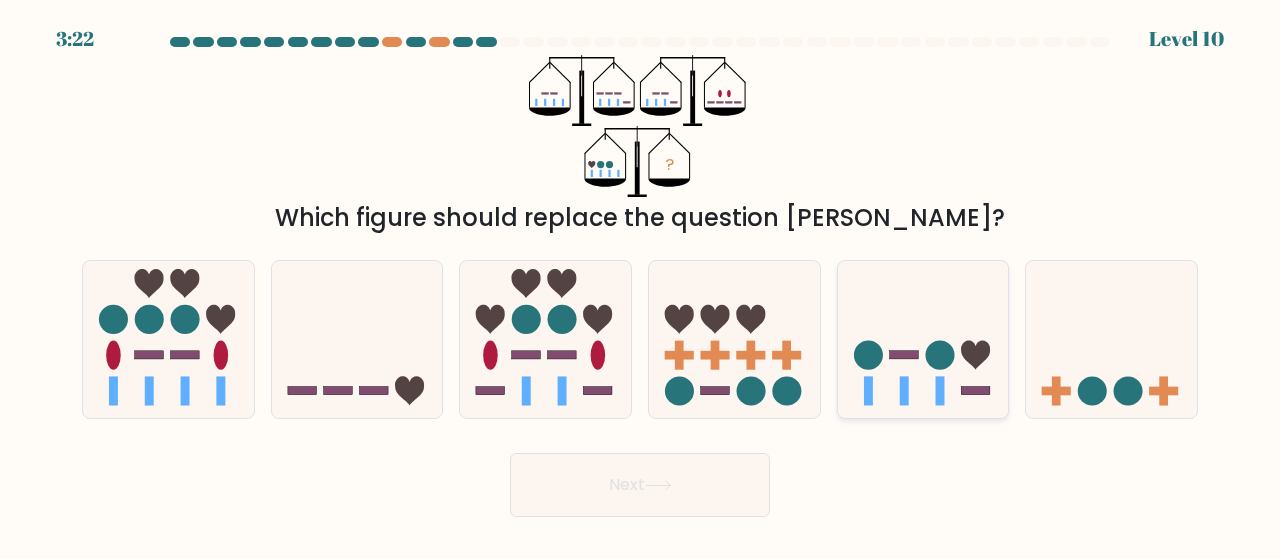 click 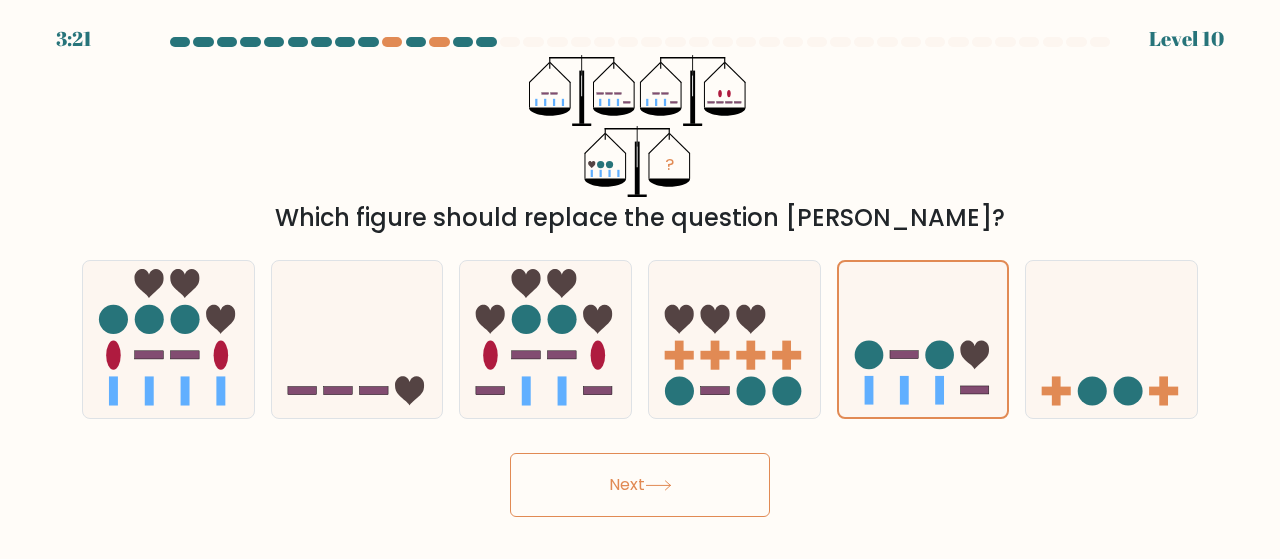 click on "Next" at bounding box center (640, 485) 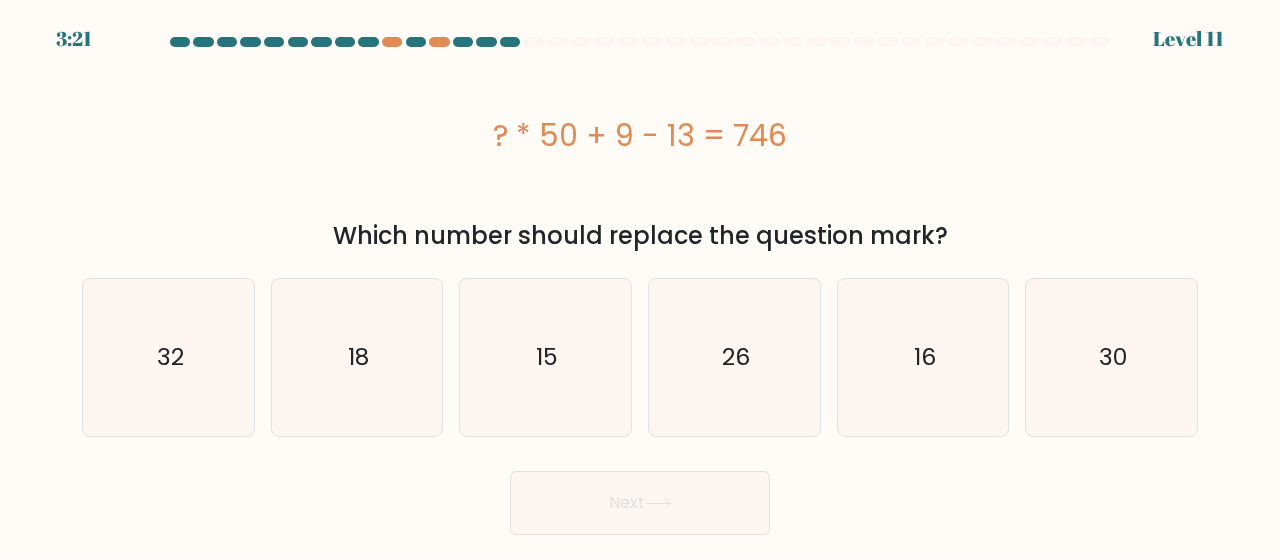 type 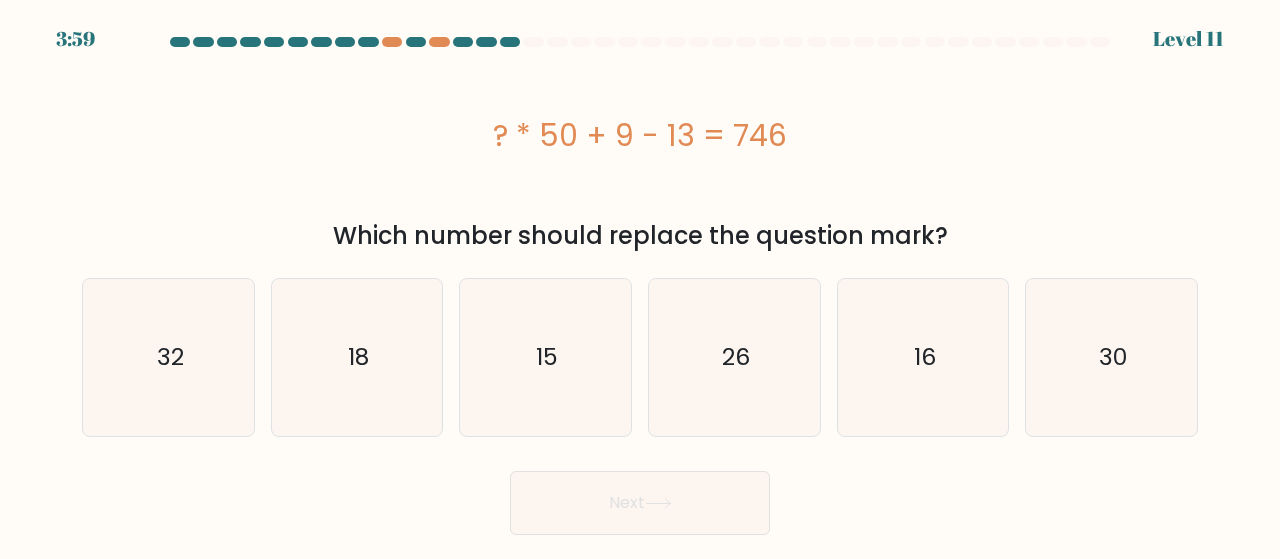 drag, startPoint x: 486, startPoint y: 130, endPoint x: 810, endPoint y: 130, distance: 324 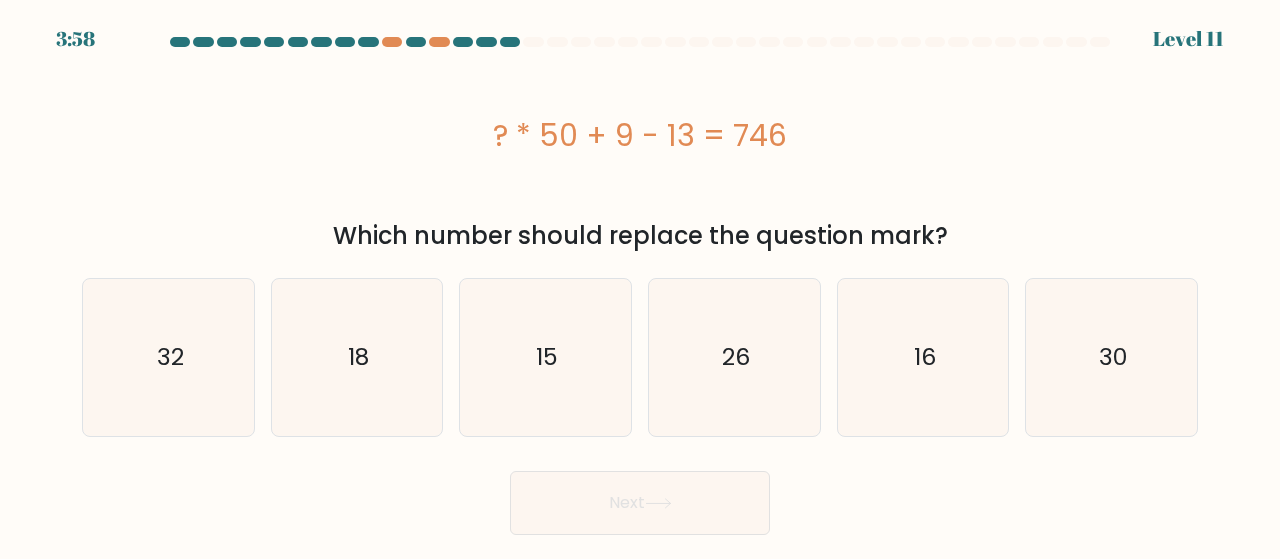copy on "? * 50 + 9 - 13 = 746" 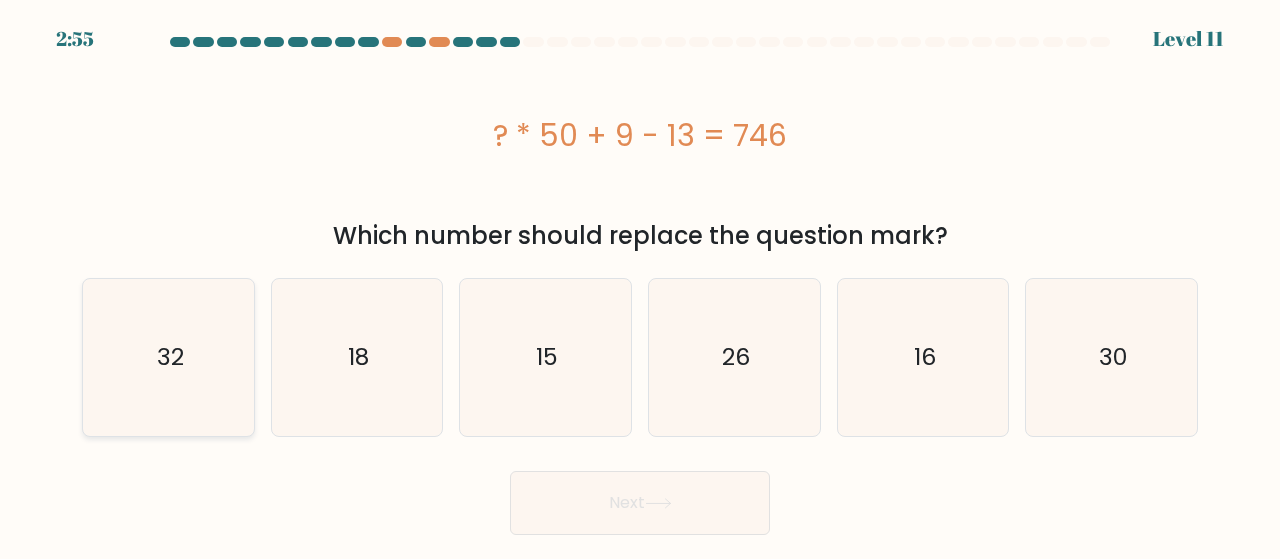 click on "32" 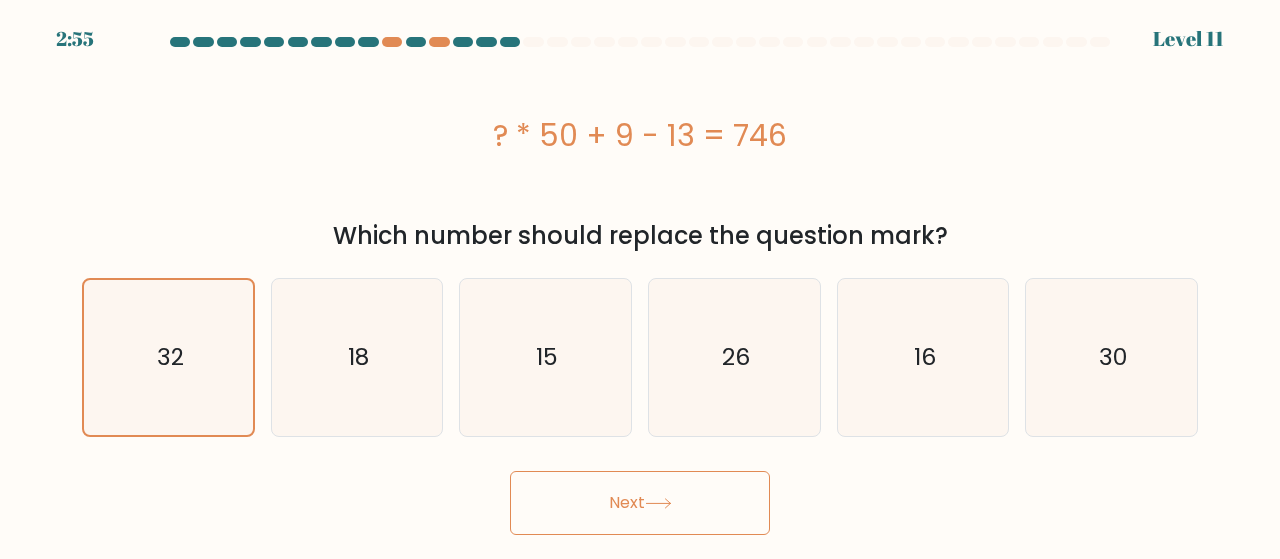 click on "Next" at bounding box center [640, 503] 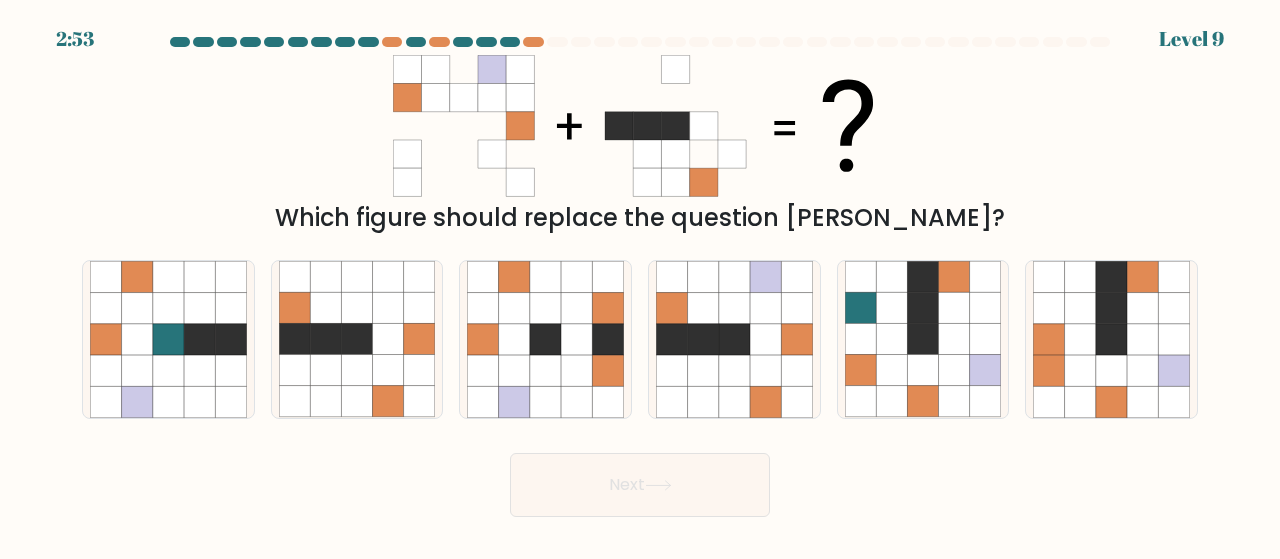 type 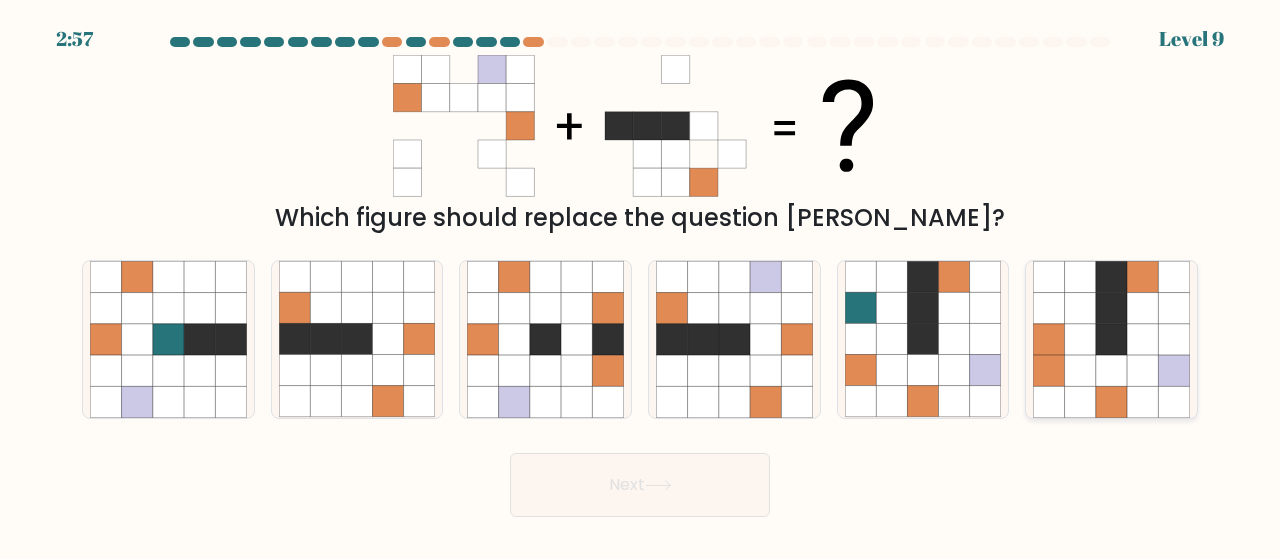 click 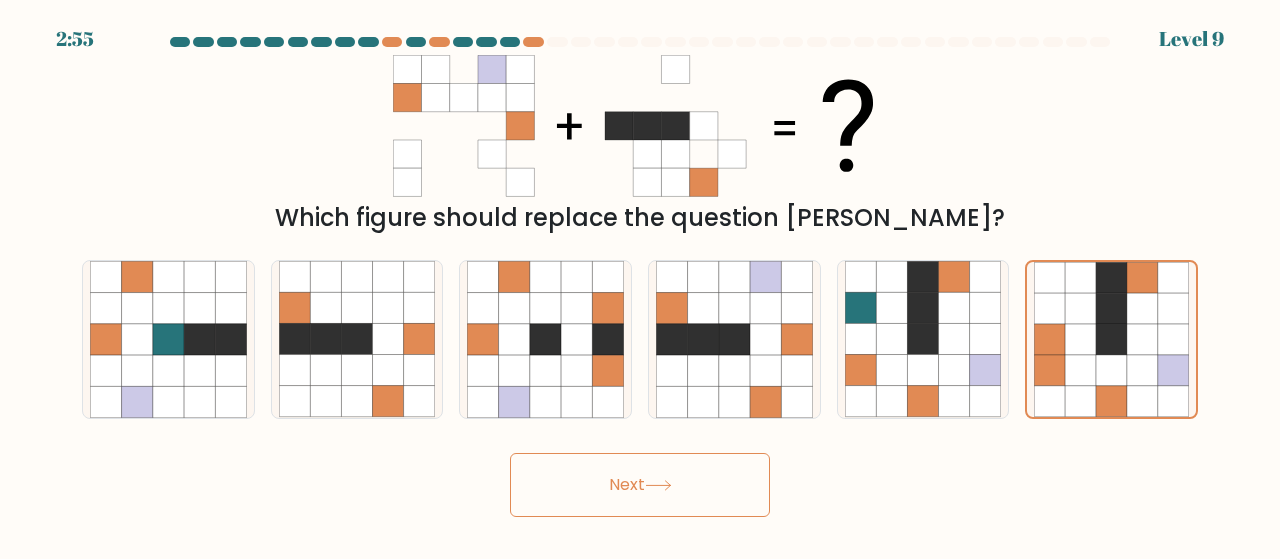 click on "Next" at bounding box center (640, 485) 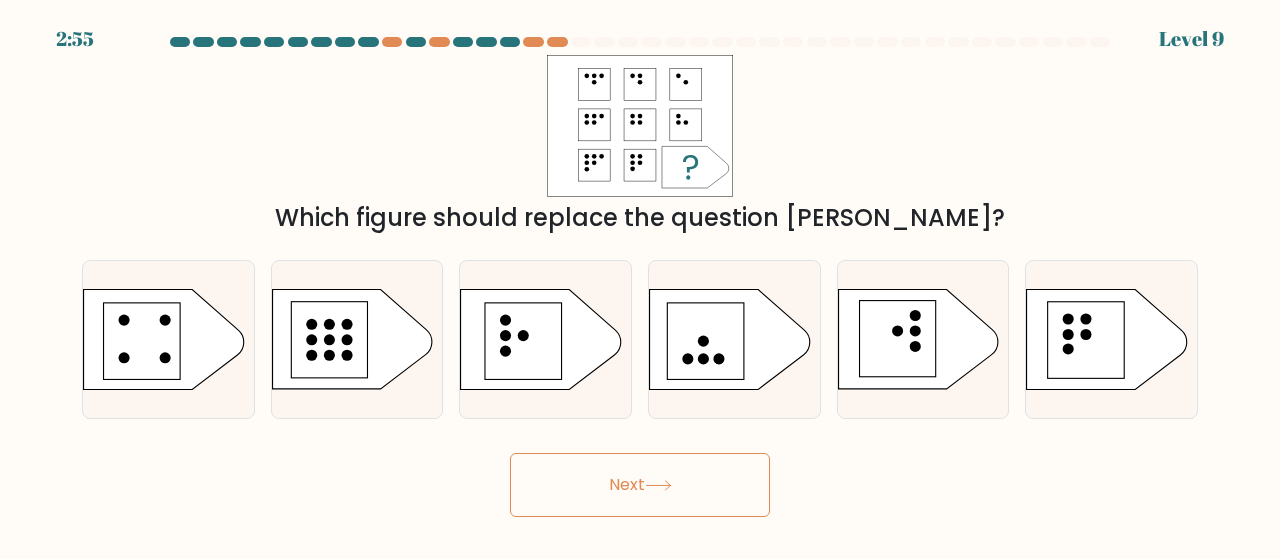 type 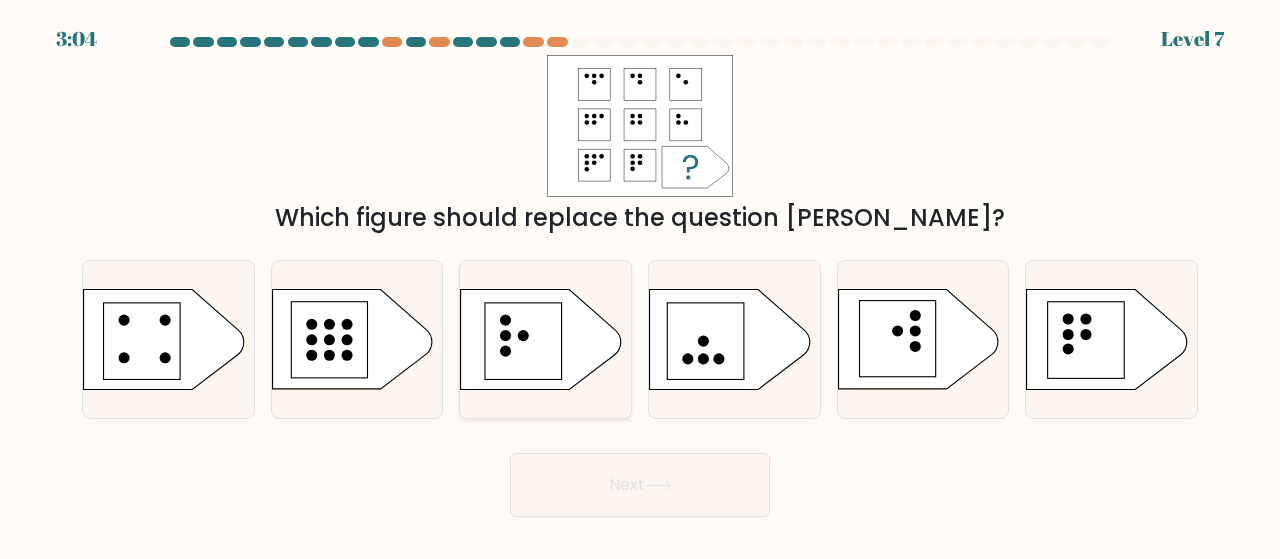 click 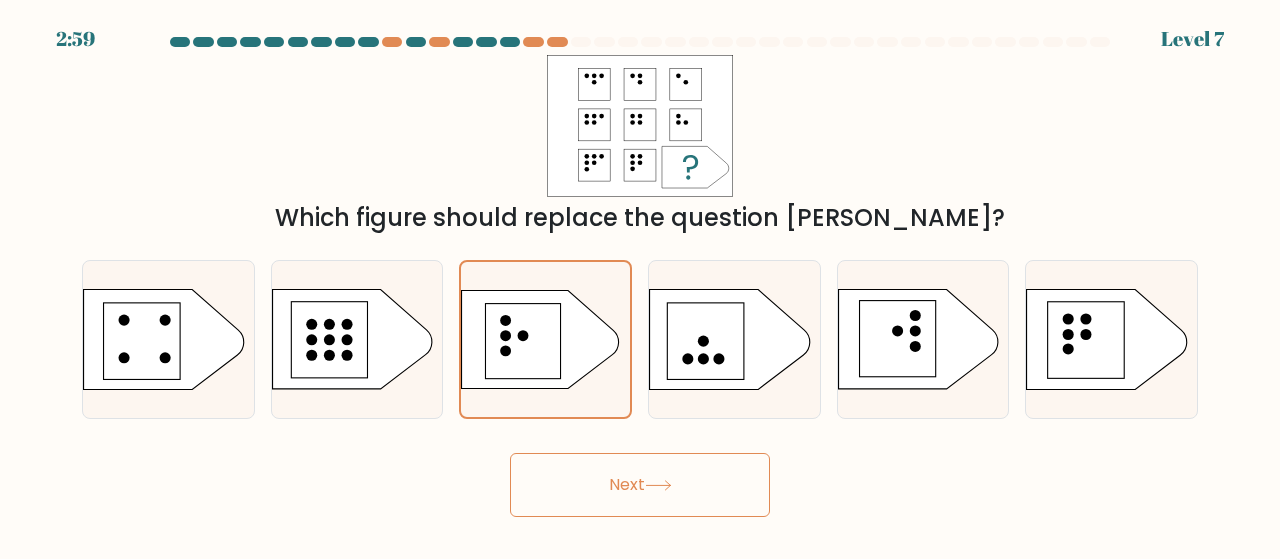 click 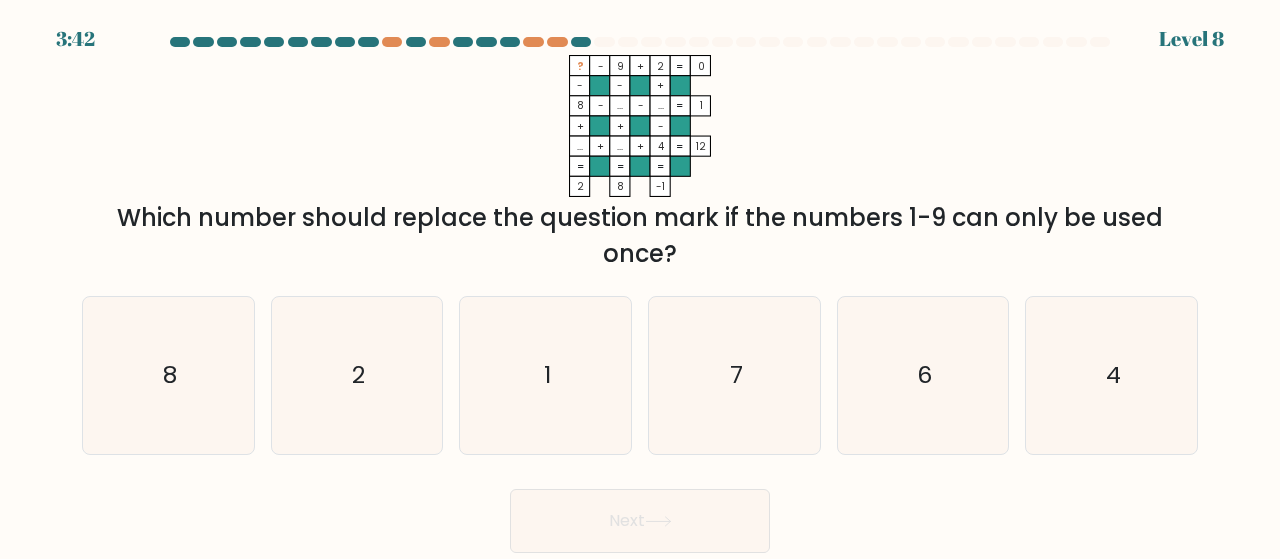 type 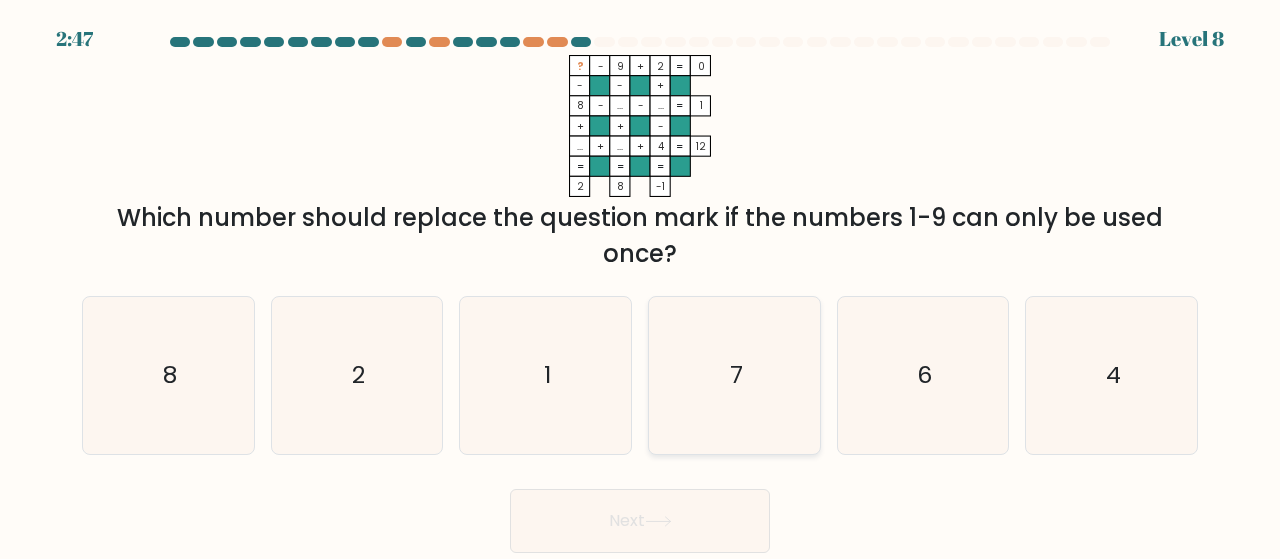 click on "7" 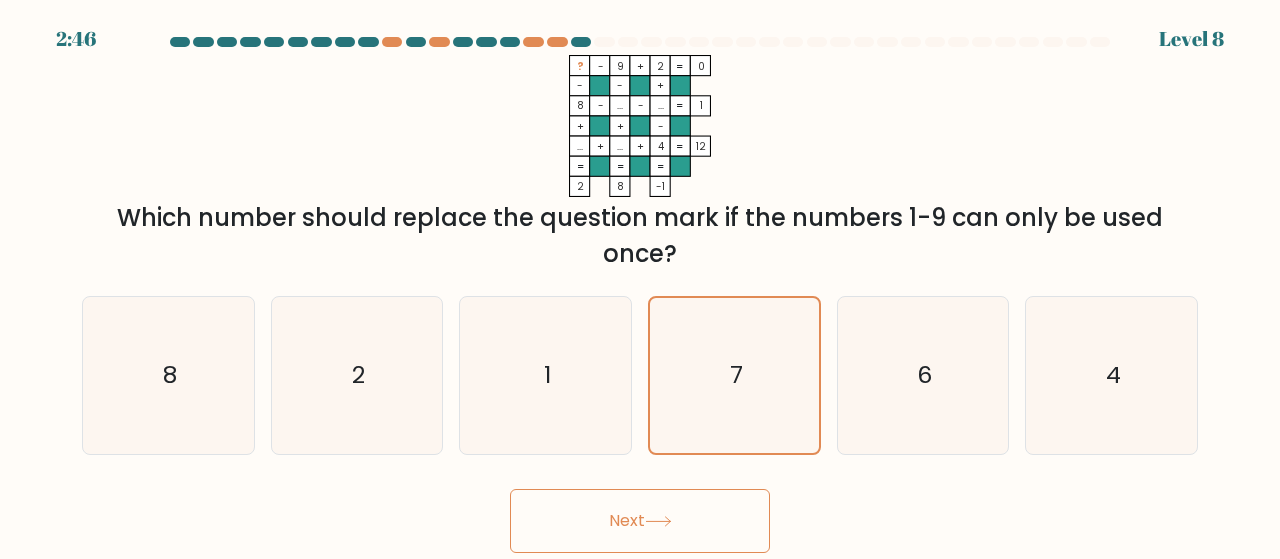 click on "Next" at bounding box center [640, 521] 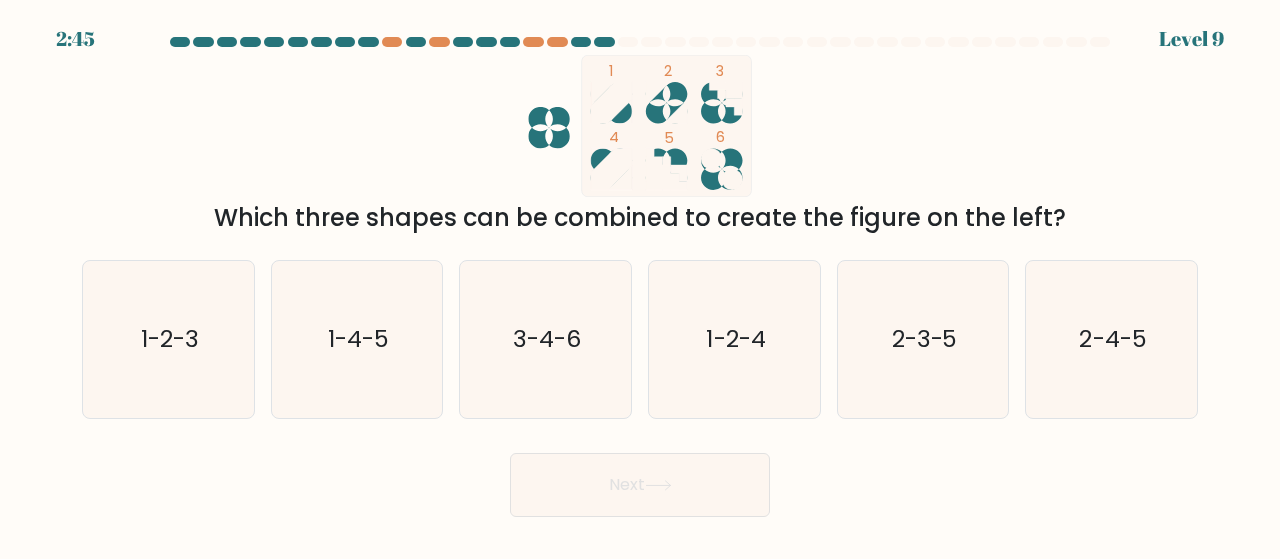 type 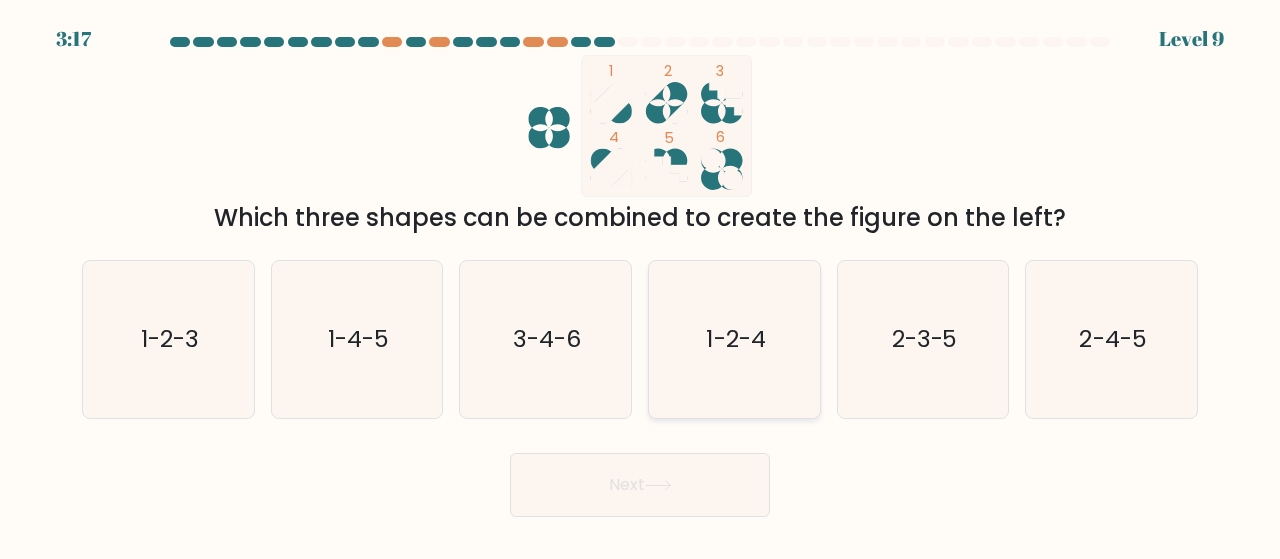 click on "1-2-4" 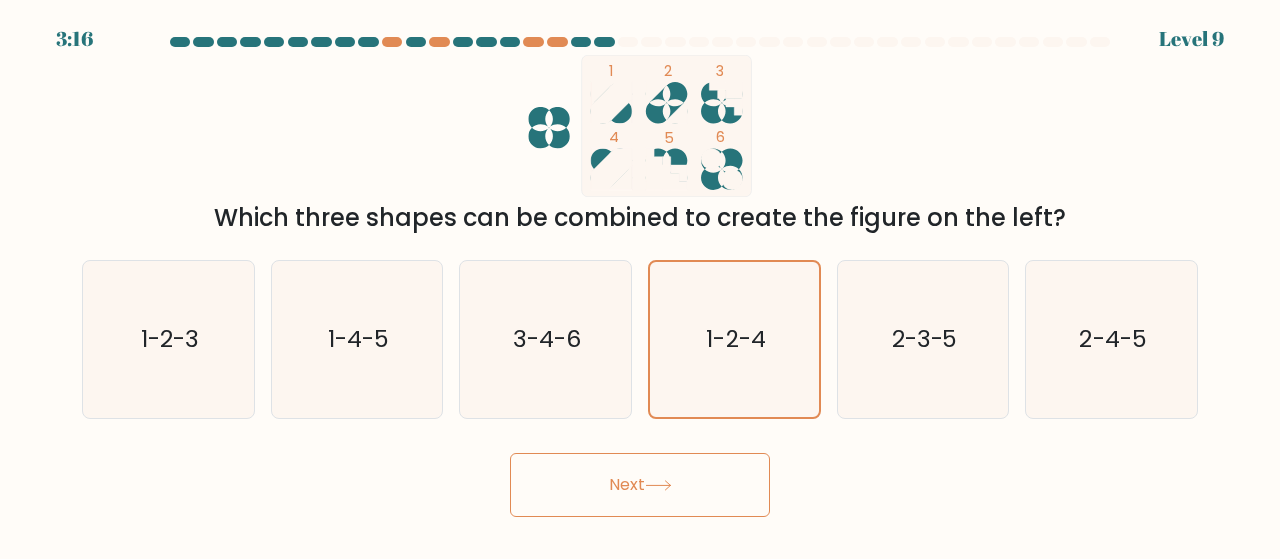 click 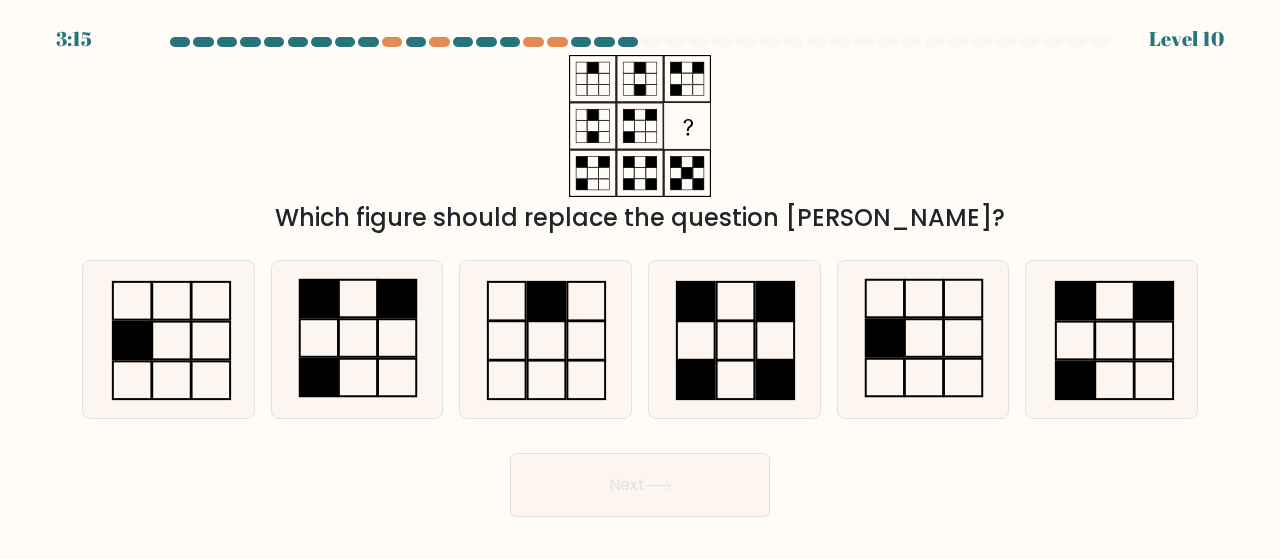 type 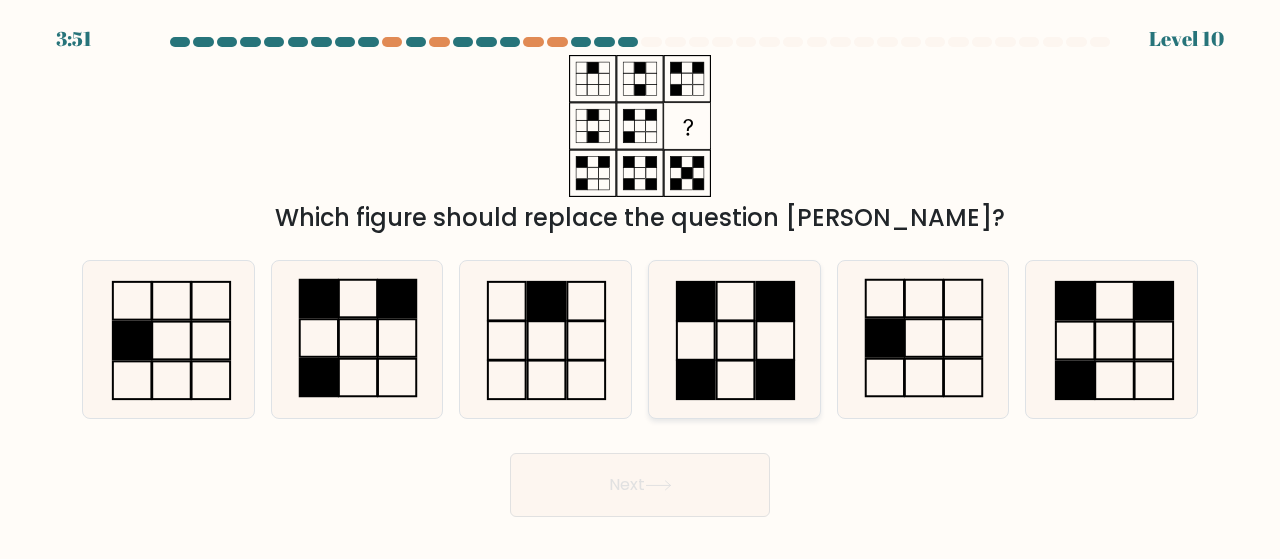 click 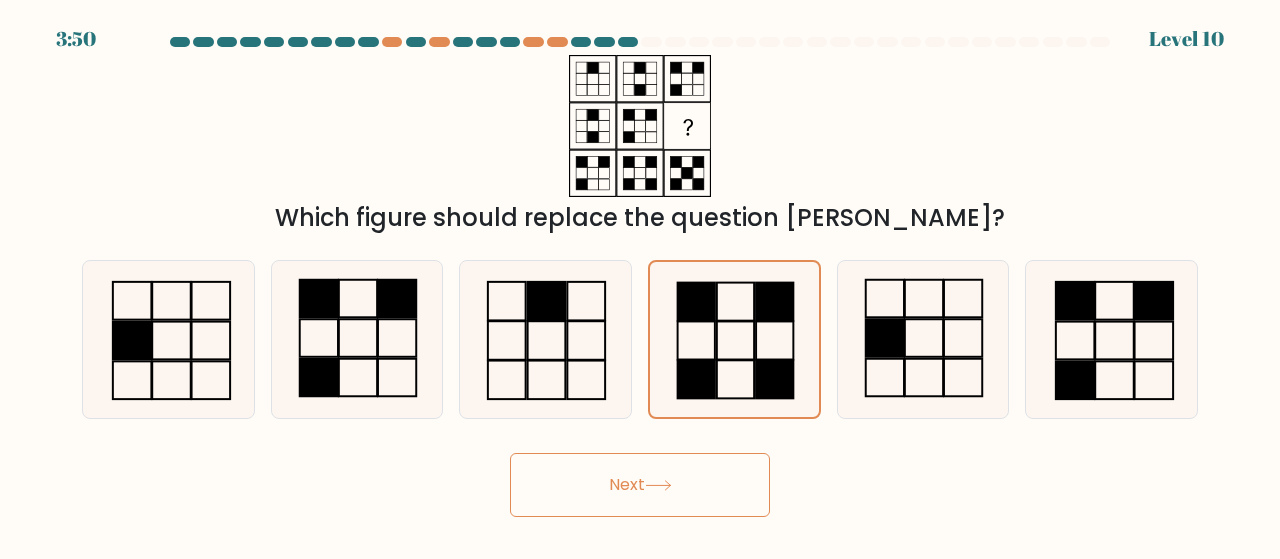 click 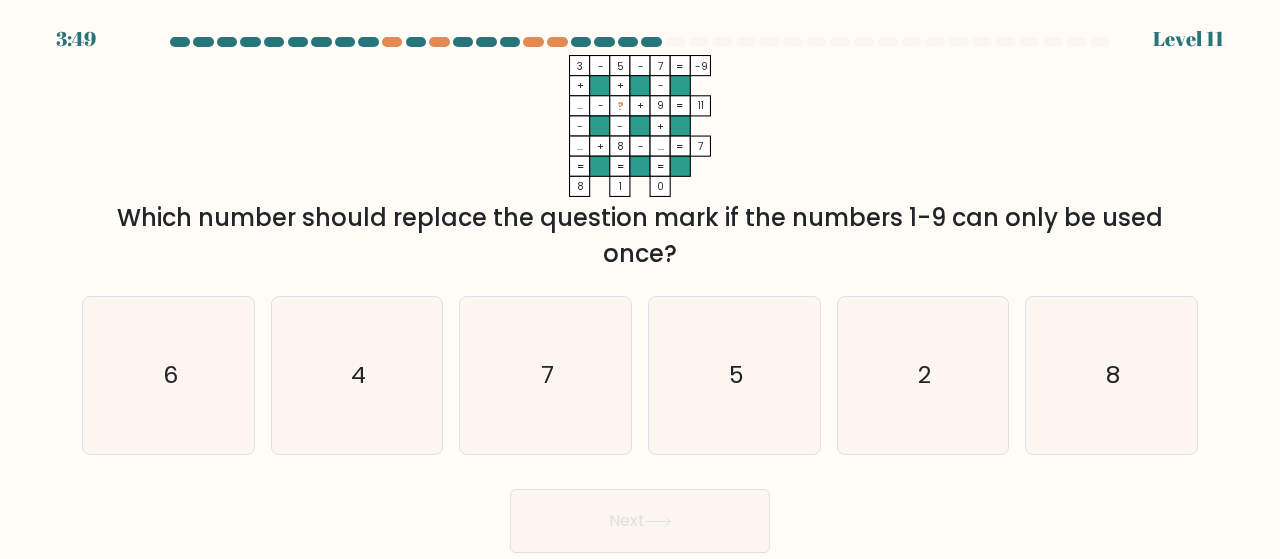 type 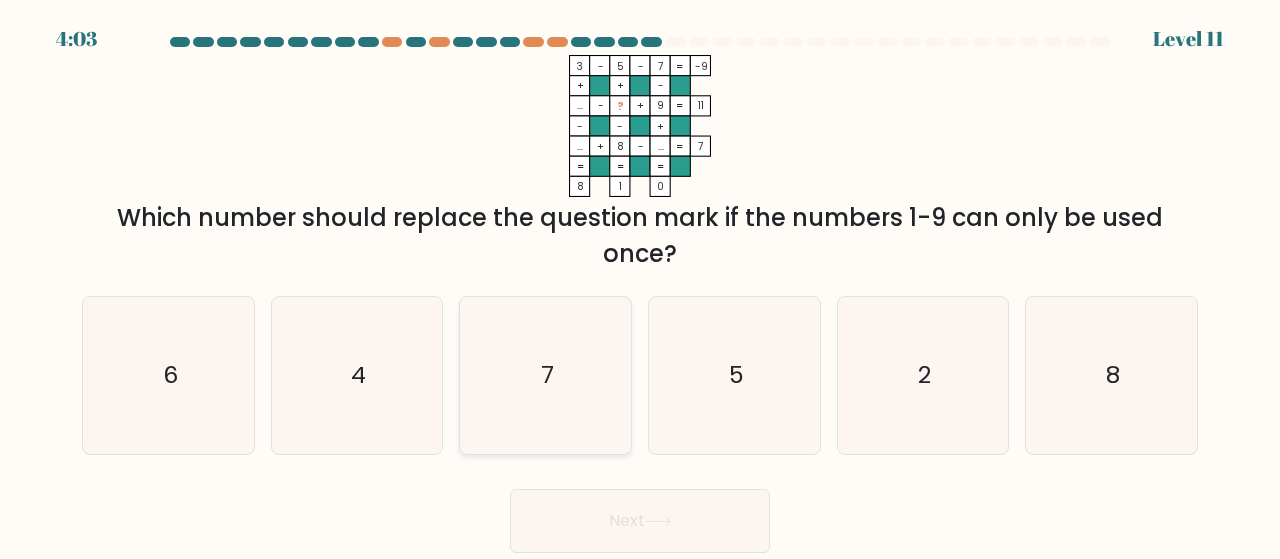 click on "7" 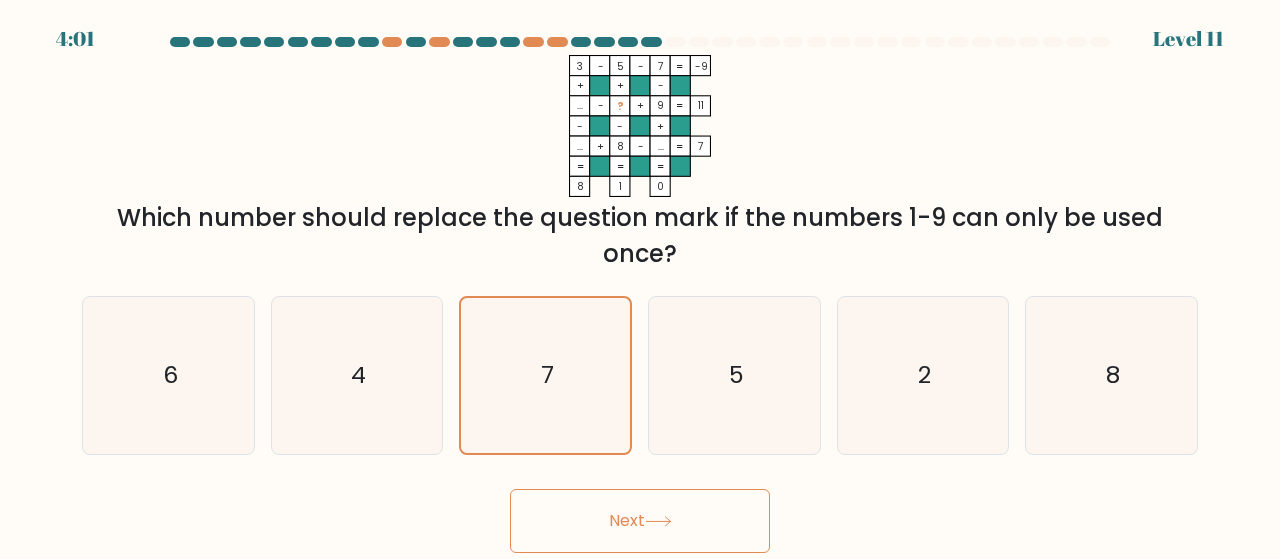 click 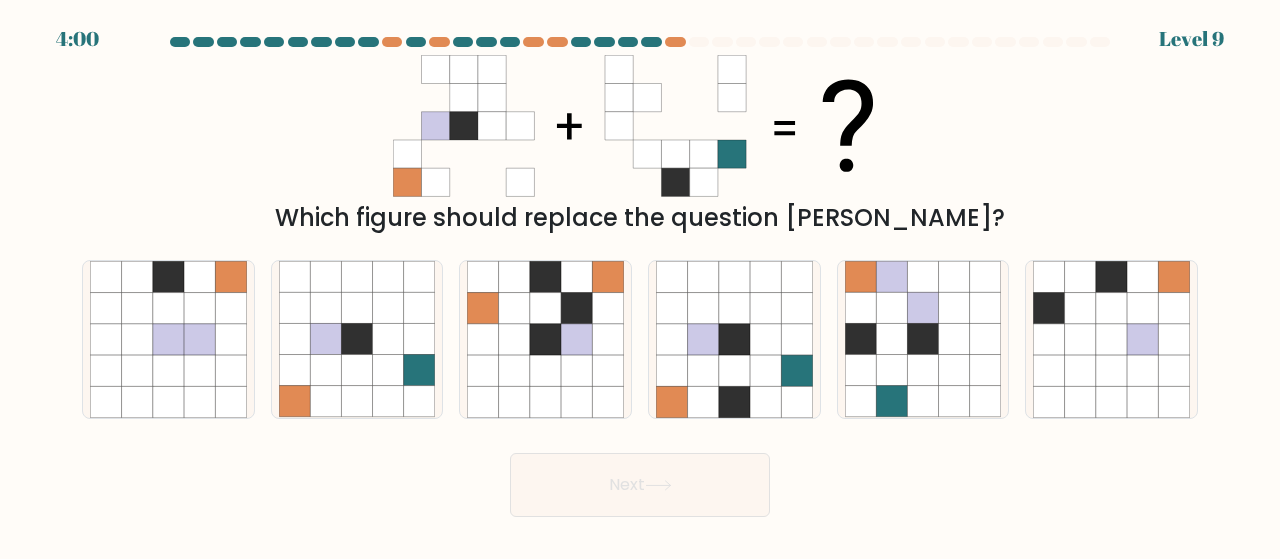 type 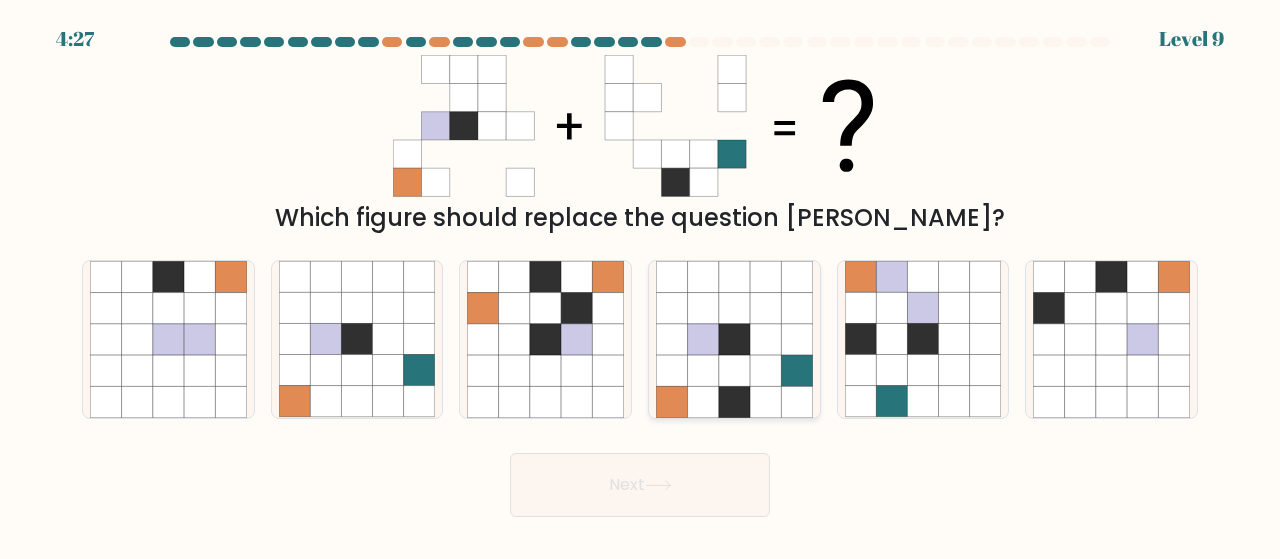 click 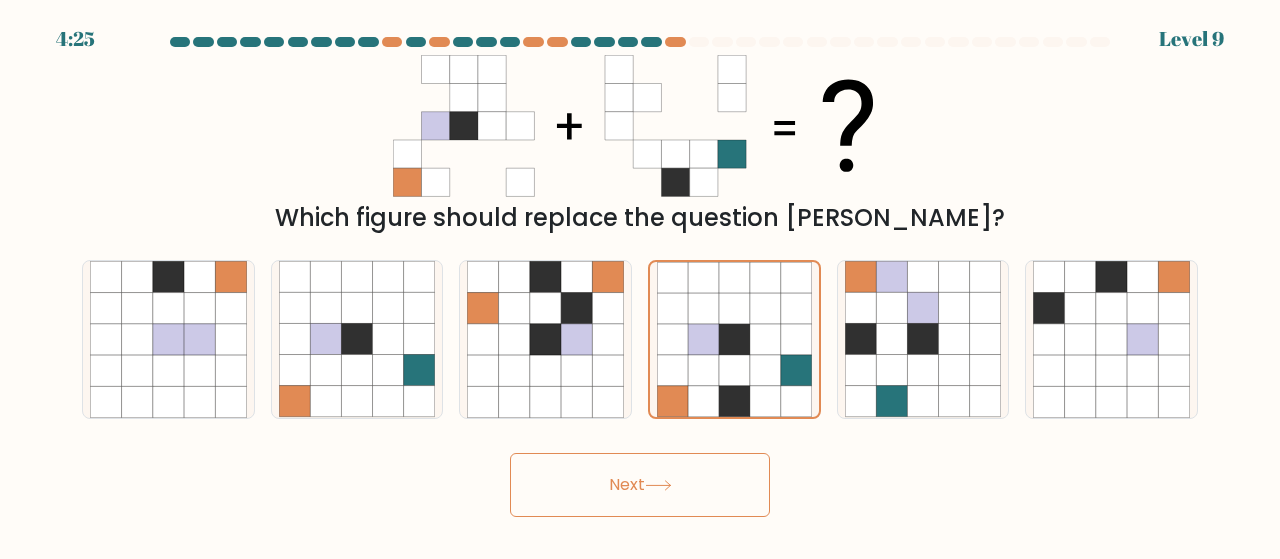 click on "Next" at bounding box center [640, 485] 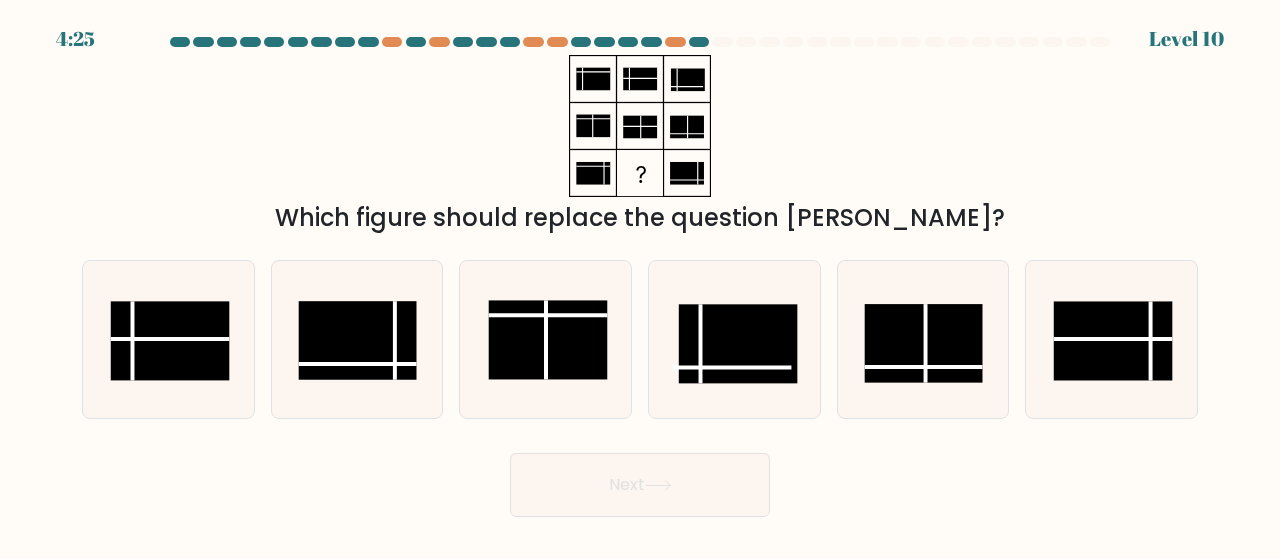 type 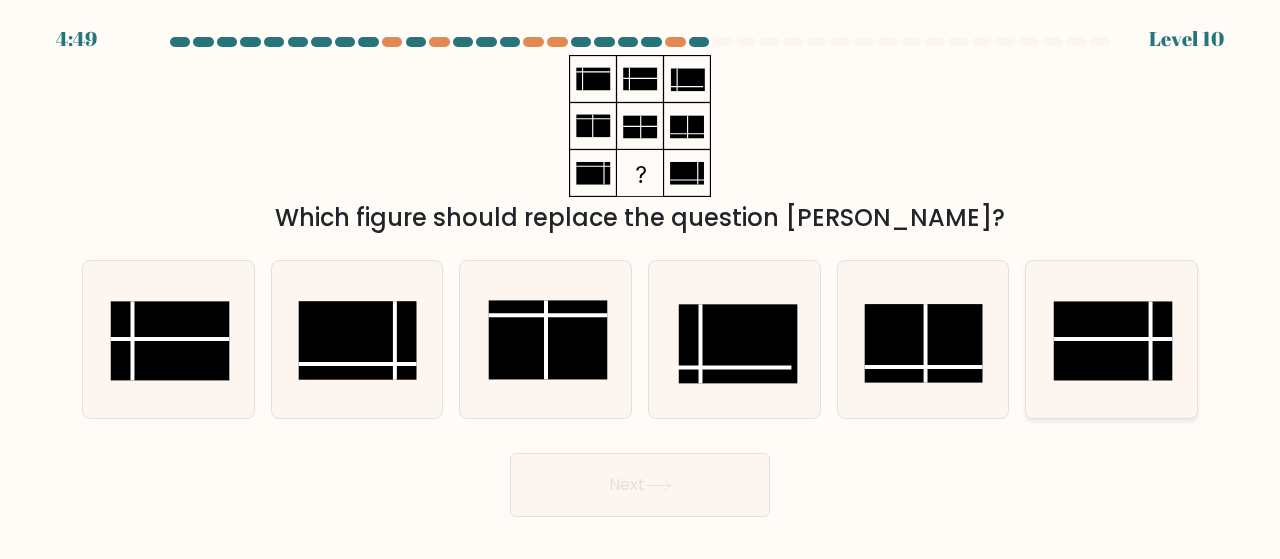 click 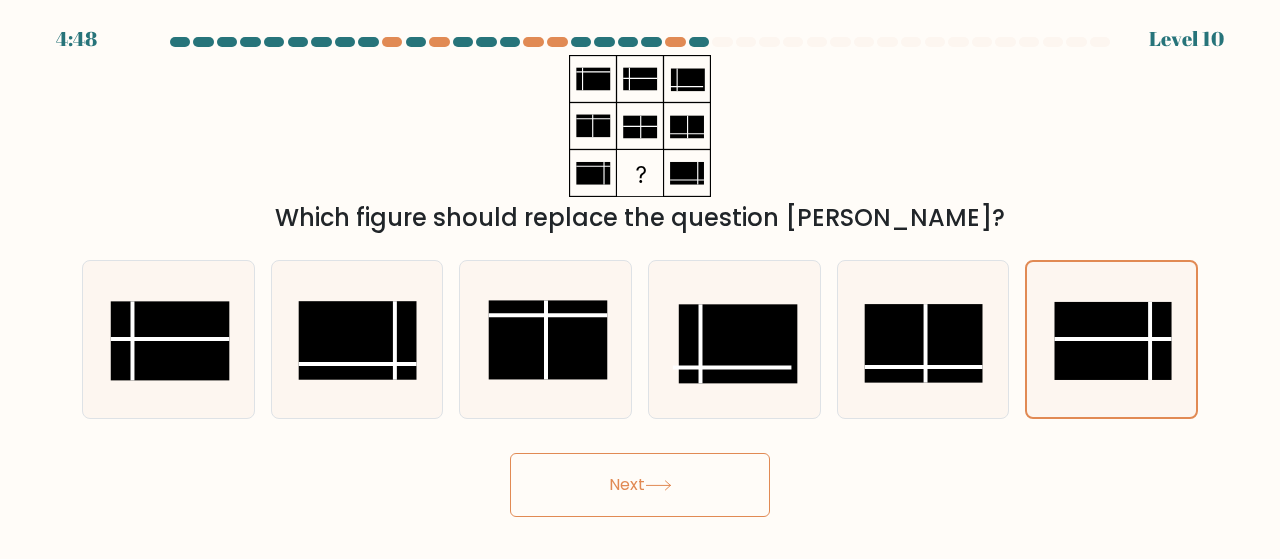 click 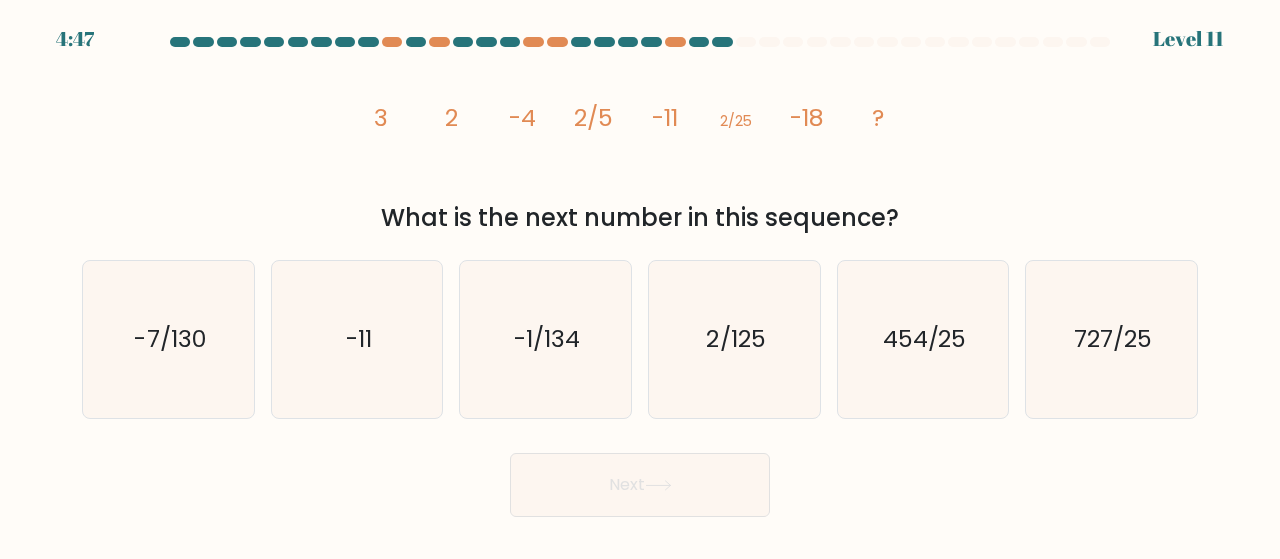 type 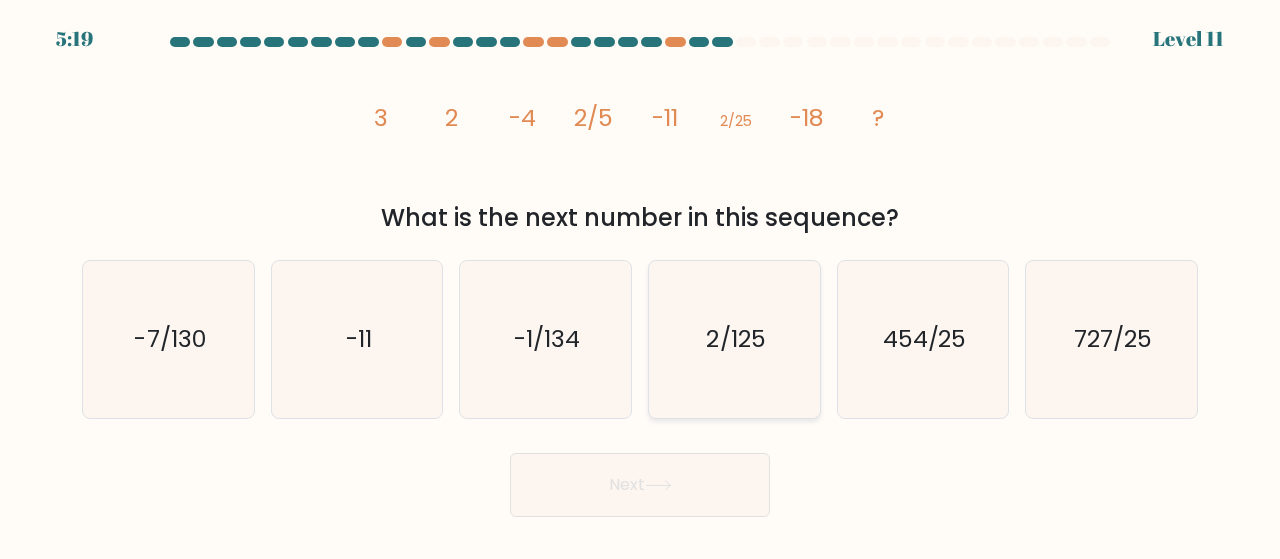 click on "2/125" 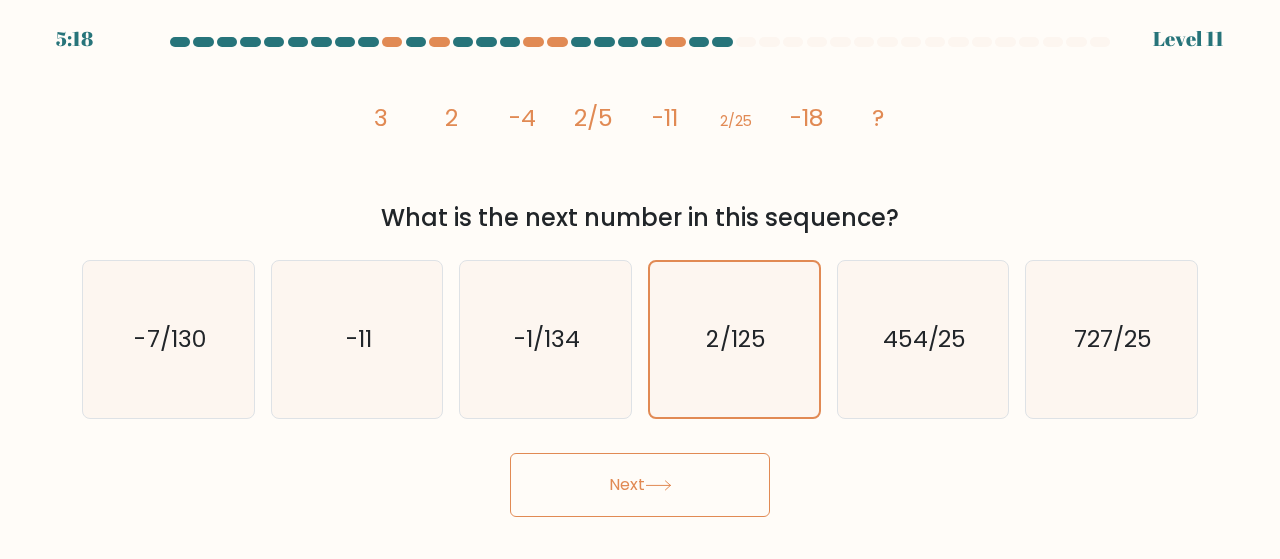 click on "Next" at bounding box center (640, 485) 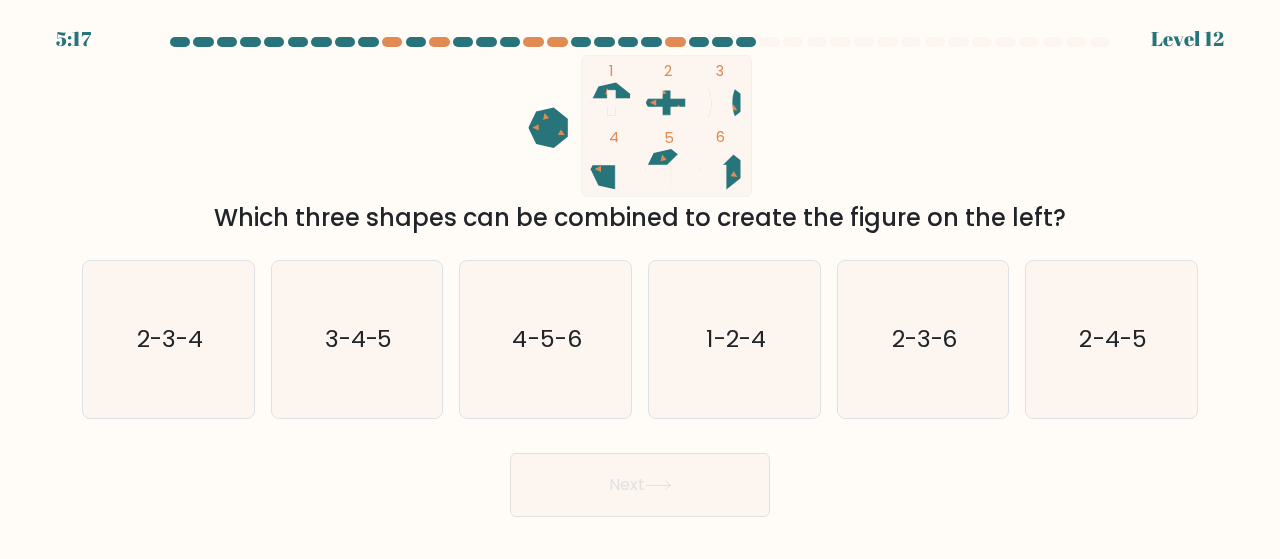type 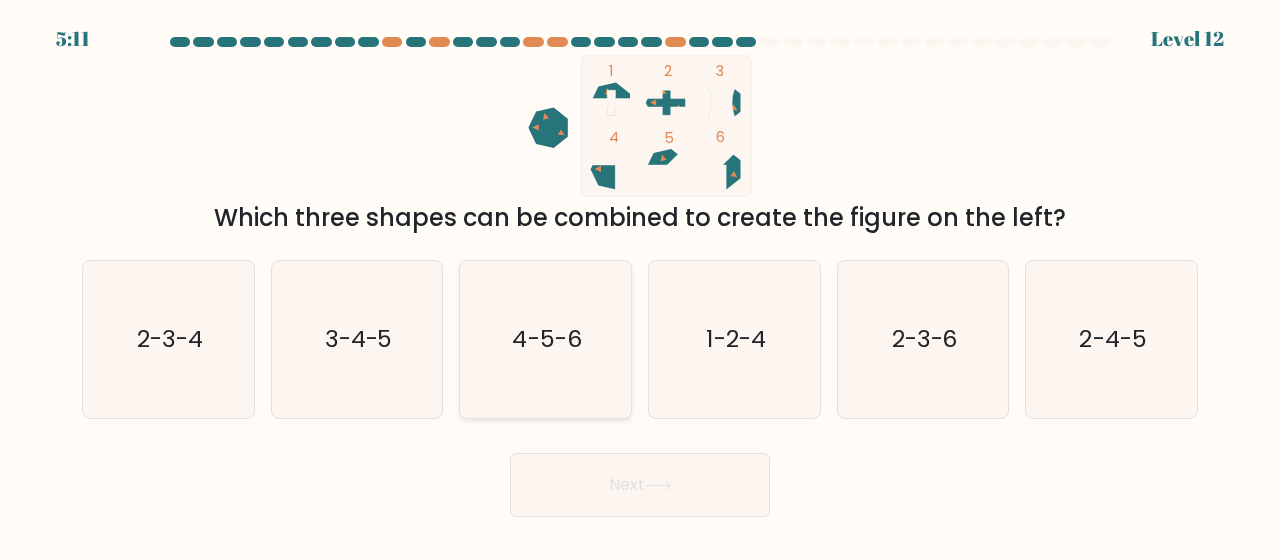 click on "4-5-6" 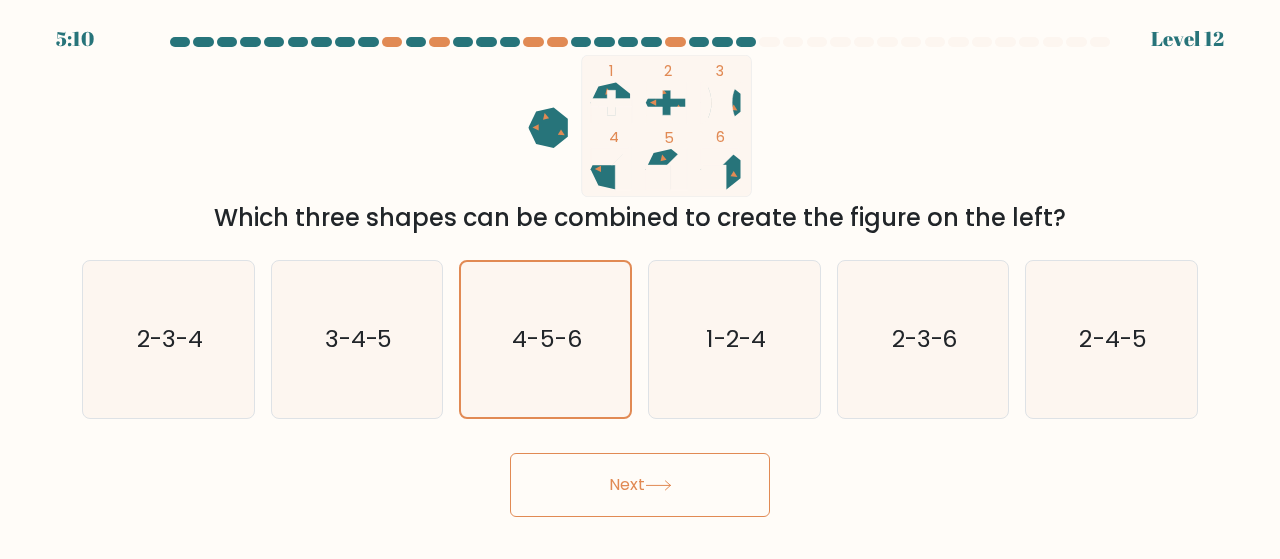 click on "Next" at bounding box center (640, 485) 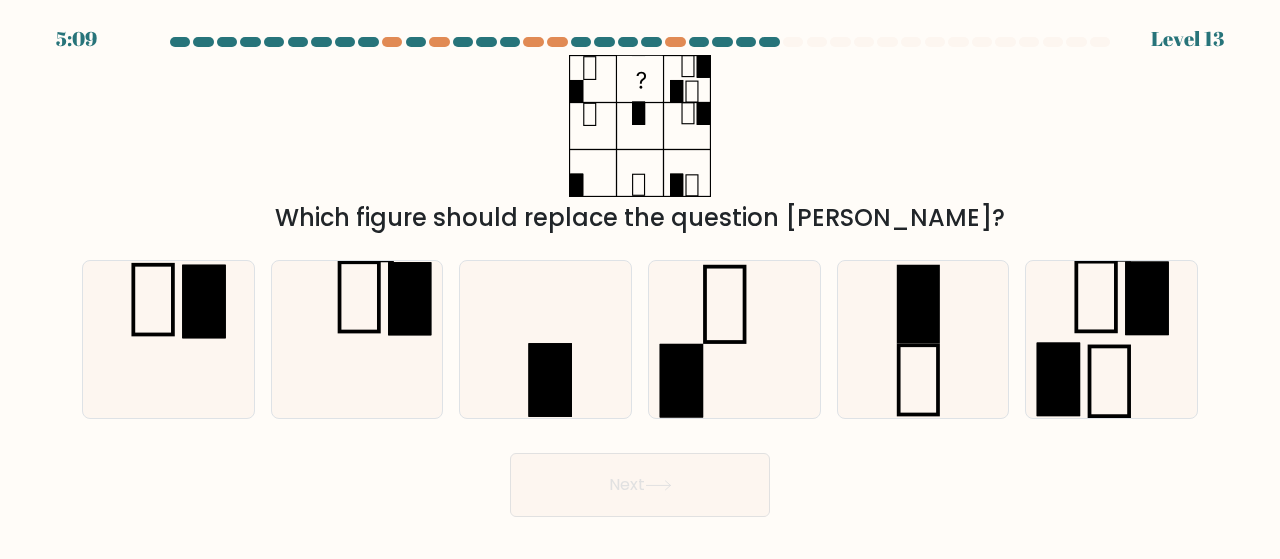 type 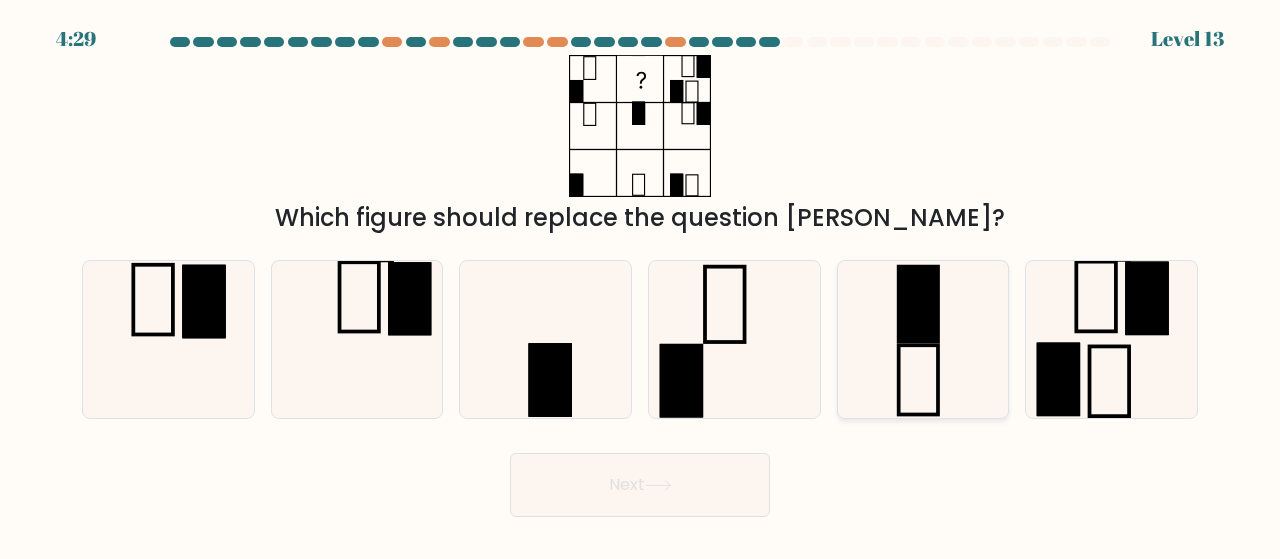 click 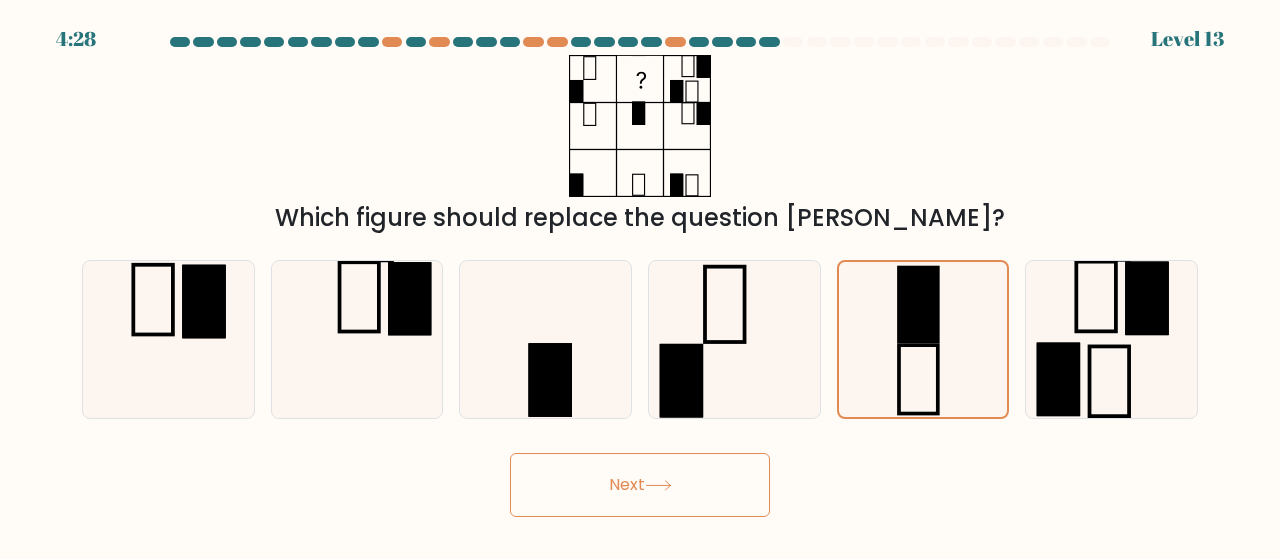 click on "Next" at bounding box center (640, 485) 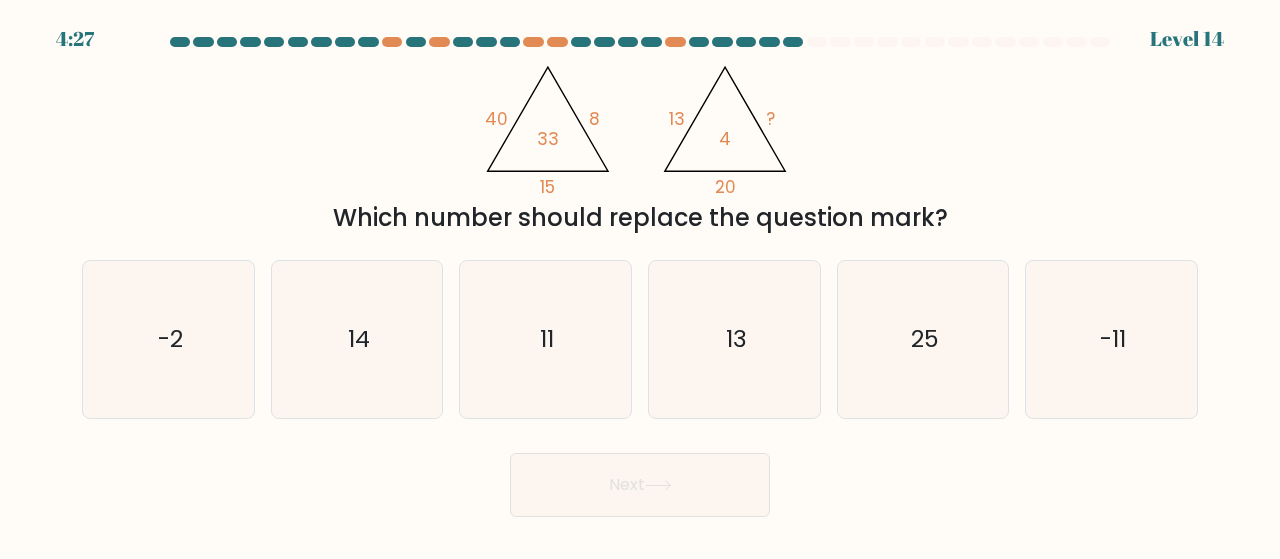 type 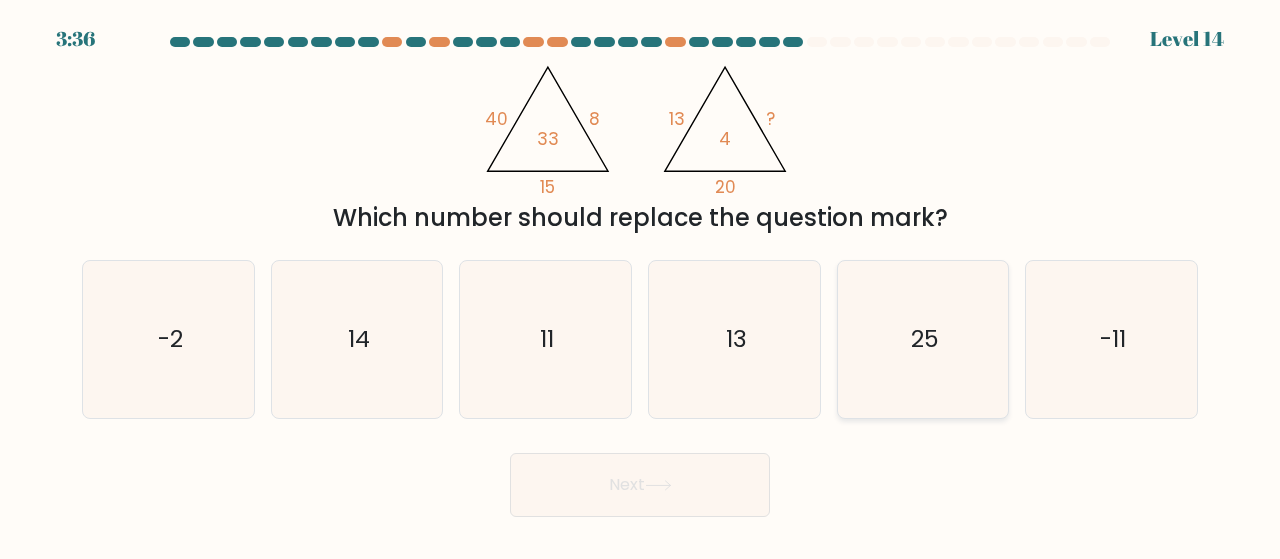 click on "25" 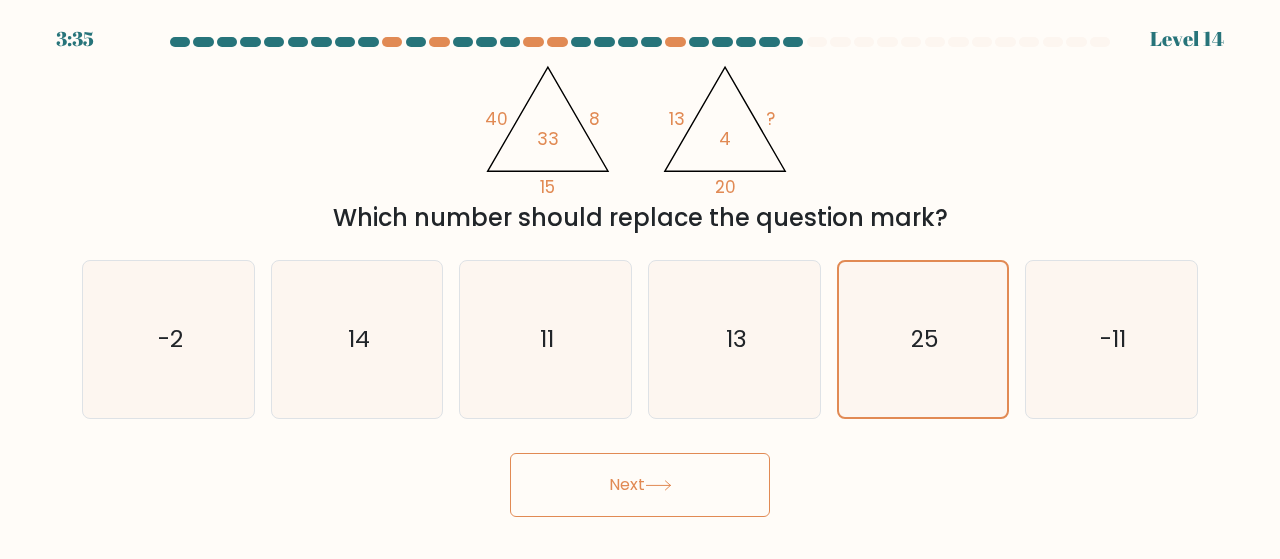 click on "Next" at bounding box center (640, 485) 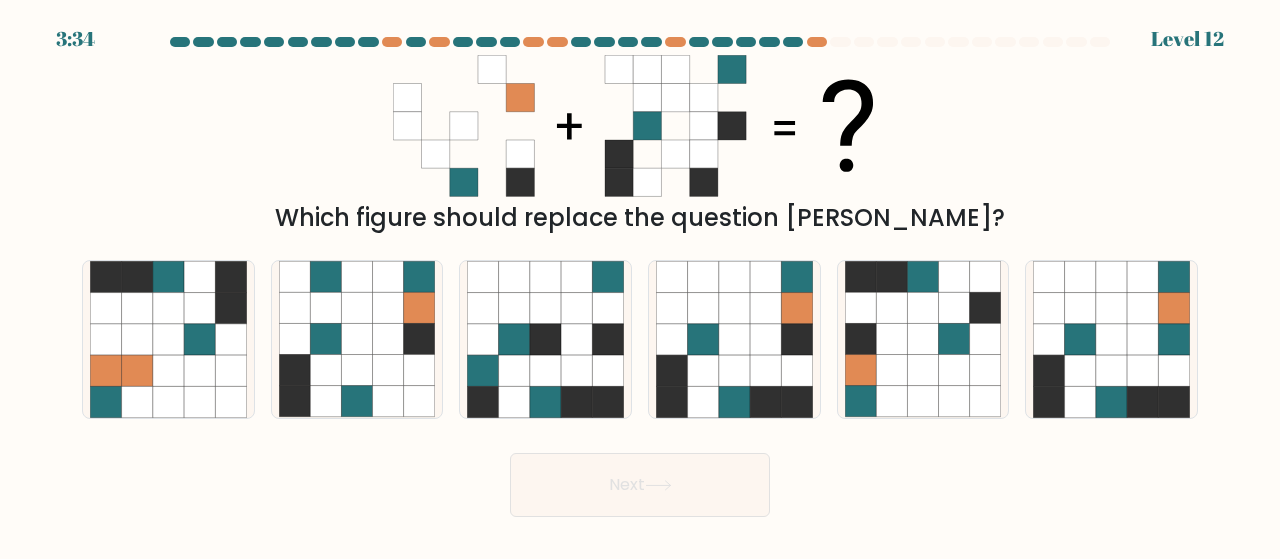 type 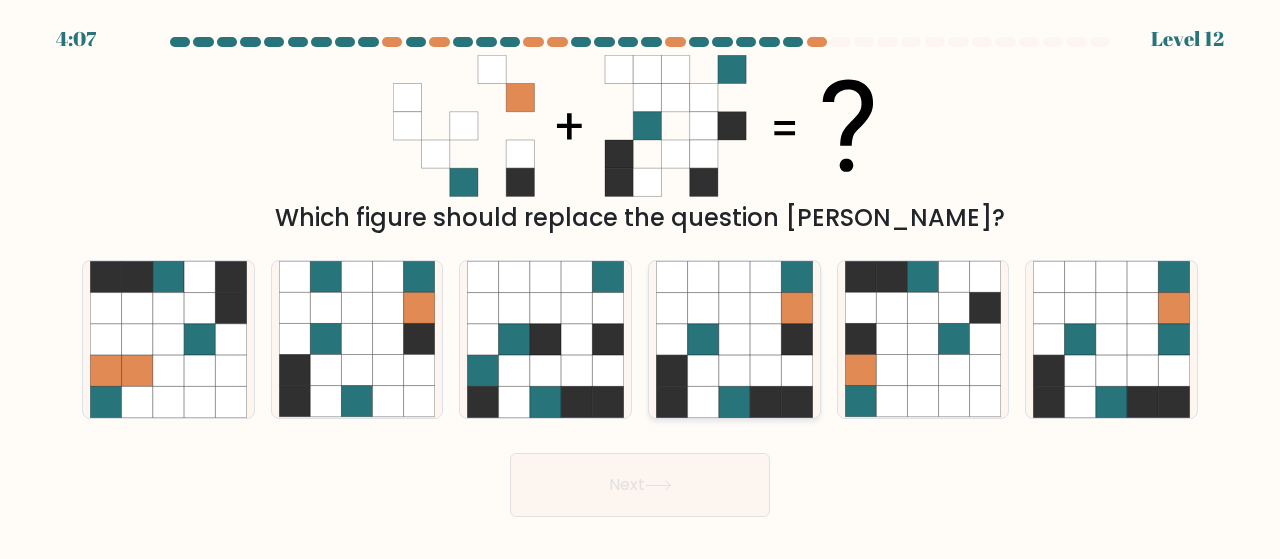 click 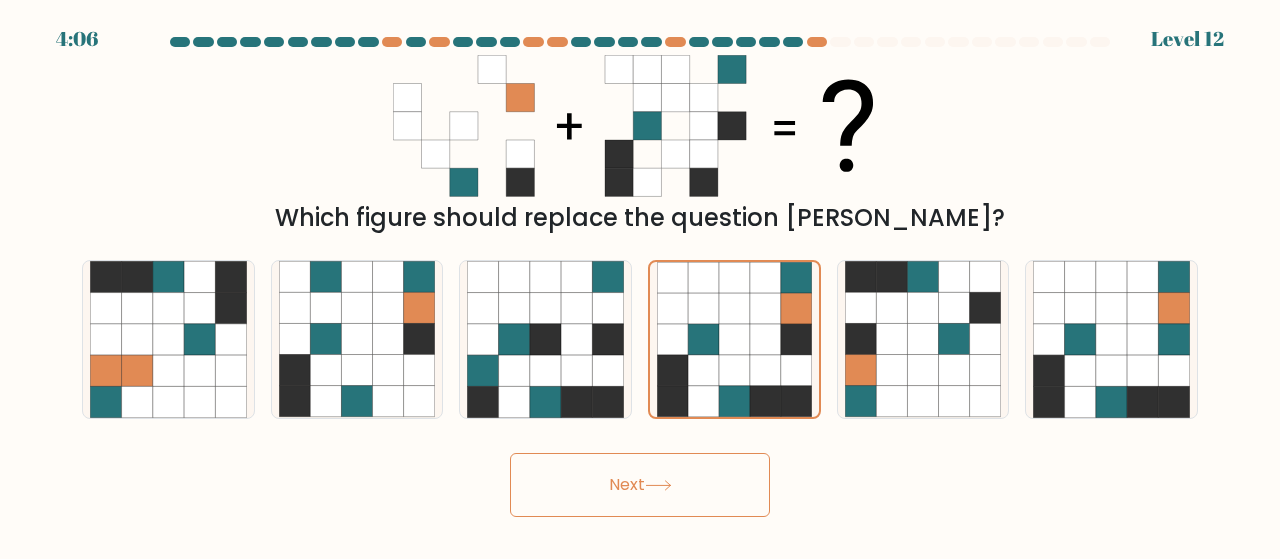 click on "4:06
Level 12" at bounding box center [640, 279] 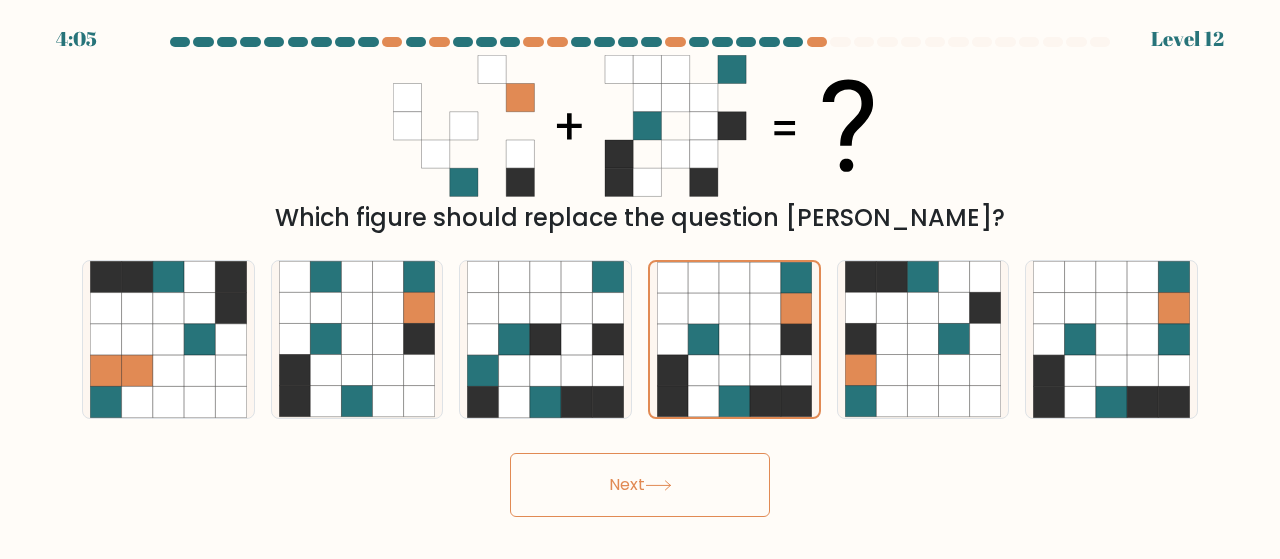 click on "Next" at bounding box center (640, 485) 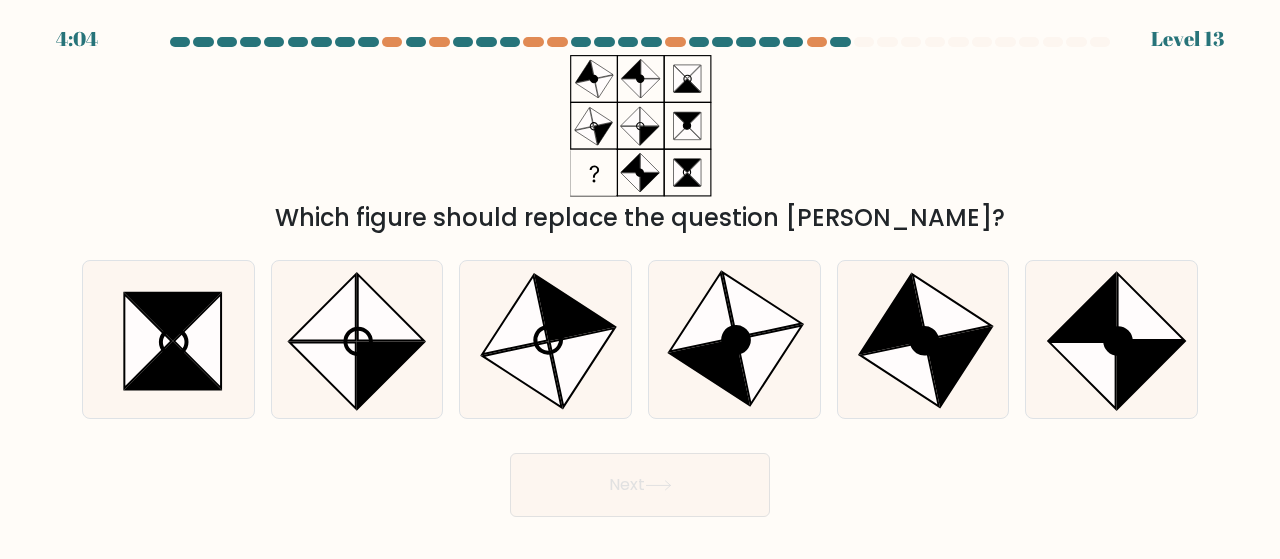 type 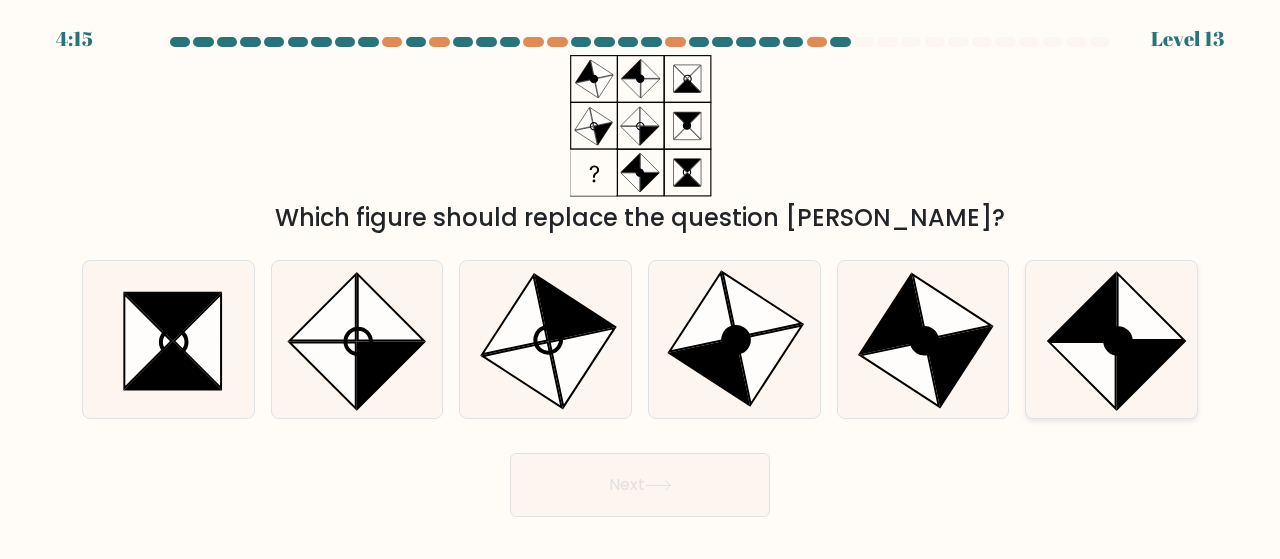 click 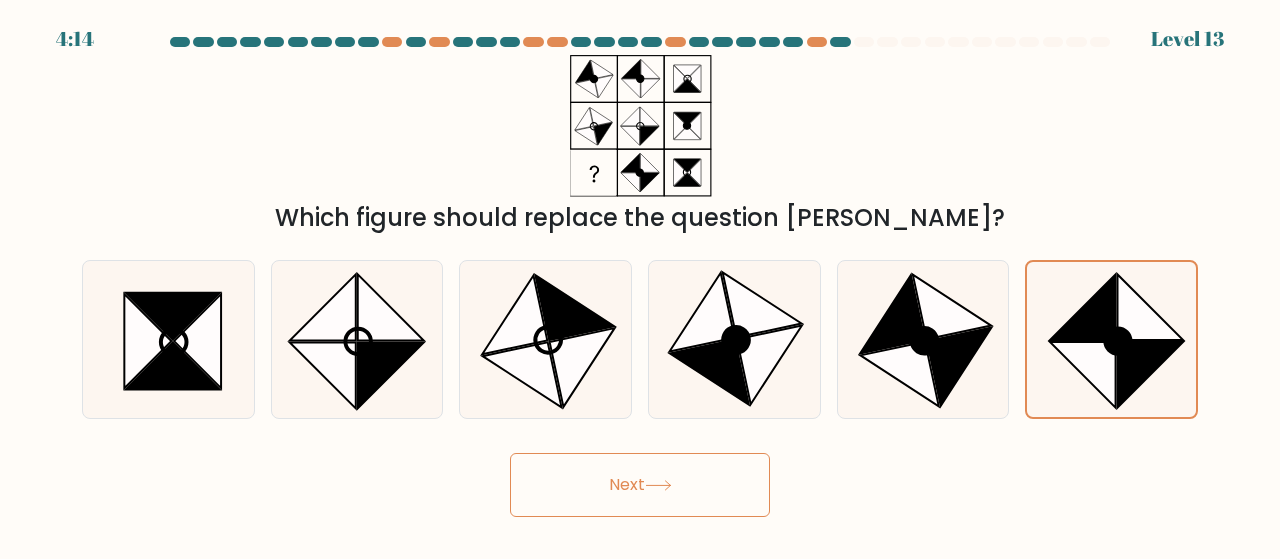 click on "Next" at bounding box center (640, 485) 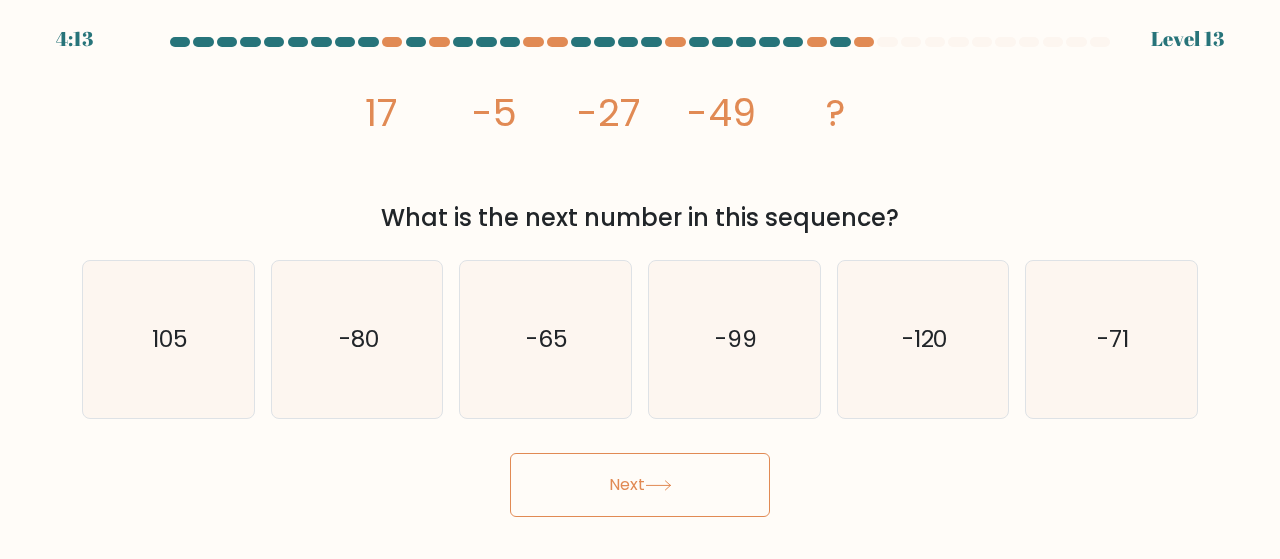 type 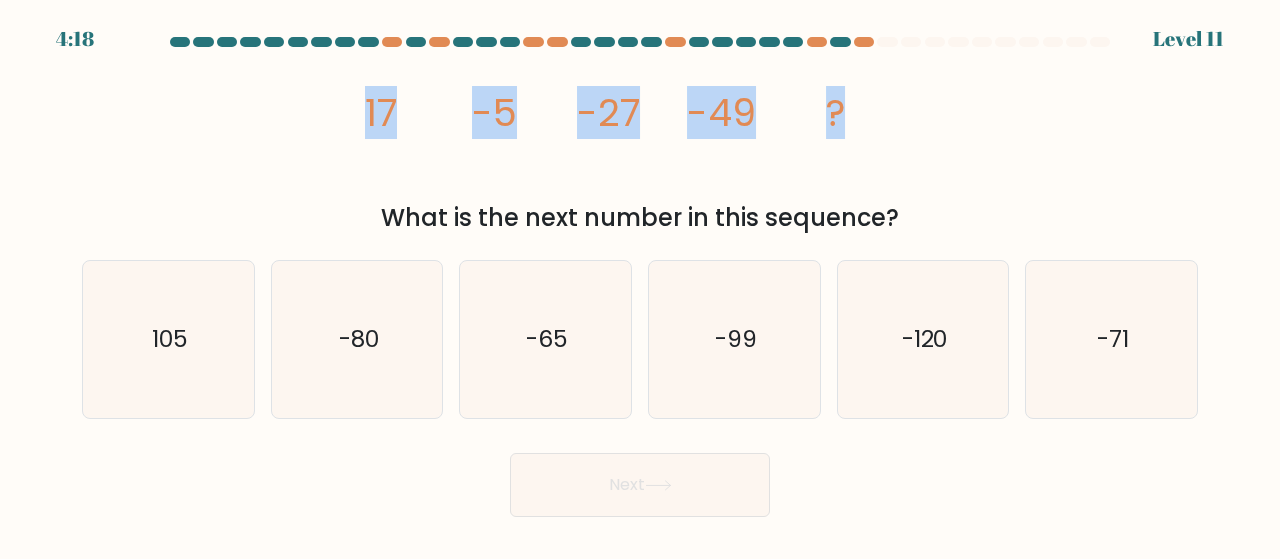 drag, startPoint x: 338, startPoint y: 110, endPoint x: 841, endPoint y: 115, distance: 503.02484 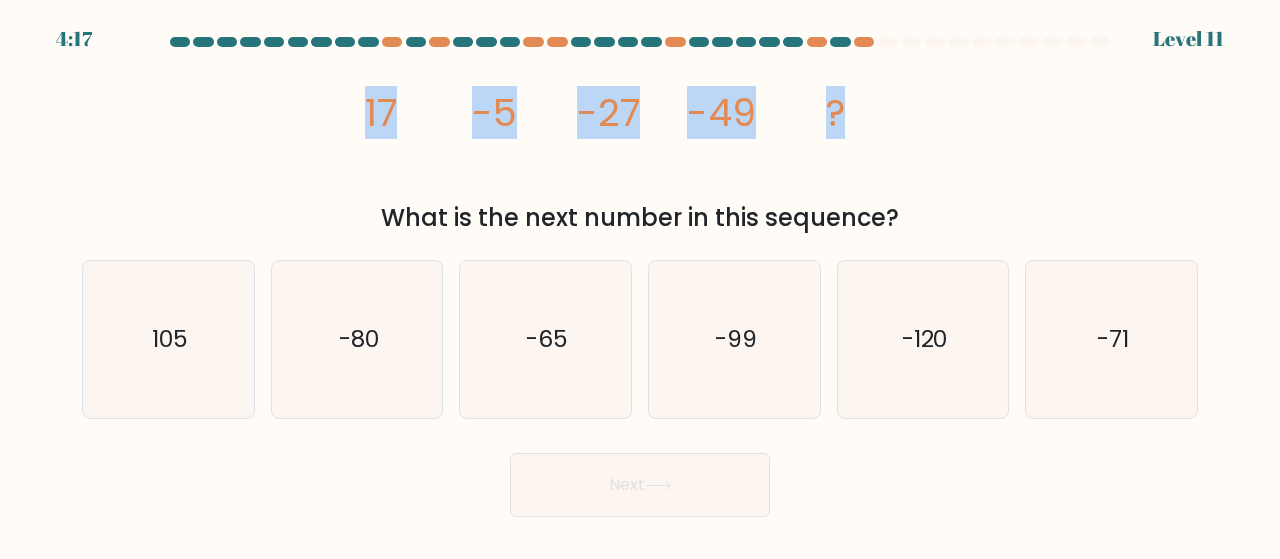 copy on "image/svg+xml
17
-5
-27
-49
?" 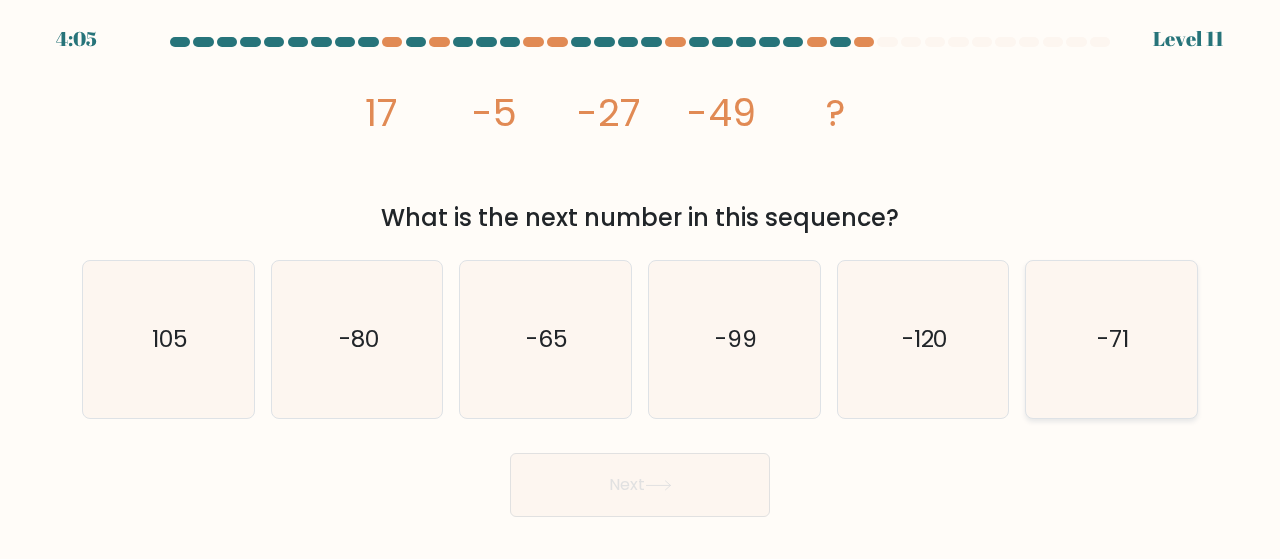 click on "-71" 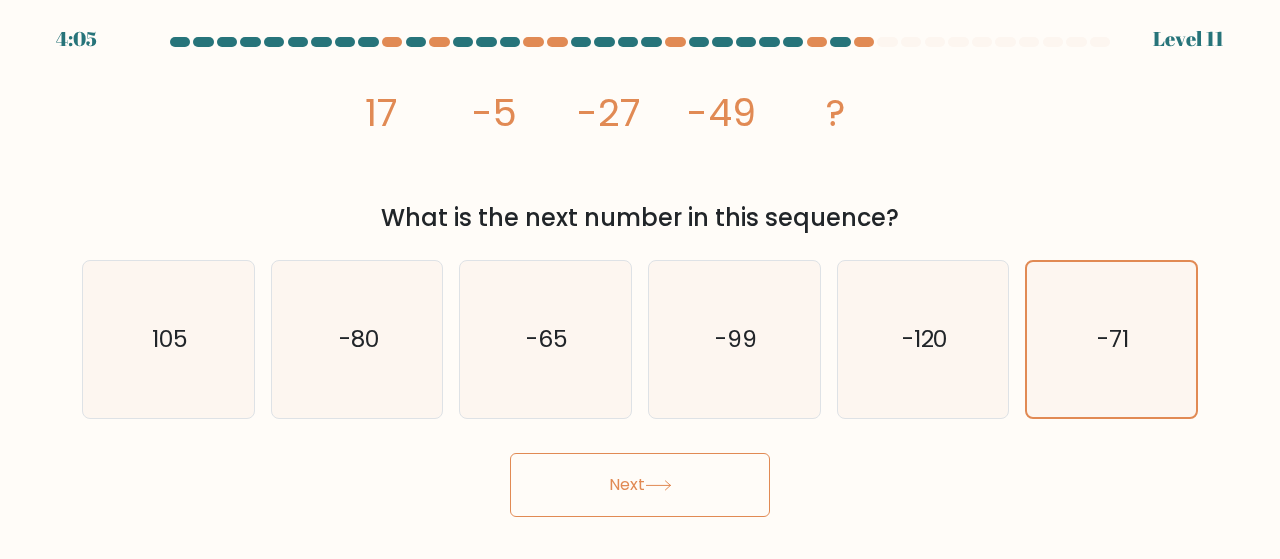 click on "Next" at bounding box center [640, 485] 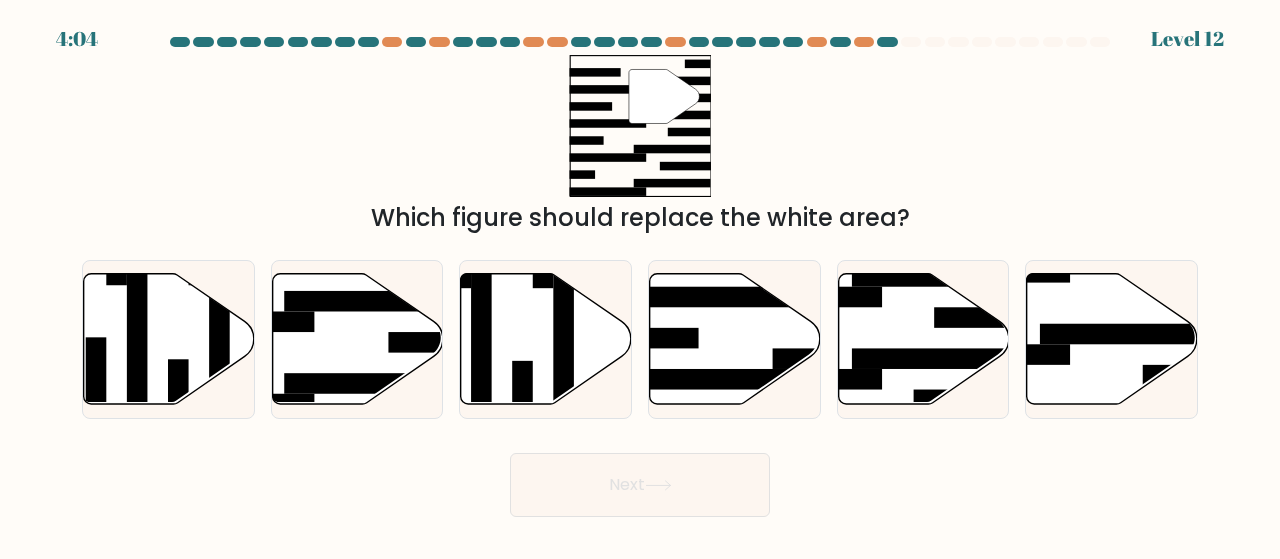type 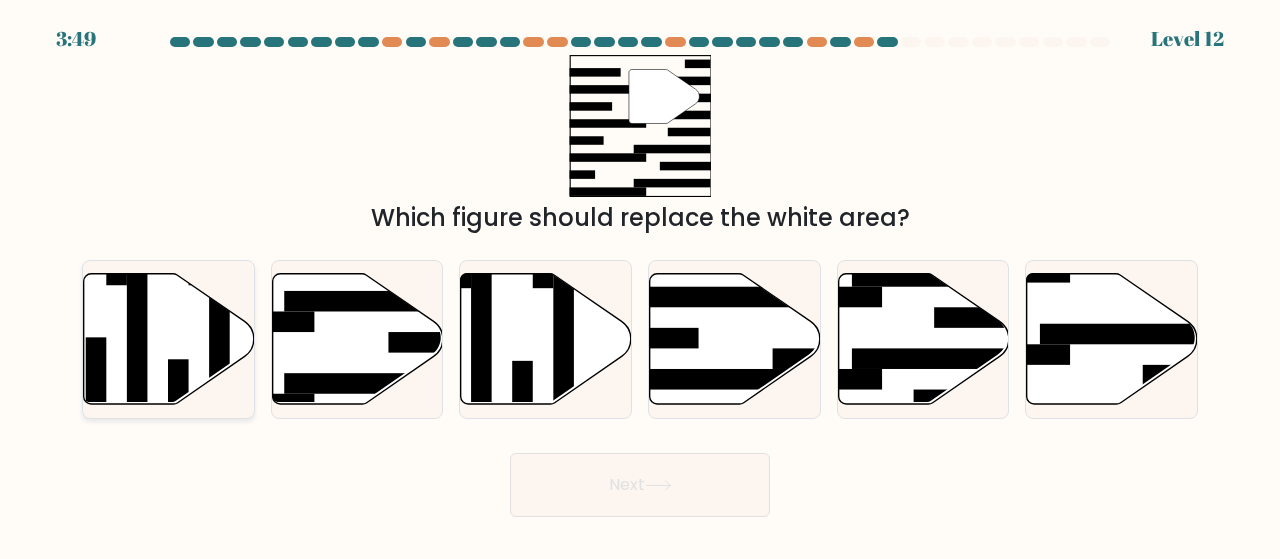 click 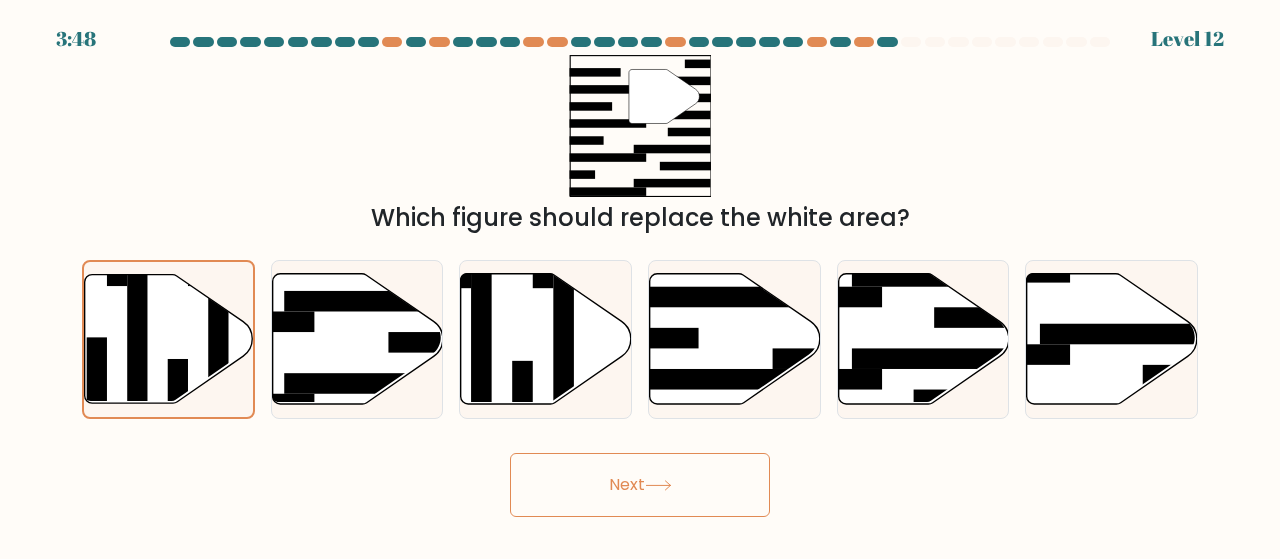 click on "Next" at bounding box center (640, 485) 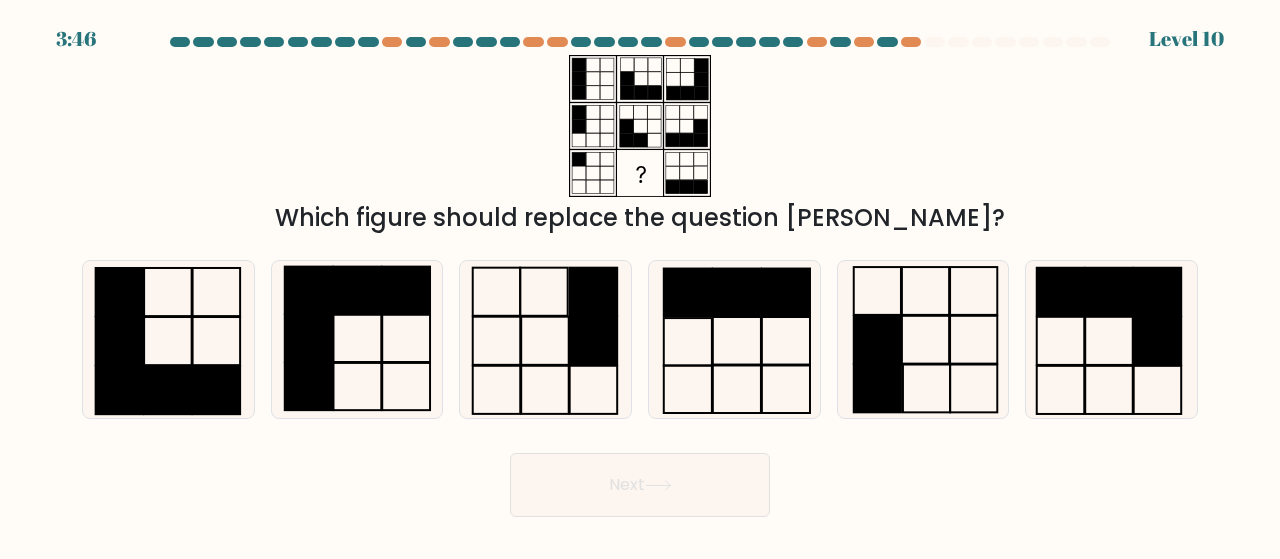 type 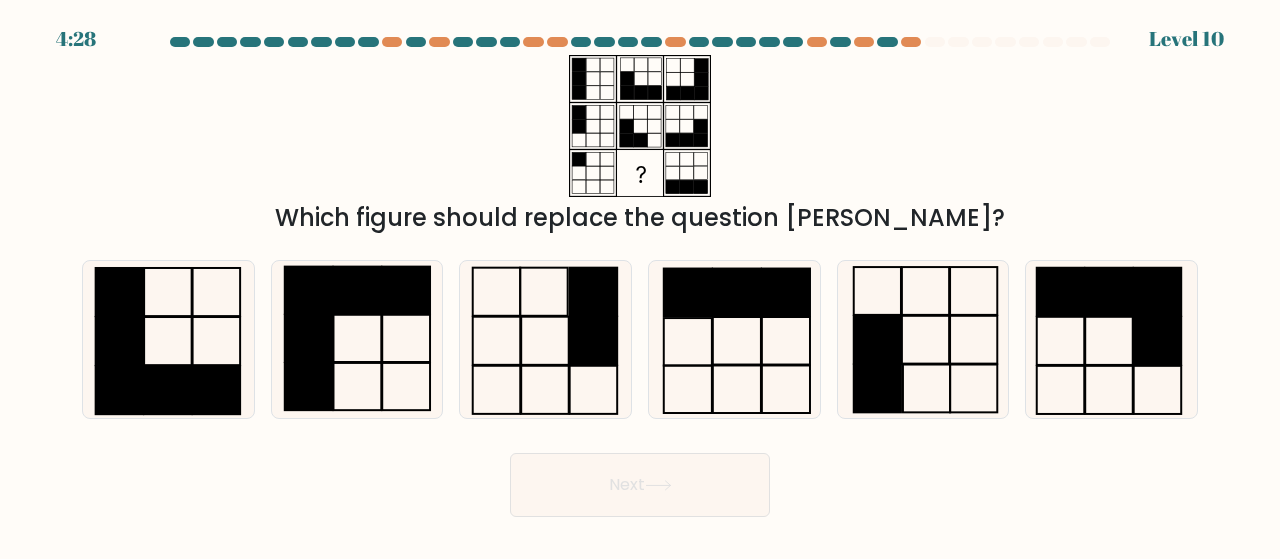 click on "Next" at bounding box center (640, 480) 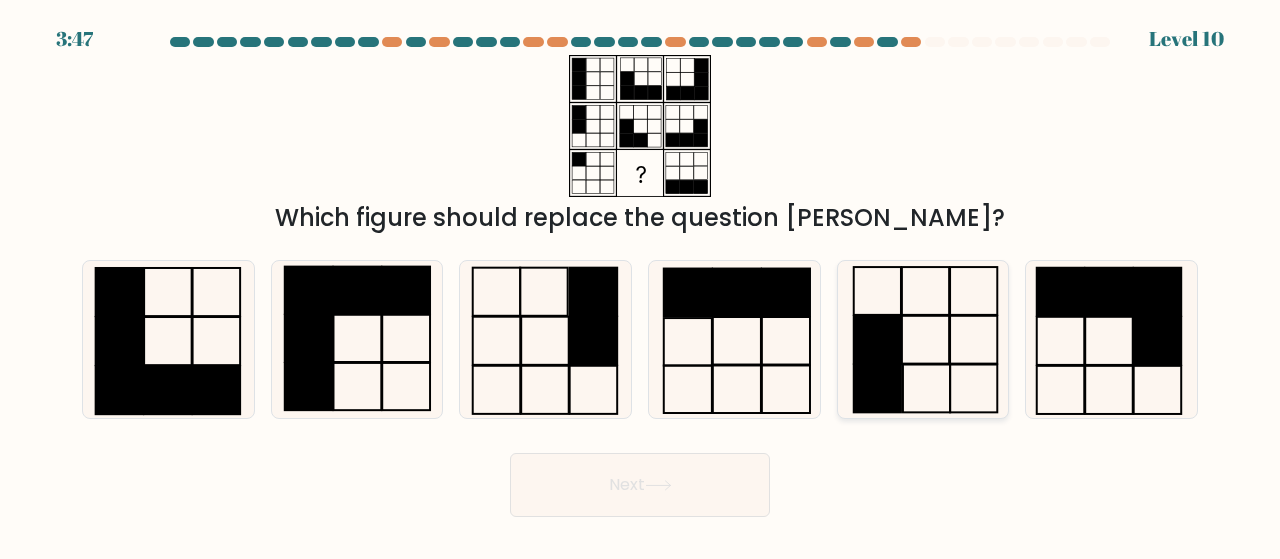 click 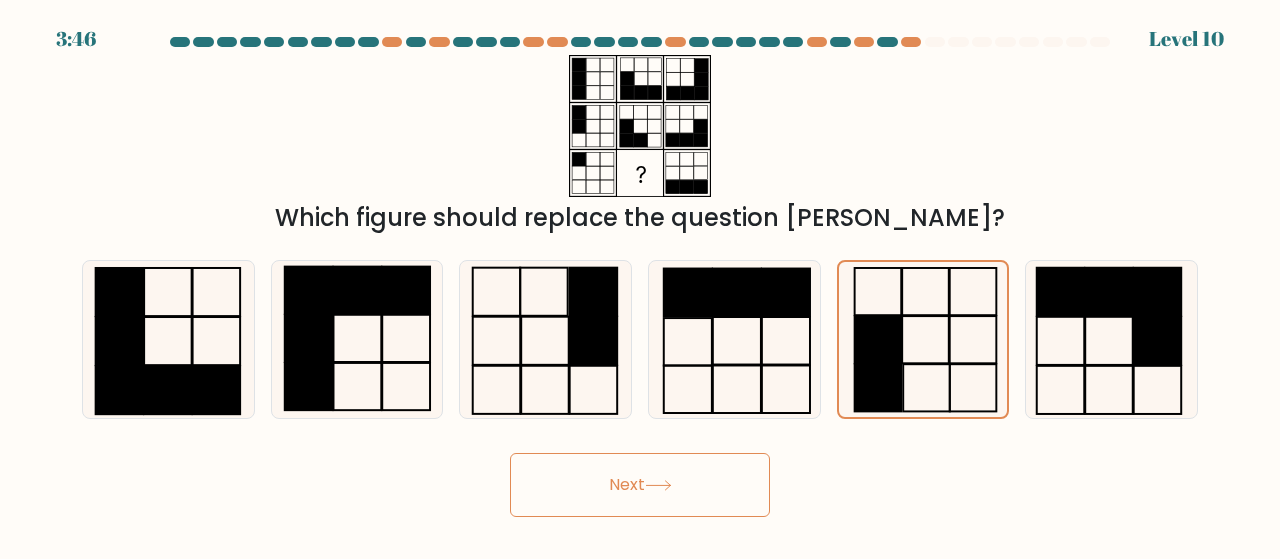 click on "Next" at bounding box center [640, 485] 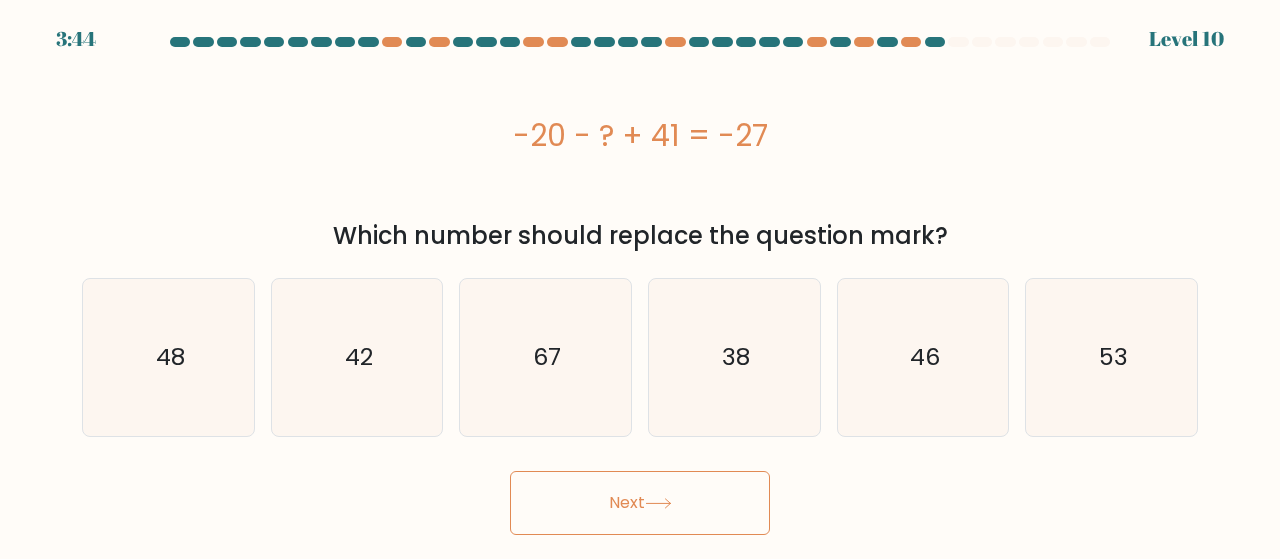 type 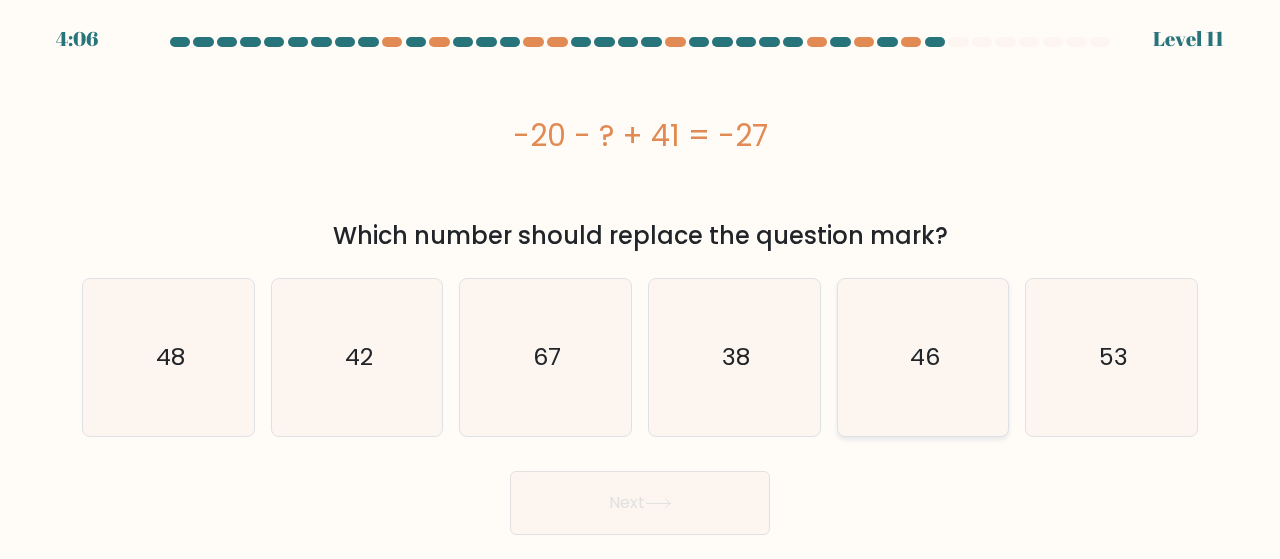click on "46" 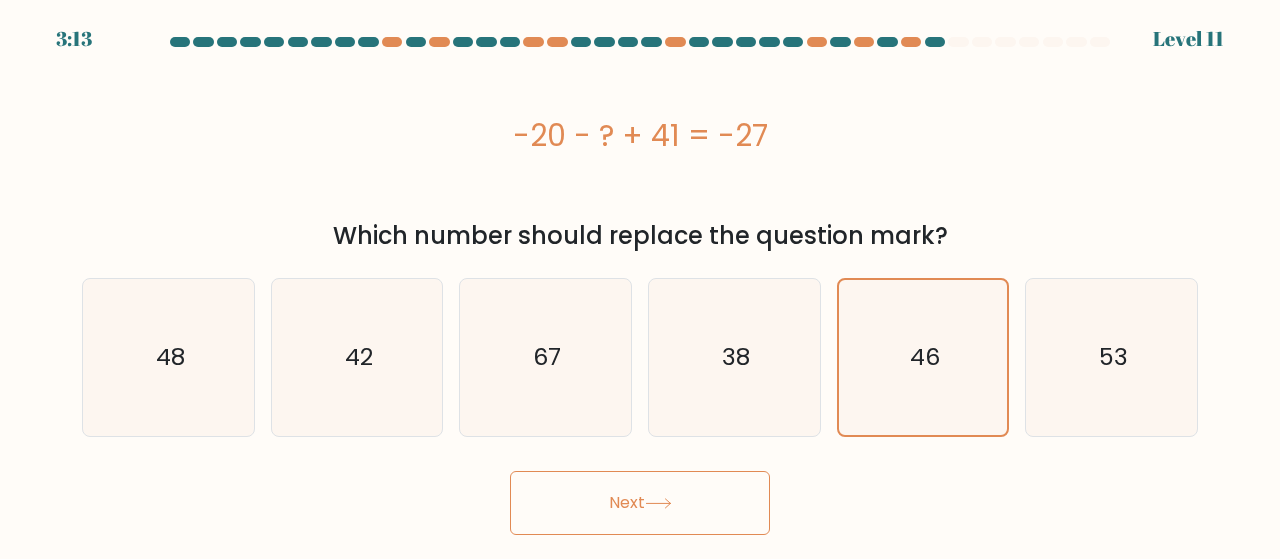 click on "-20 - ? + 41 = -27" at bounding box center [640, 135] 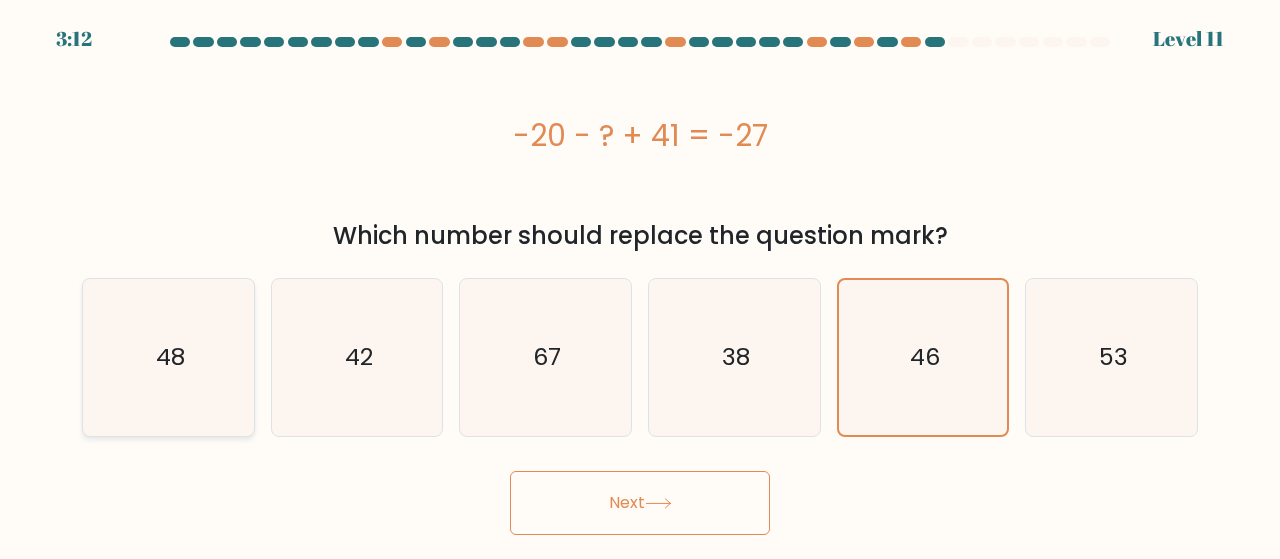 click on "48" 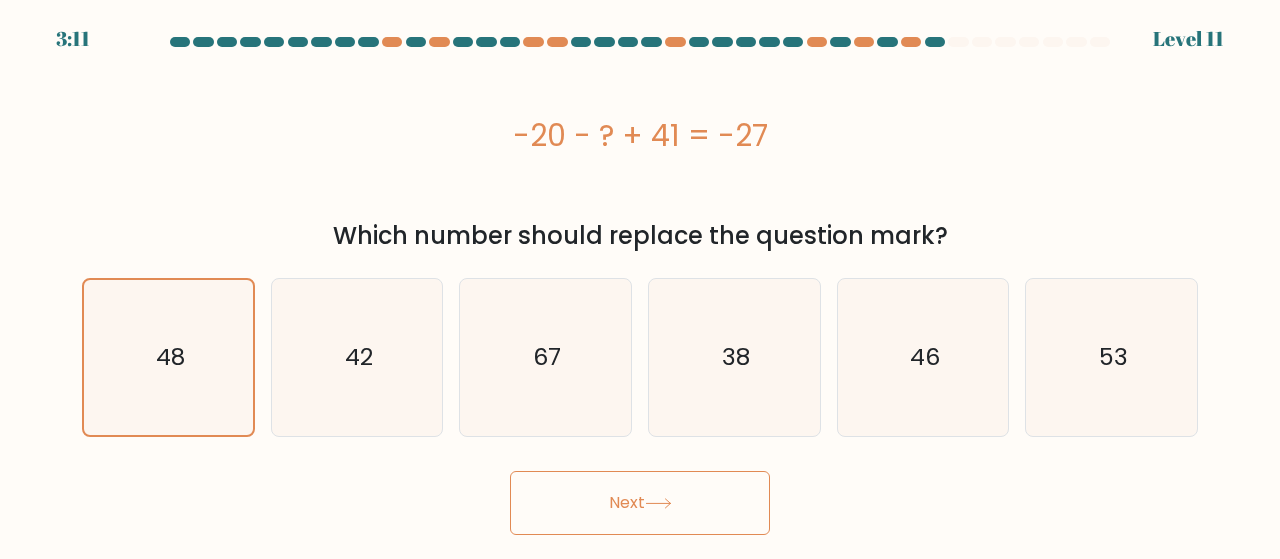 click on "Next" at bounding box center (640, 503) 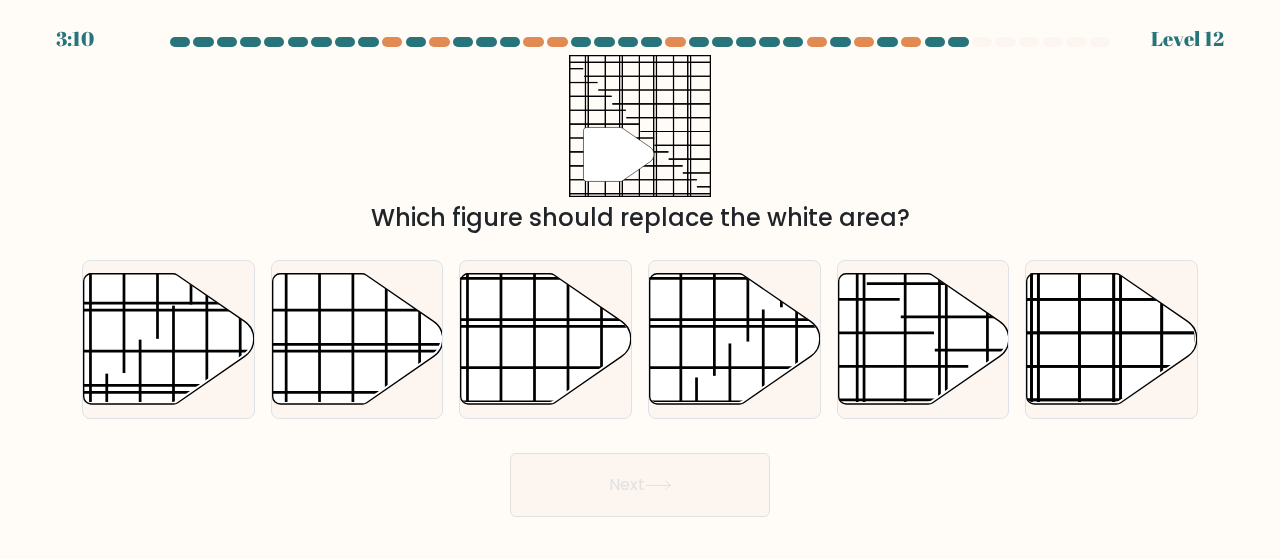type 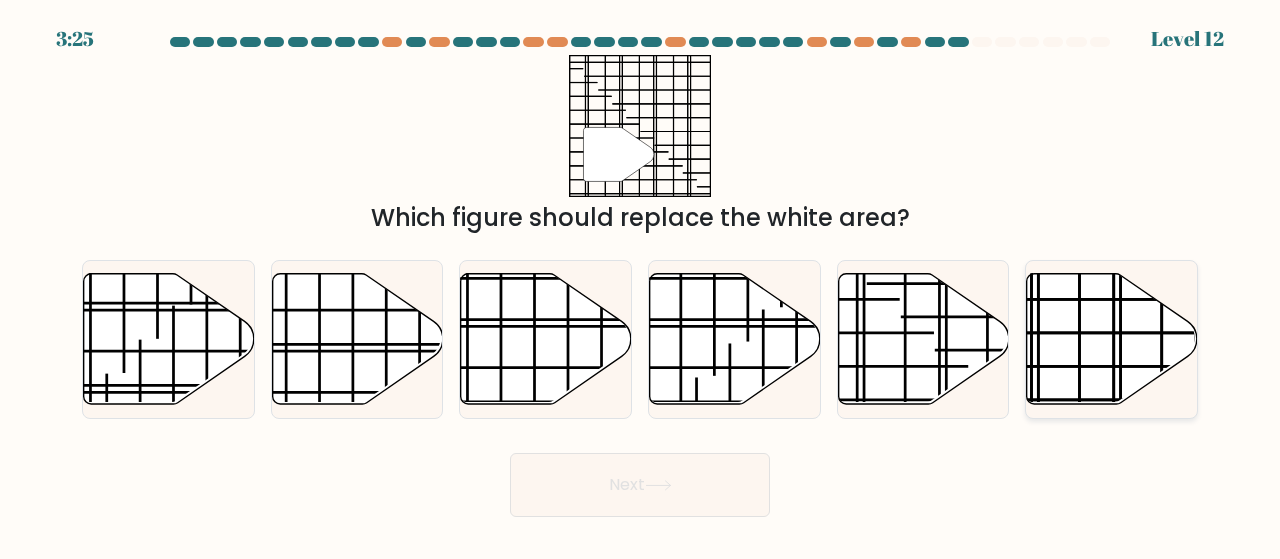 click 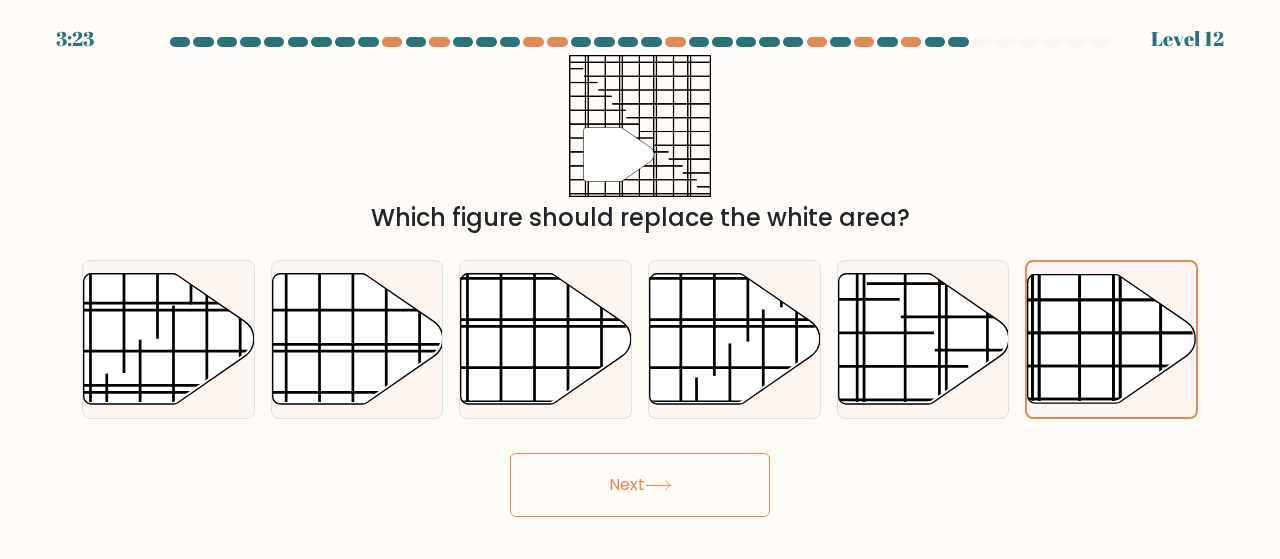 click on "Next" at bounding box center [640, 485] 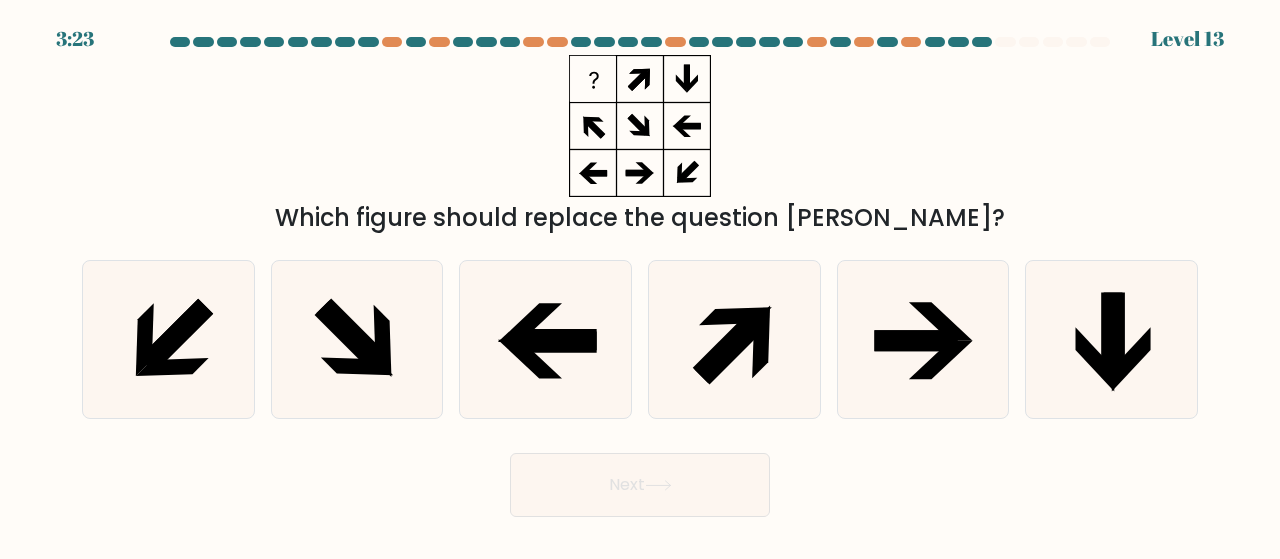 type 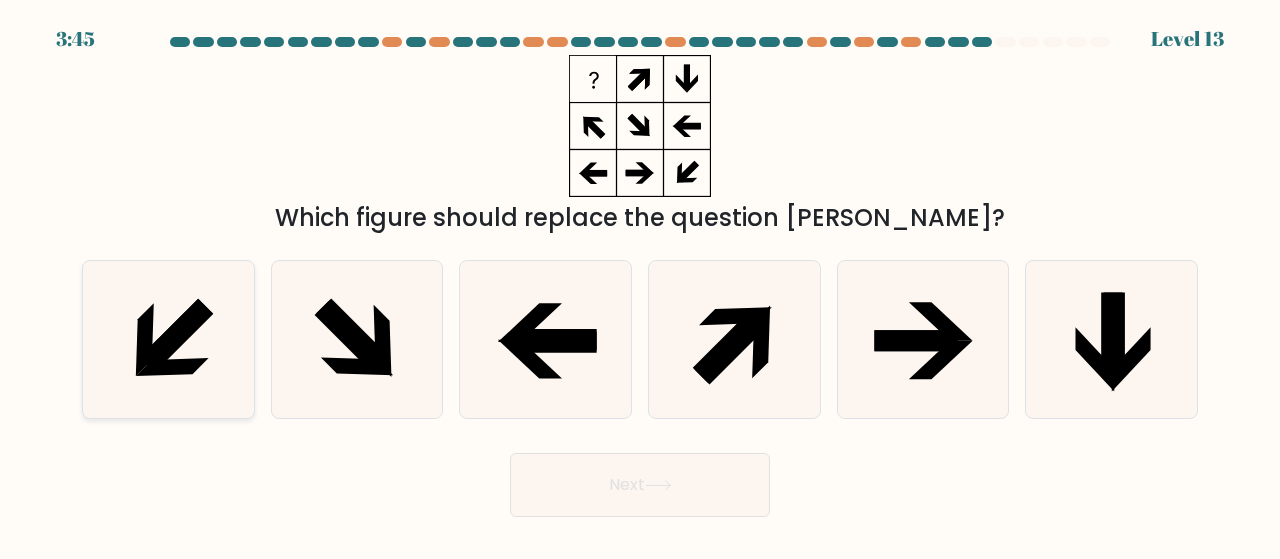click 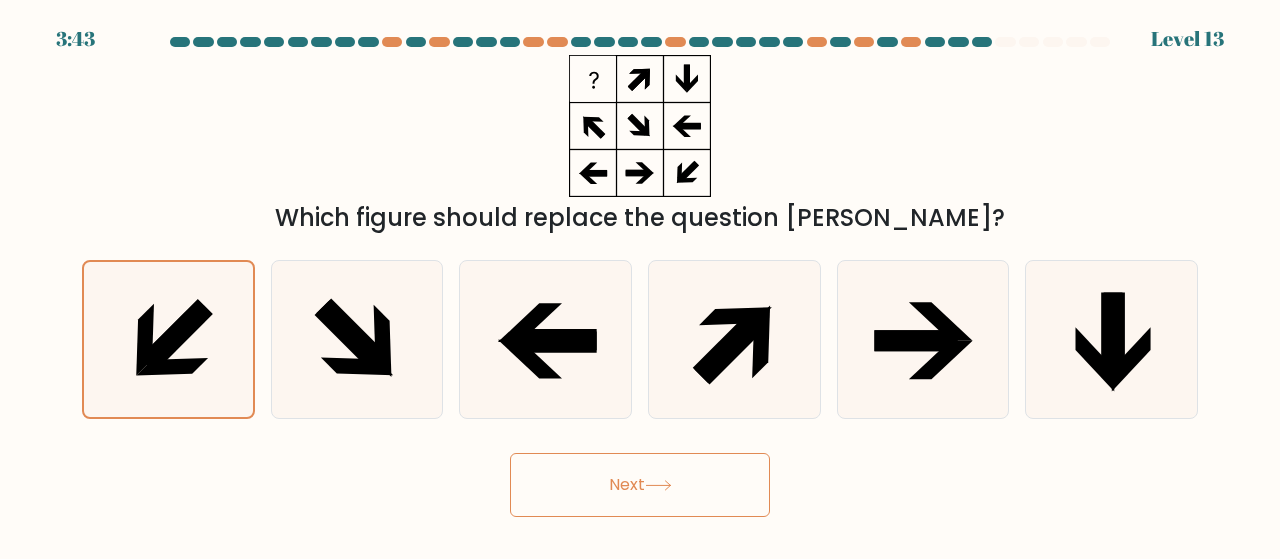 click 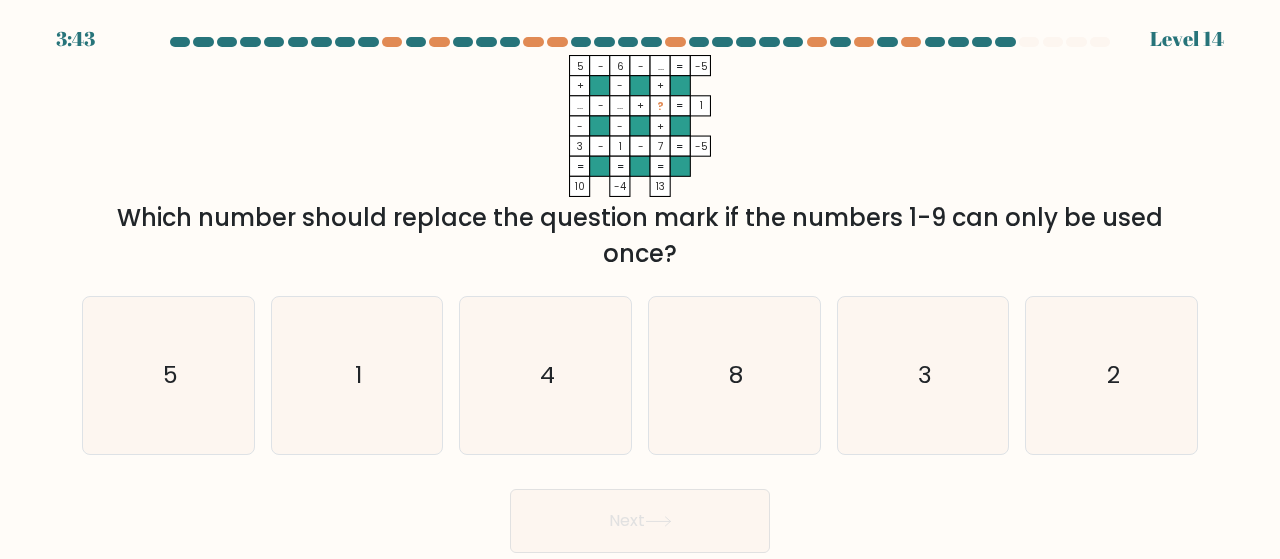type 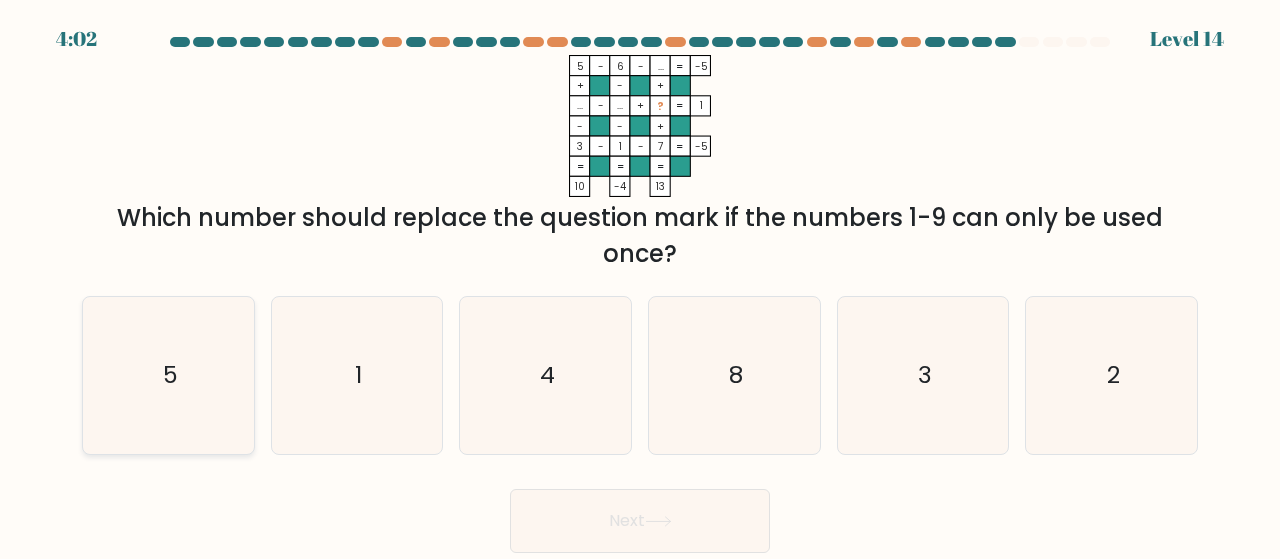 click on "5" 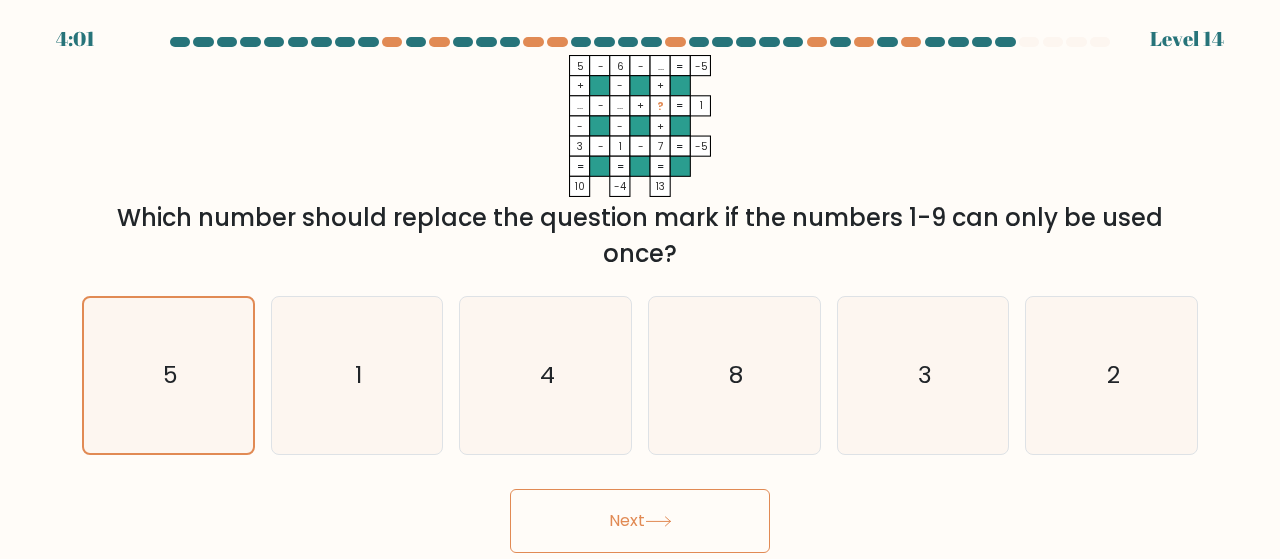 click on "Next" at bounding box center (640, 521) 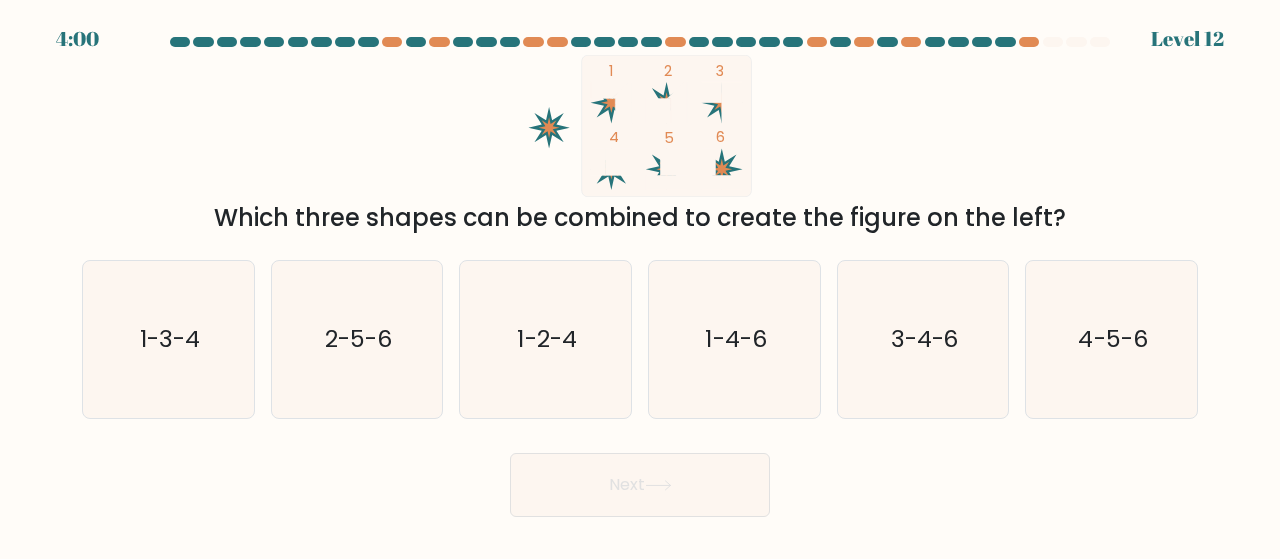 type 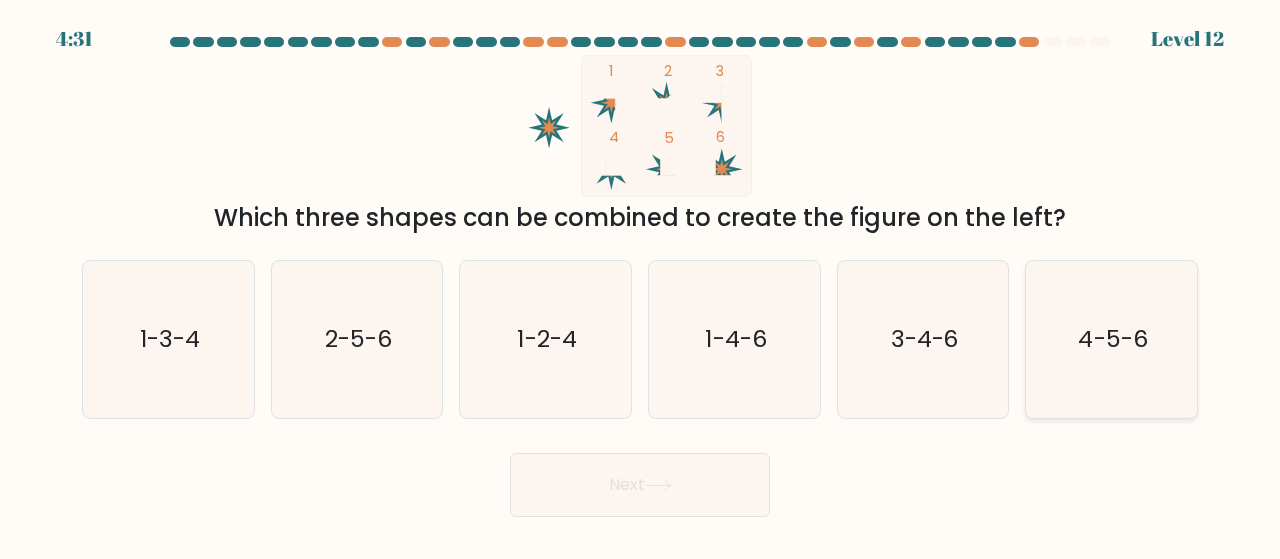 click on "4-5-6" 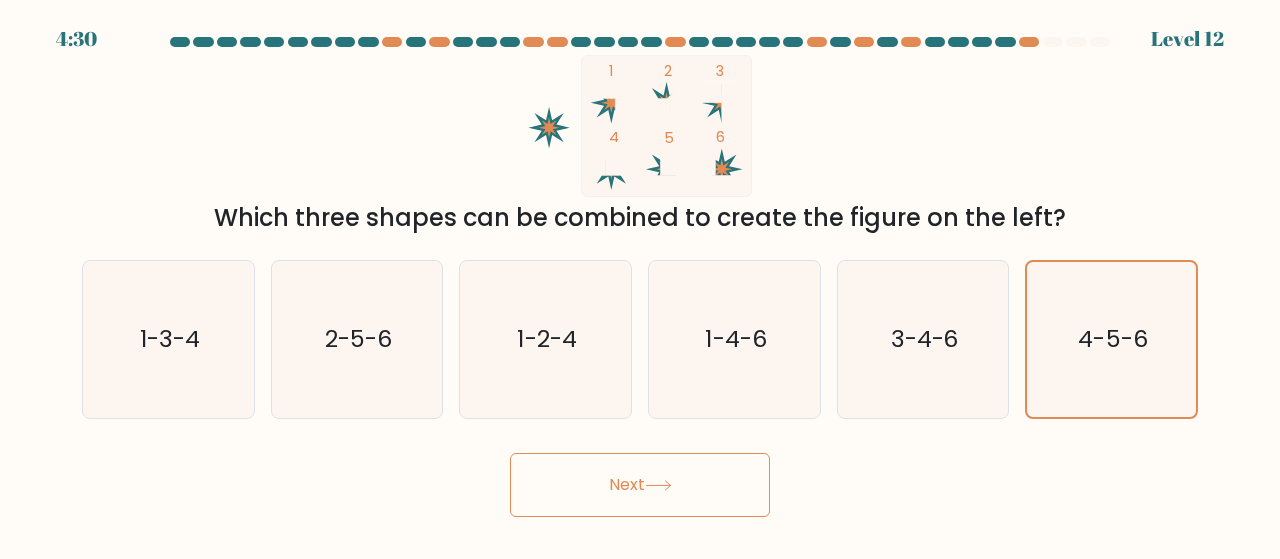 click on "Next" at bounding box center [640, 485] 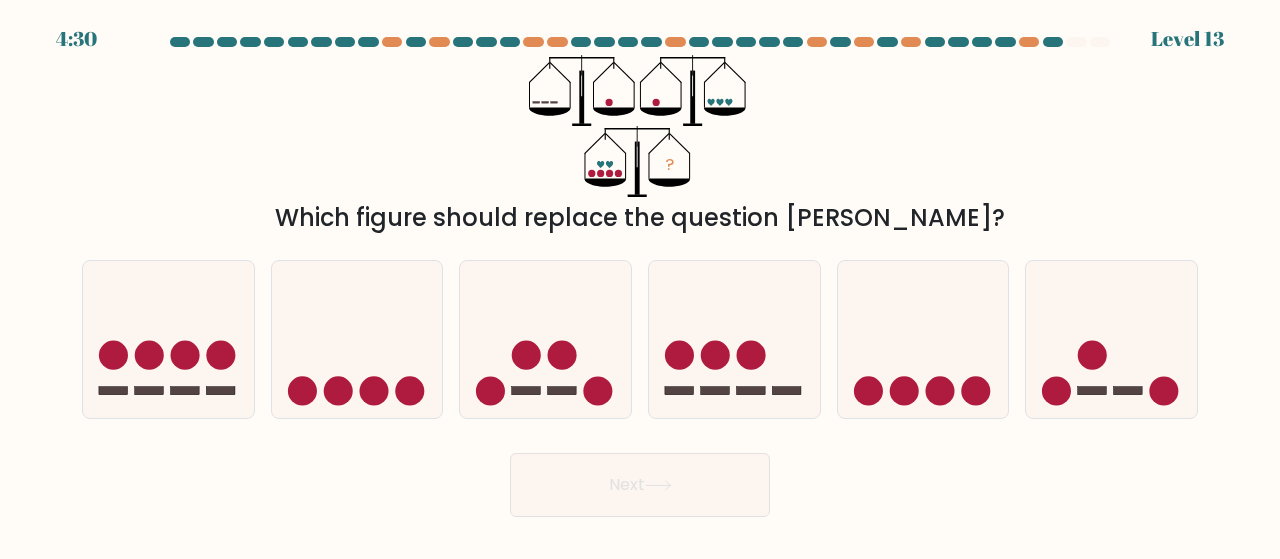 type 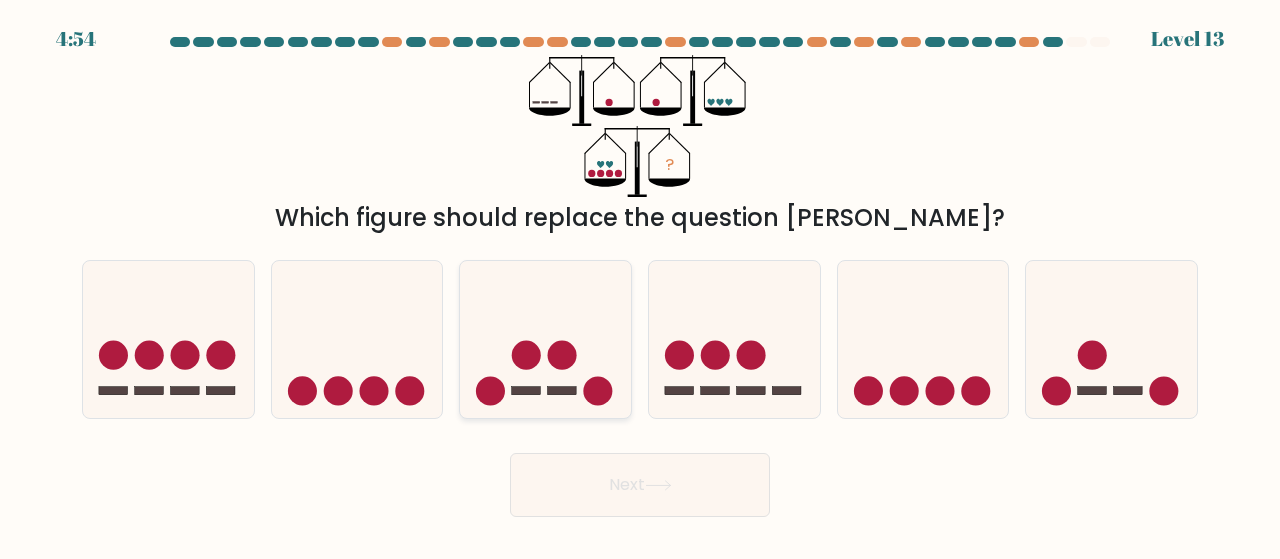 click 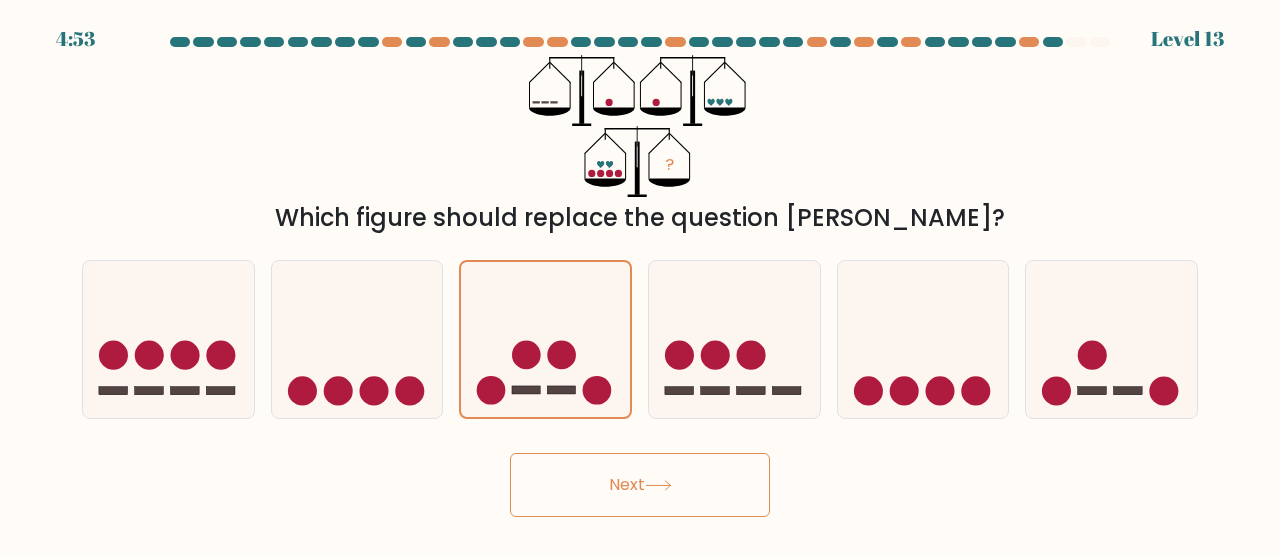 click on "Next" at bounding box center (640, 485) 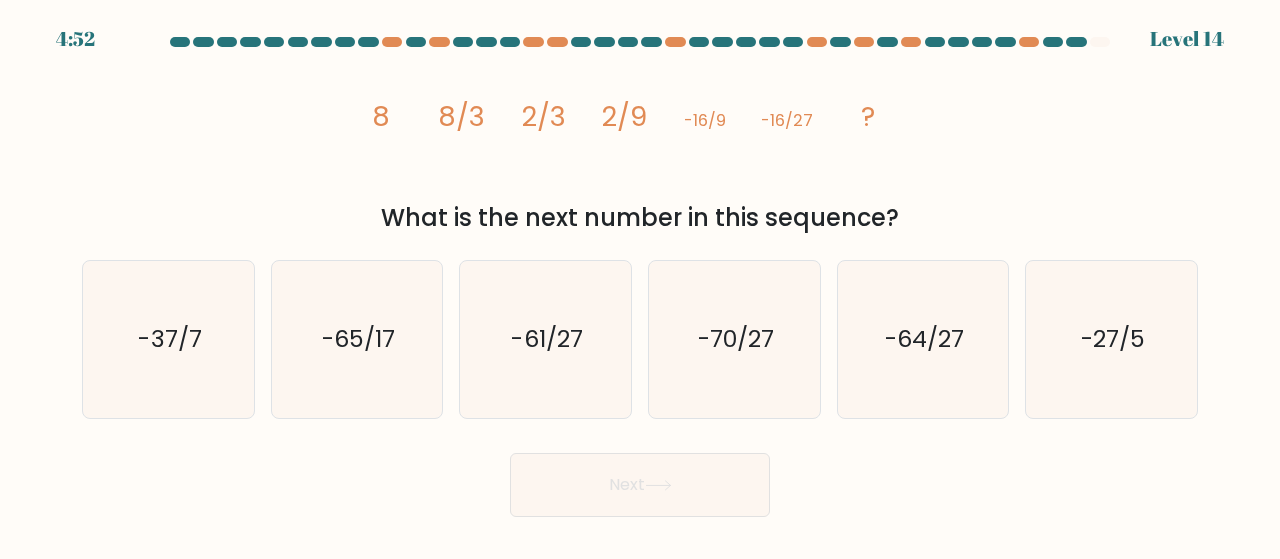 type 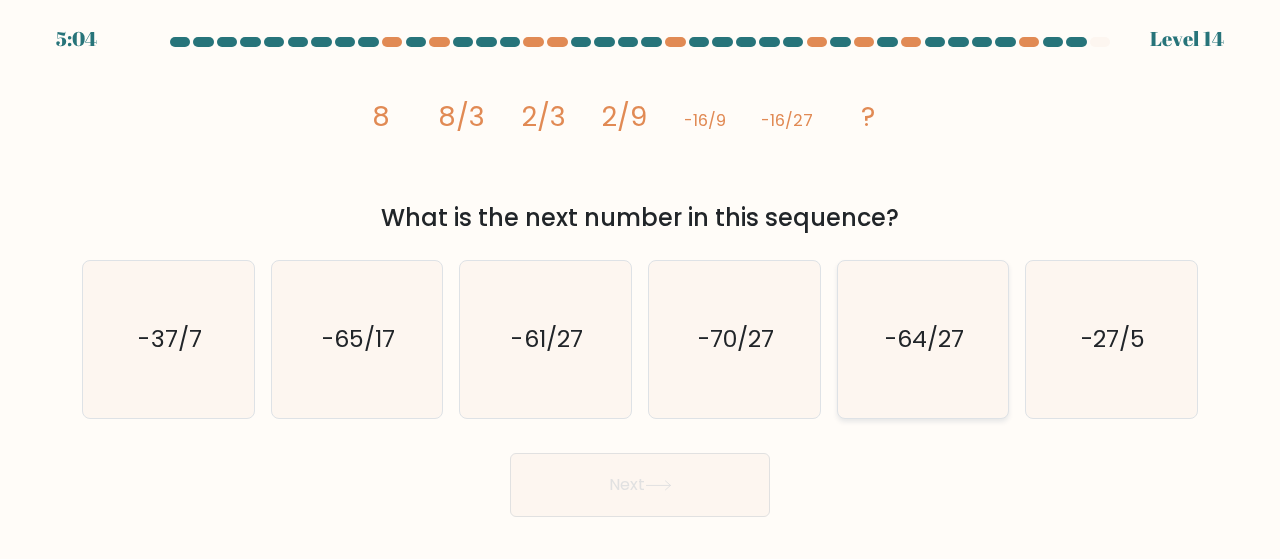 click on "-64/27" 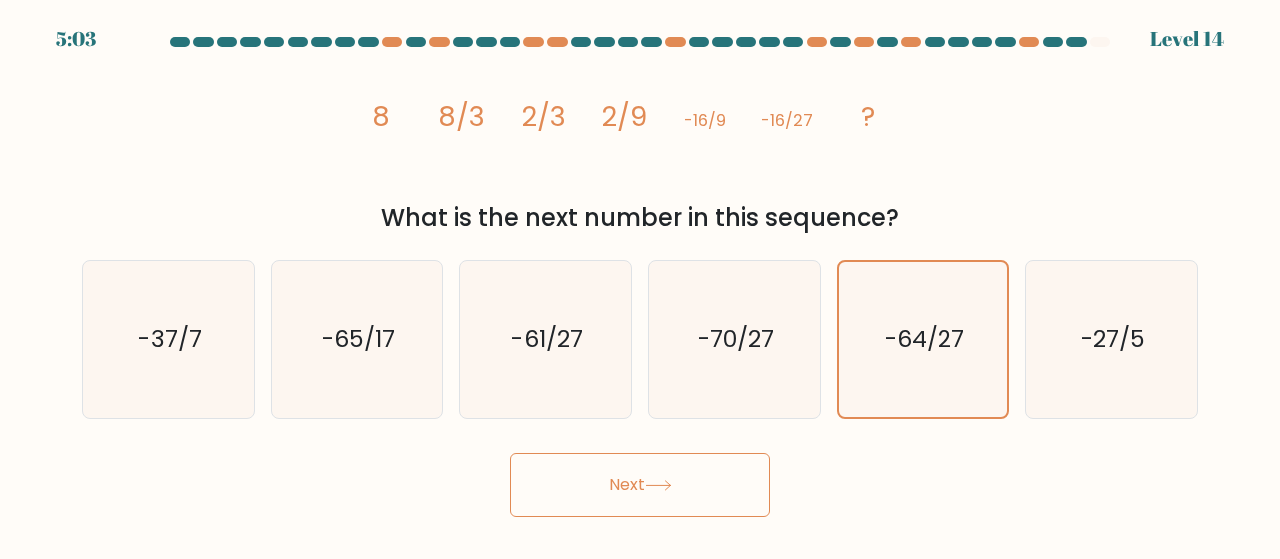 click on "Next" at bounding box center [640, 485] 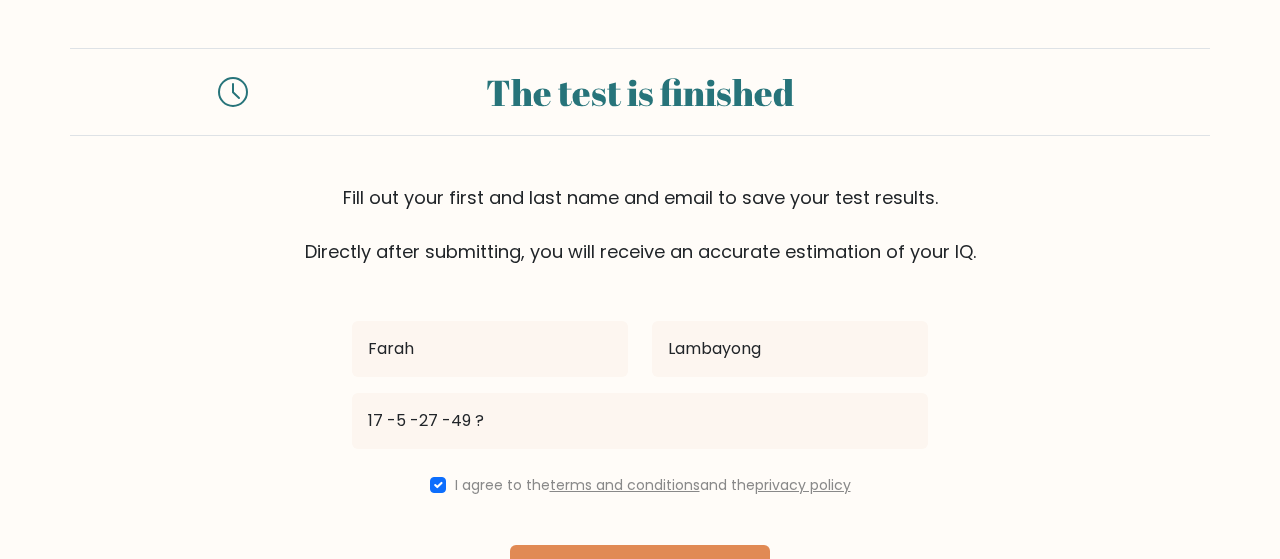 scroll, scrollTop: 142, scrollLeft: 0, axis: vertical 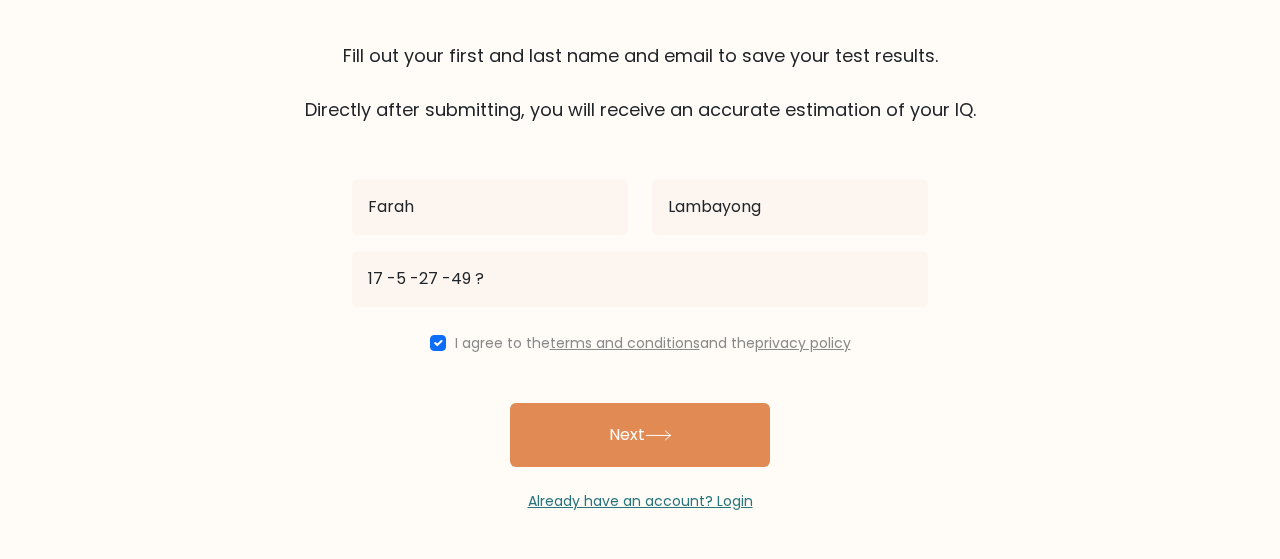 drag, startPoint x: 621, startPoint y: 266, endPoint x: 286, endPoint y: 280, distance: 335.29242 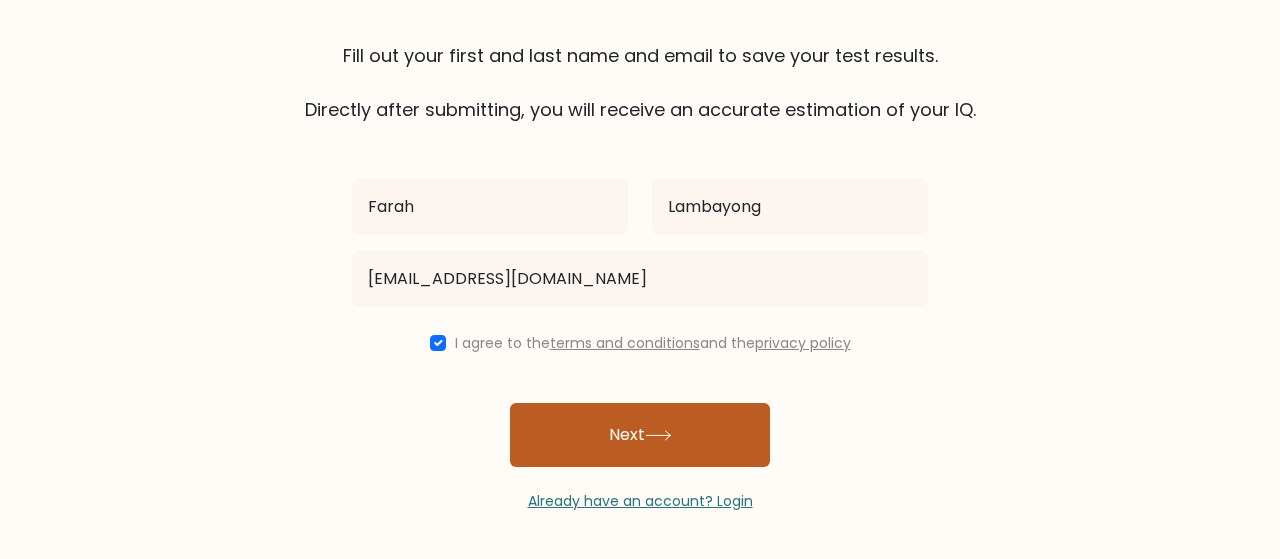 type on "farmarlam.83@gmail.com" 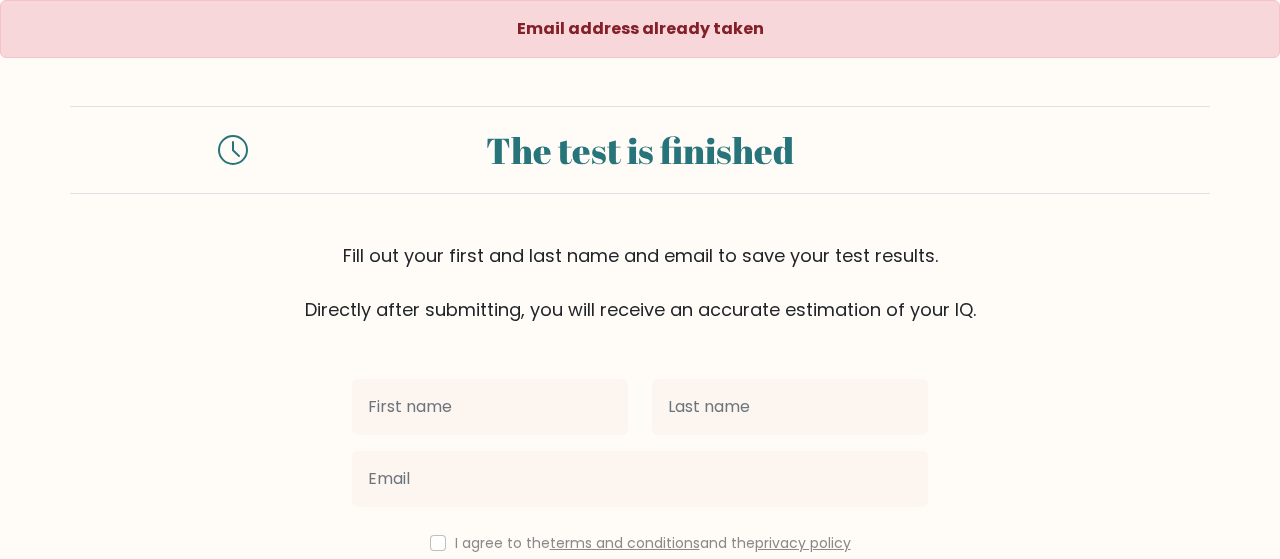 scroll, scrollTop: 200, scrollLeft: 0, axis: vertical 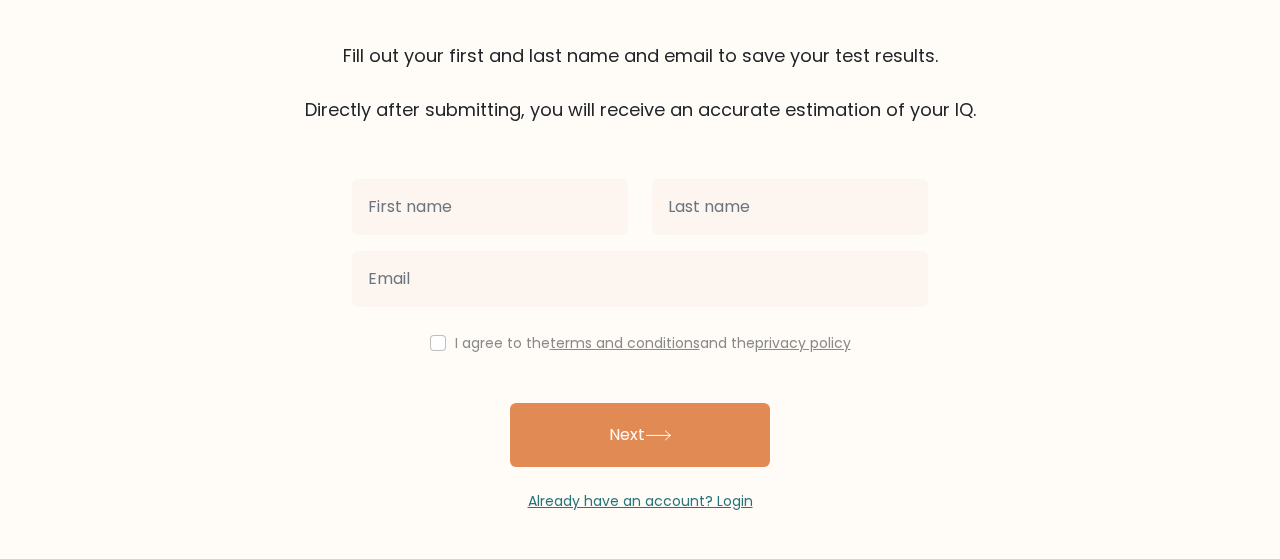 click at bounding box center (490, 207) 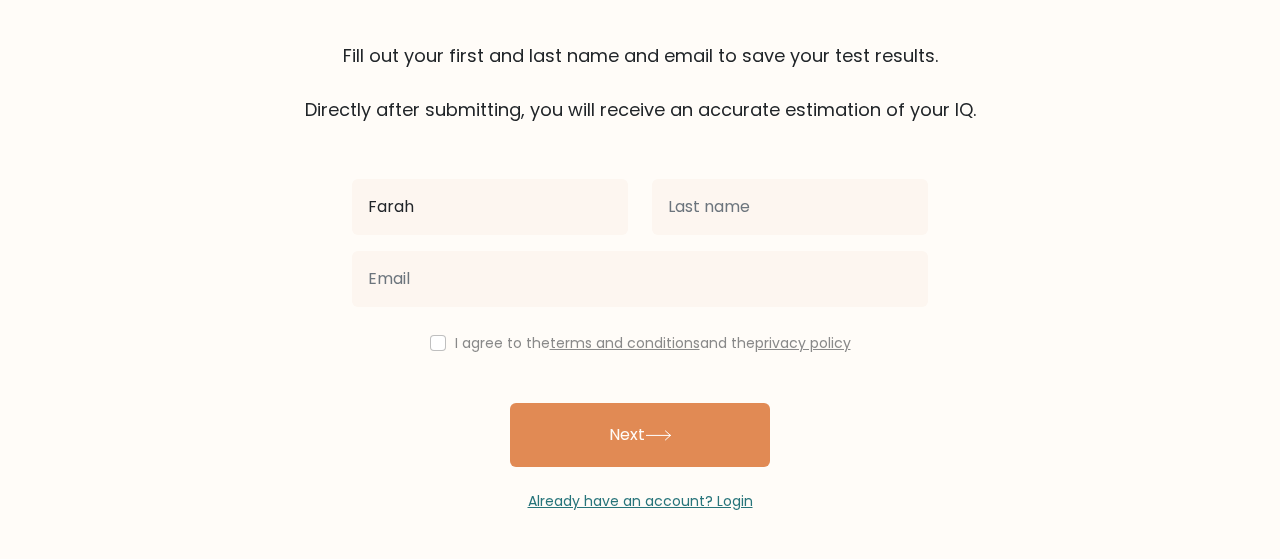 type on "Farah" 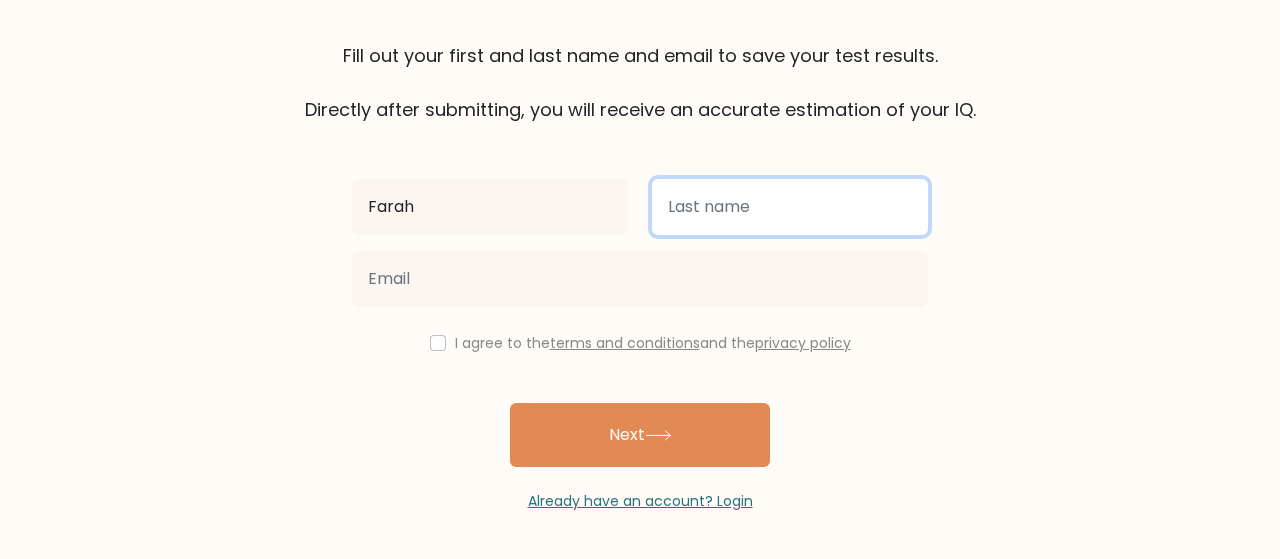 click at bounding box center [790, 207] 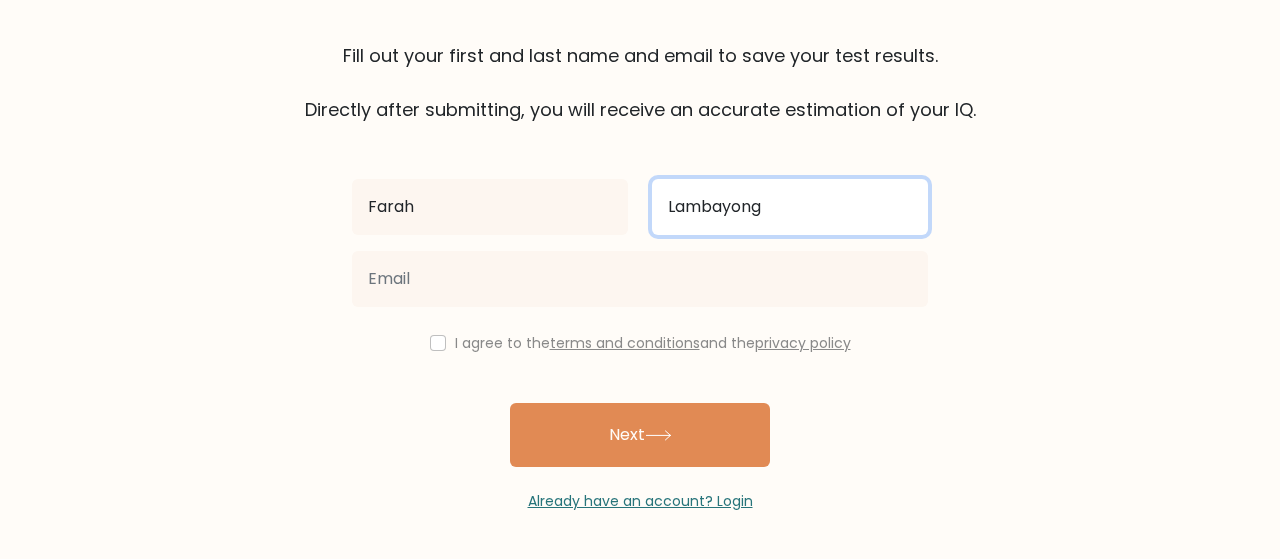 type on "Lambayong" 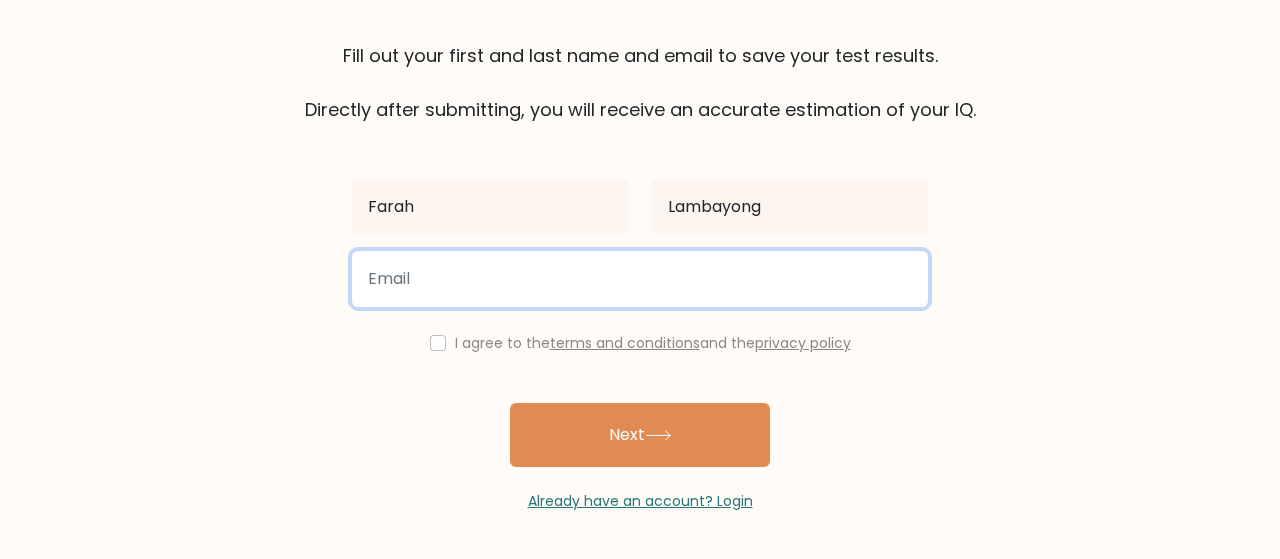 click at bounding box center [640, 279] 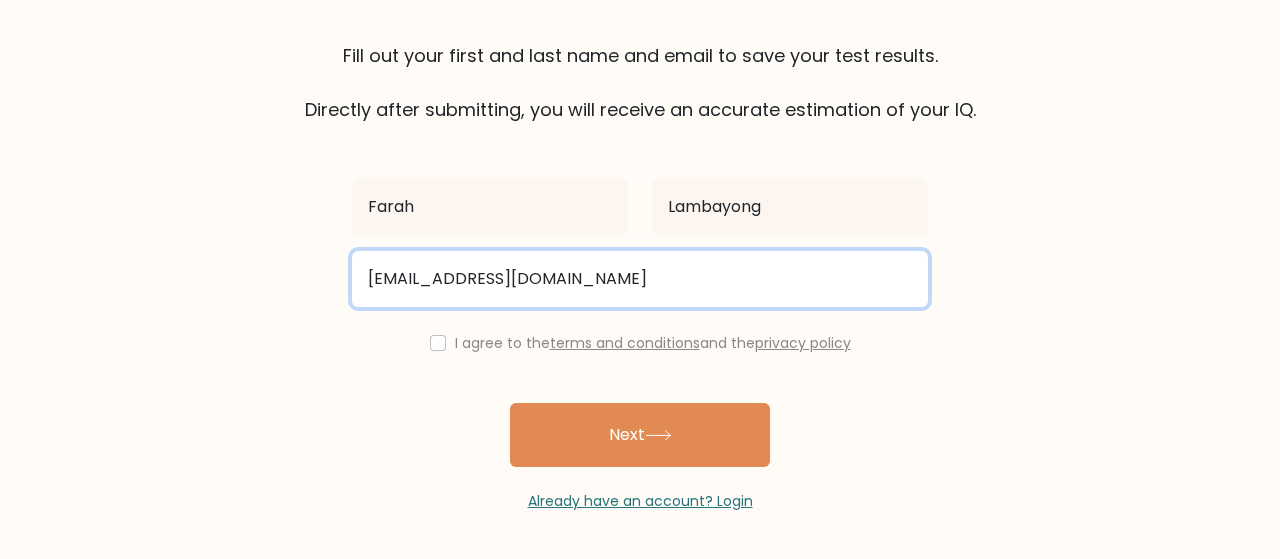 click on "farmarlam.83@gmail.com" at bounding box center (640, 279) 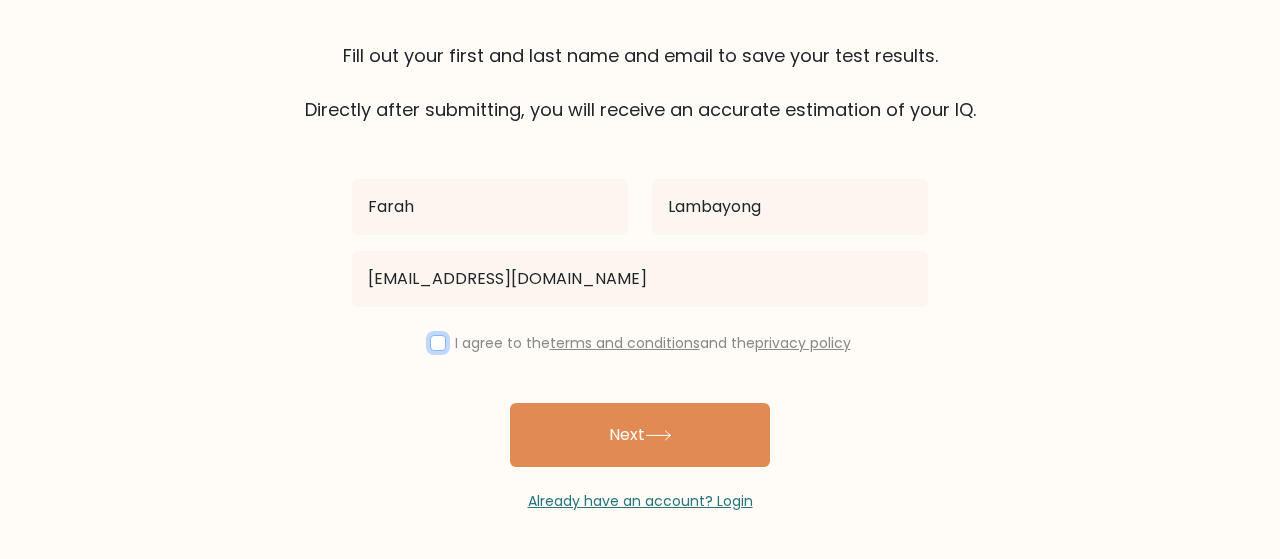 click at bounding box center (438, 343) 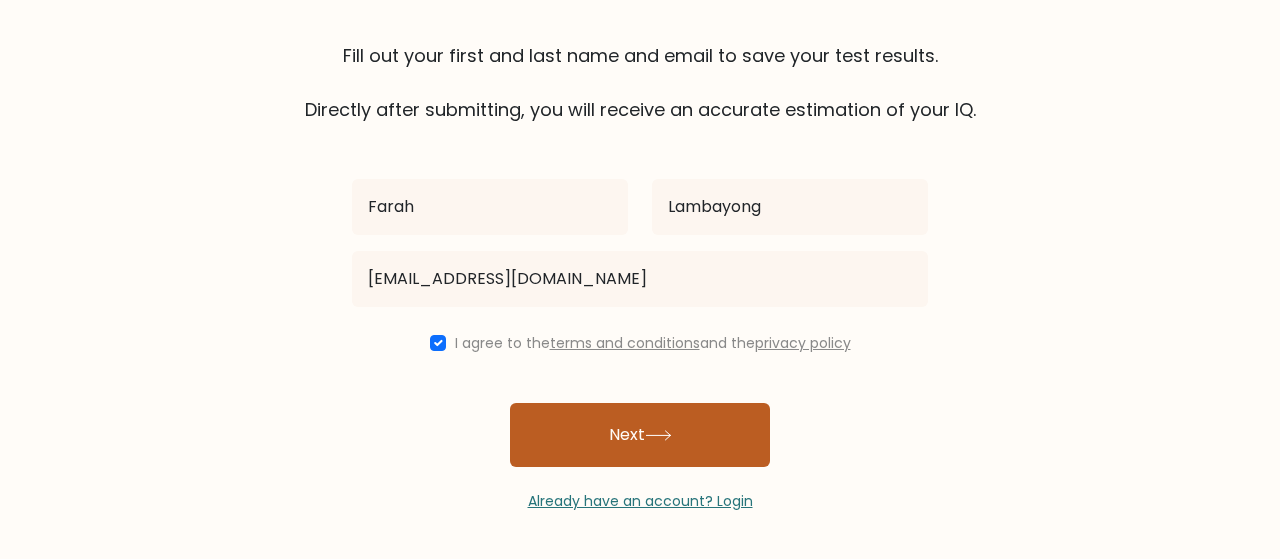 type 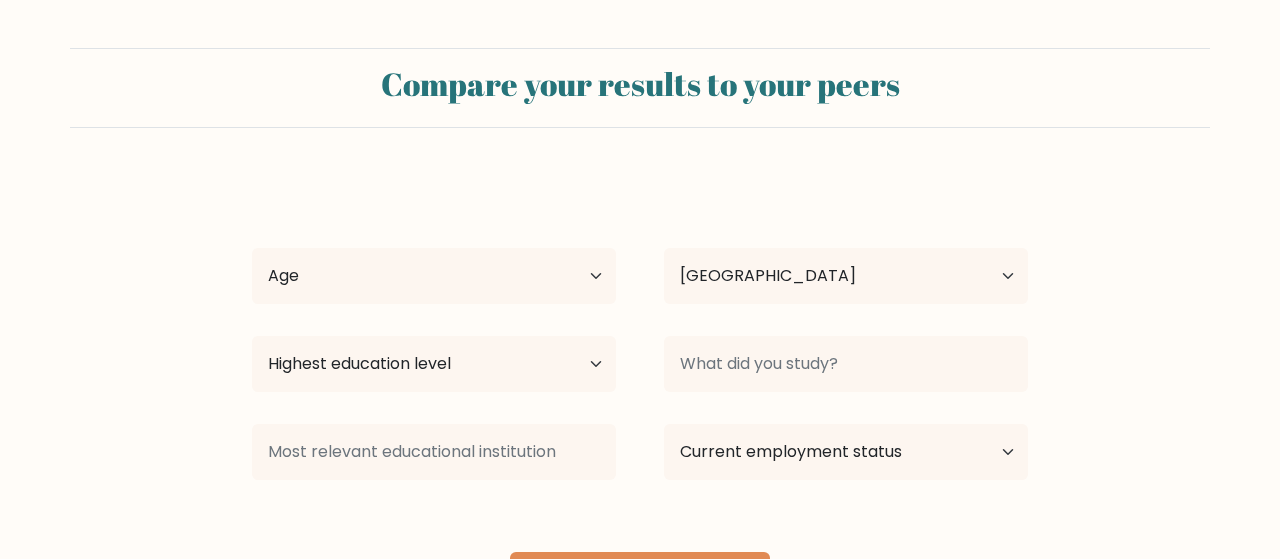 select on "PH" 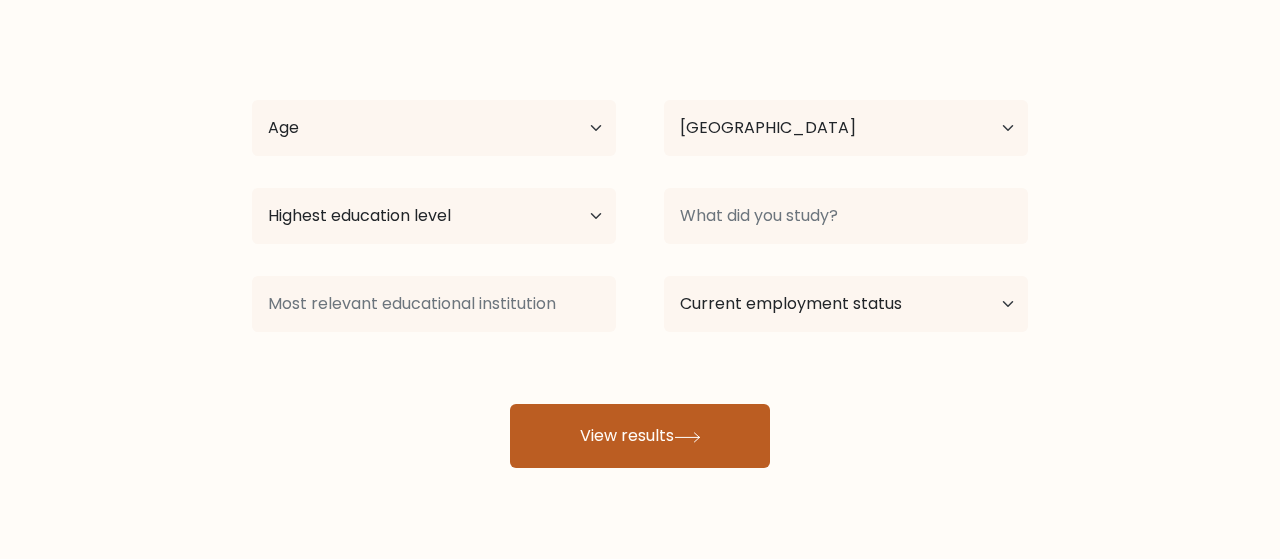 scroll, scrollTop: 199, scrollLeft: 0, axis: vertical 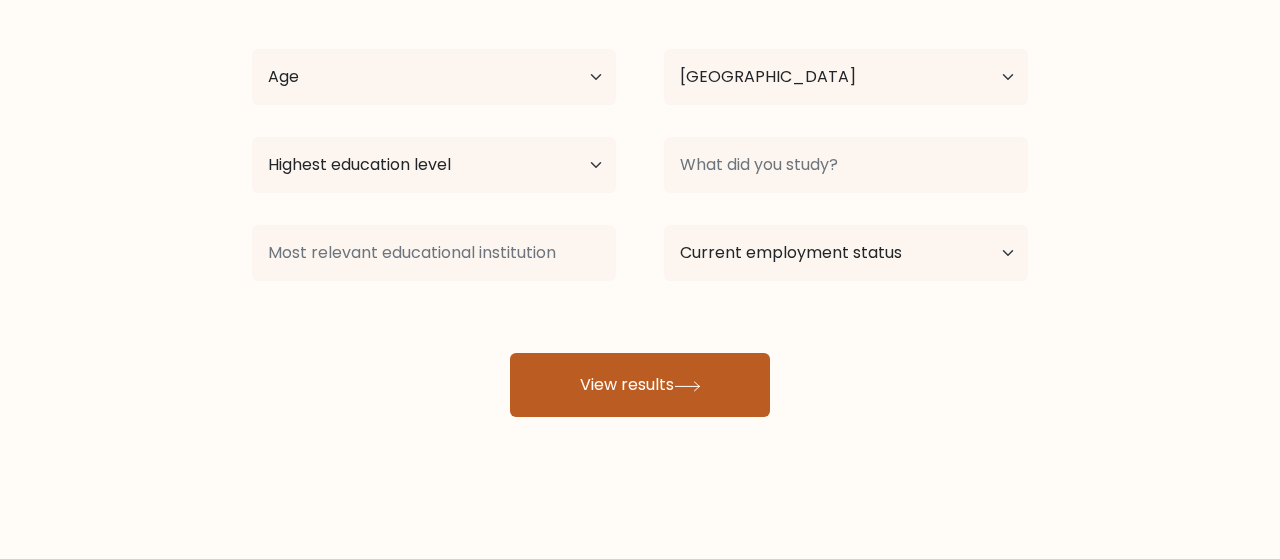 type 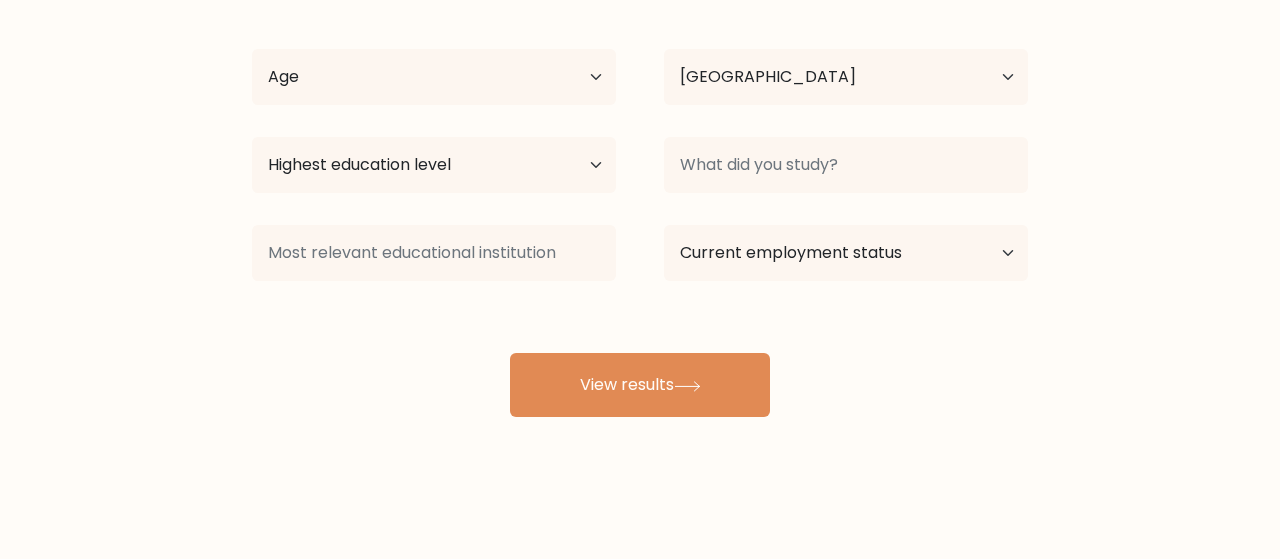 click on "Age
Under 18 years old
18-24 years old
25-34 years old
35-44 years old
45-54 years old
55-64 years old
65 years old and above" at bounding box center [434, 77] 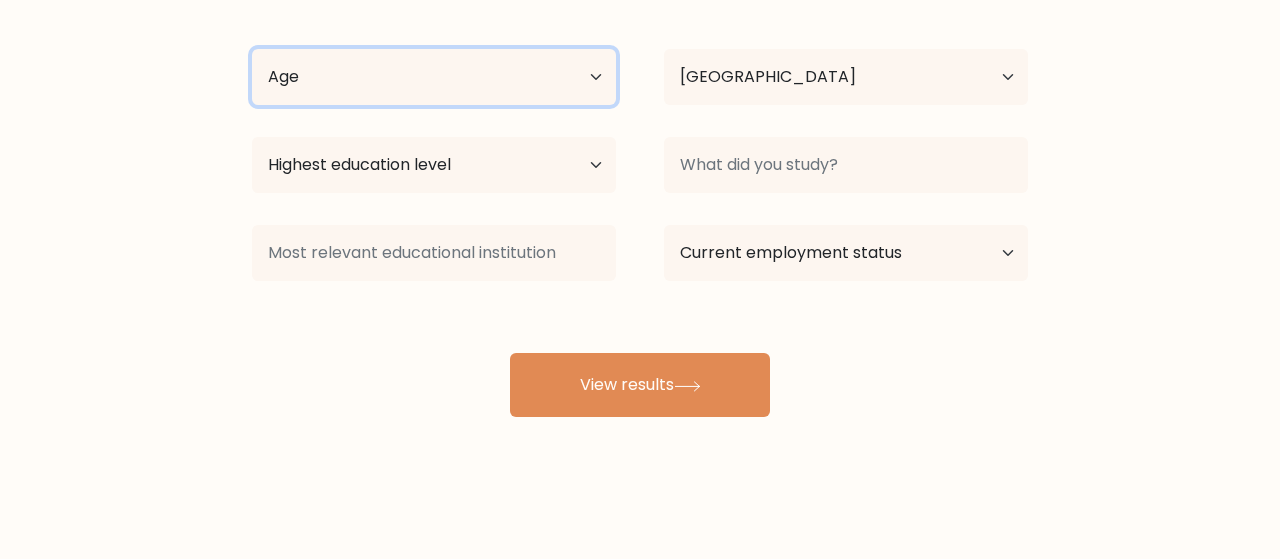 select on "35_44" 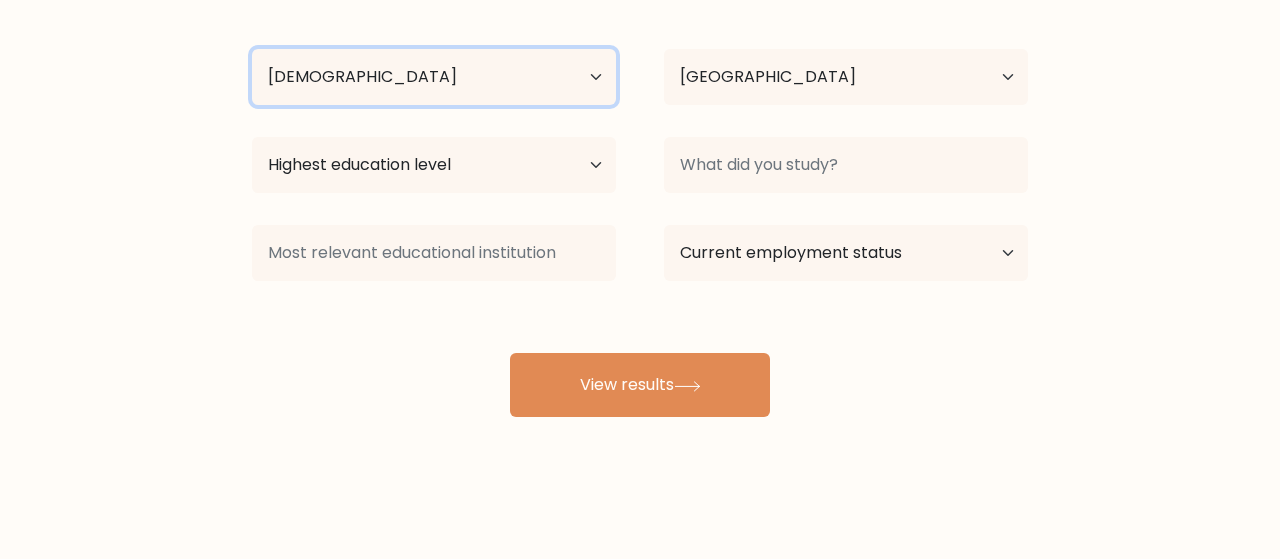 click on "35-44 years old" at bounding box center (0, 0) 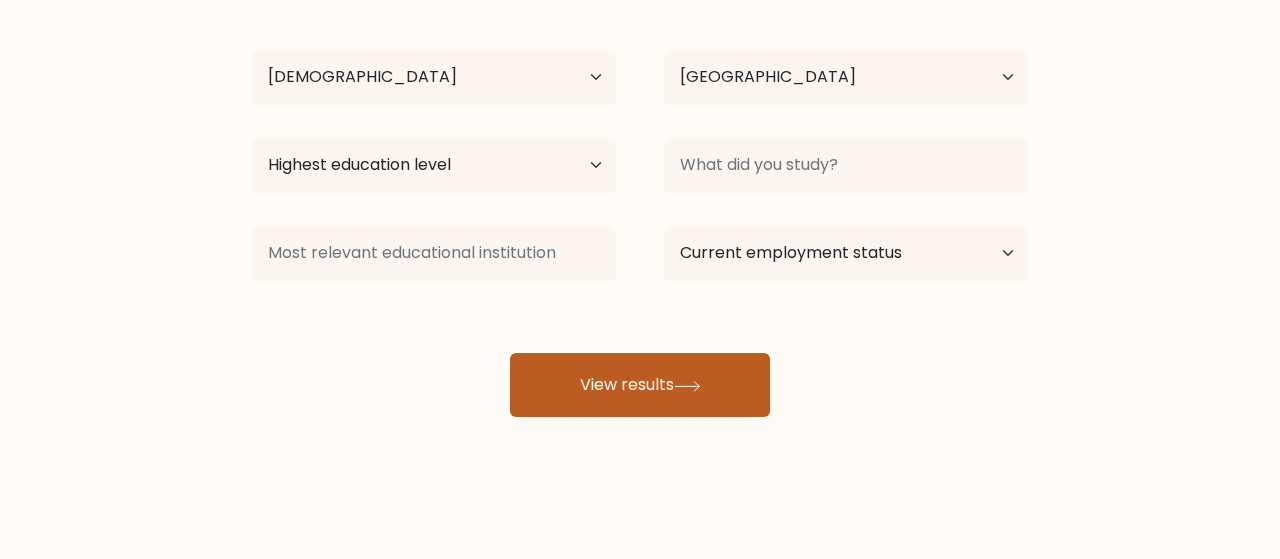 click on "View results" at bounding box center (640, 385) 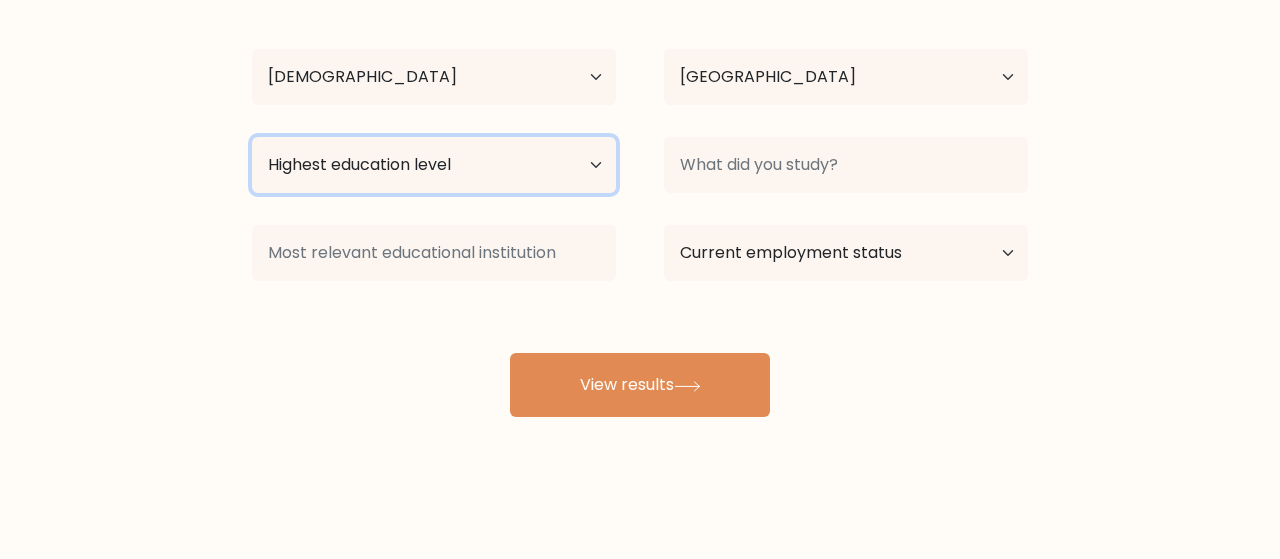select on "bachelors_degree" 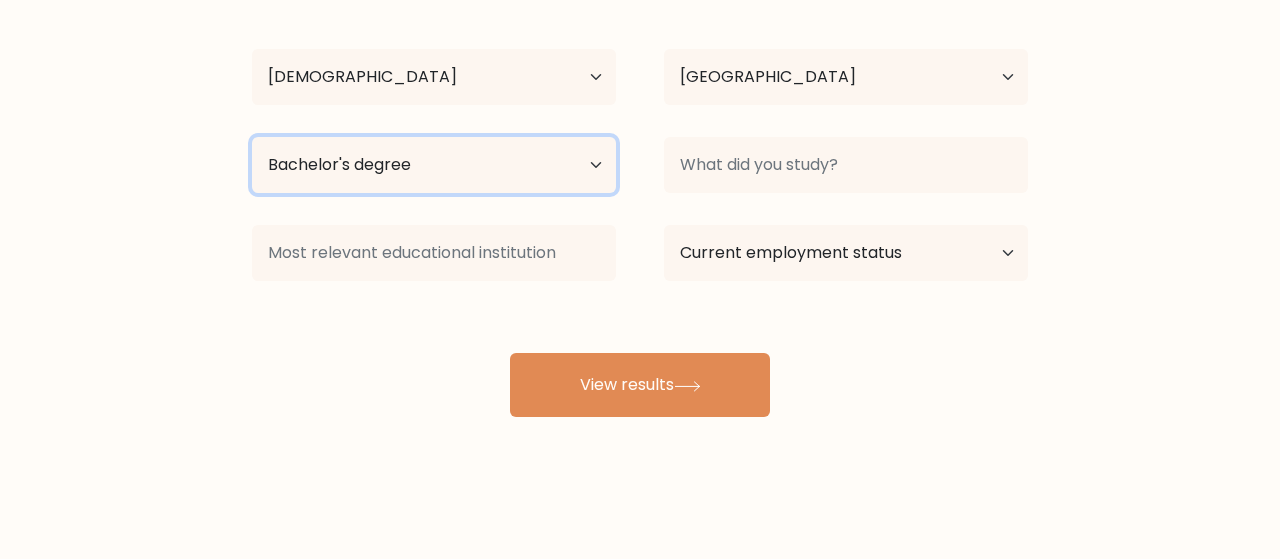 click on "Bachelor's degree" at bounding box center (0, 0) 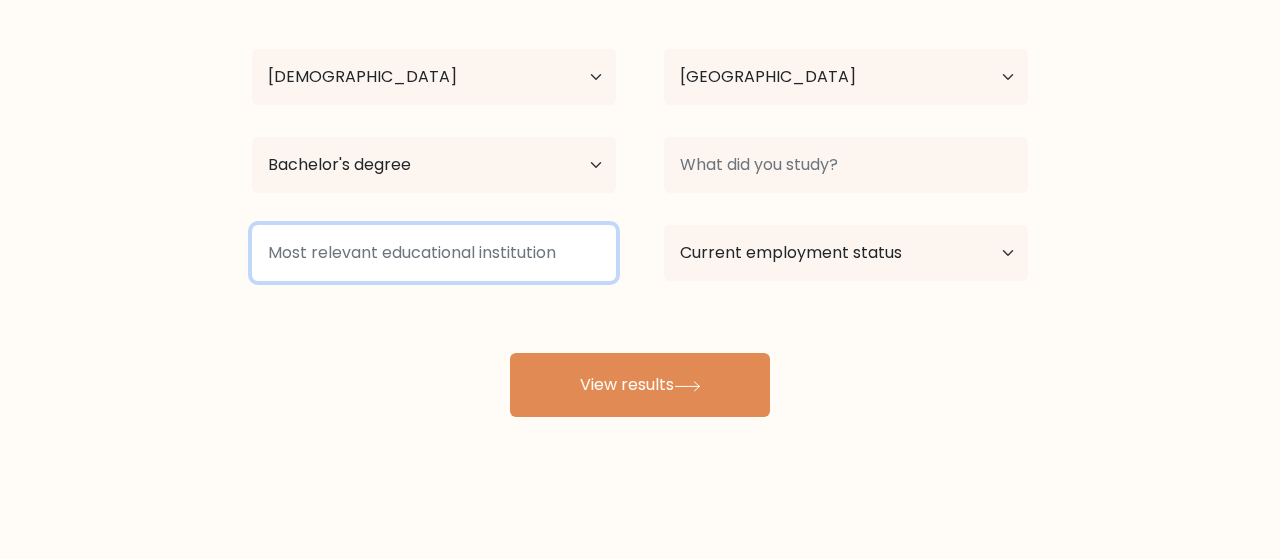 click at bounding box center [434, 253] 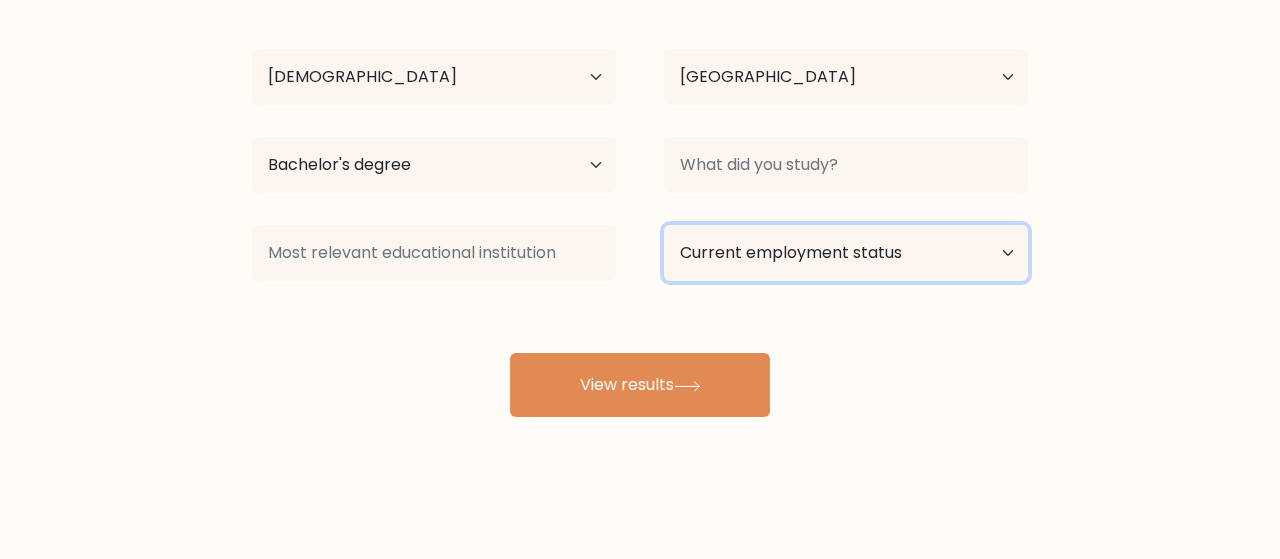select on "other" 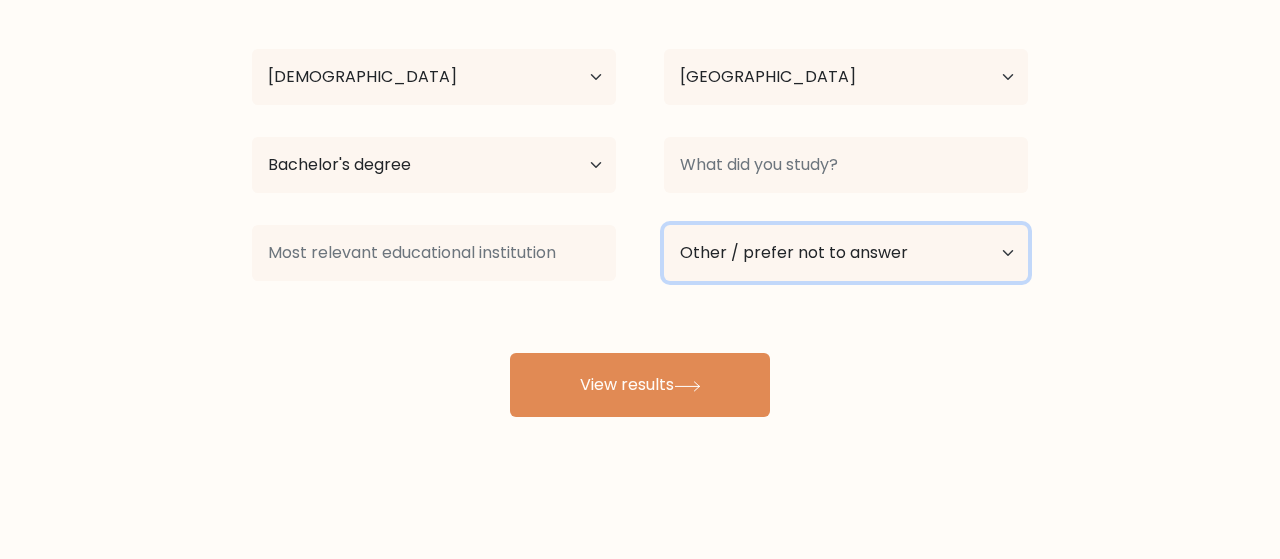 click on "Other / prefer not to answer" at bounding box center [0, 0] 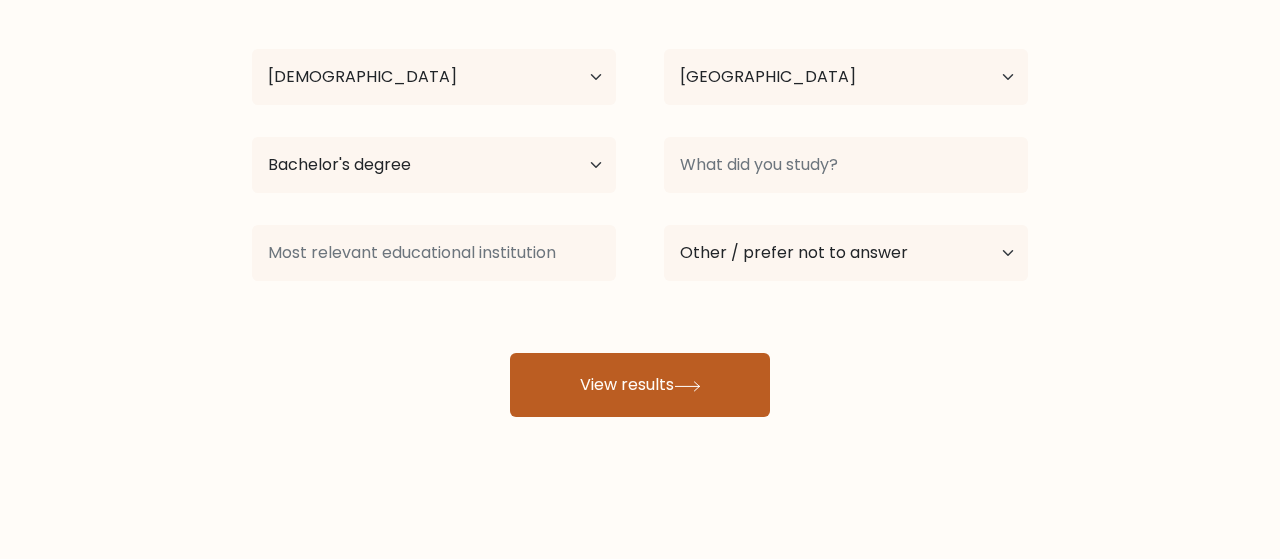 click on "View results" at bounding box center (640, 385) 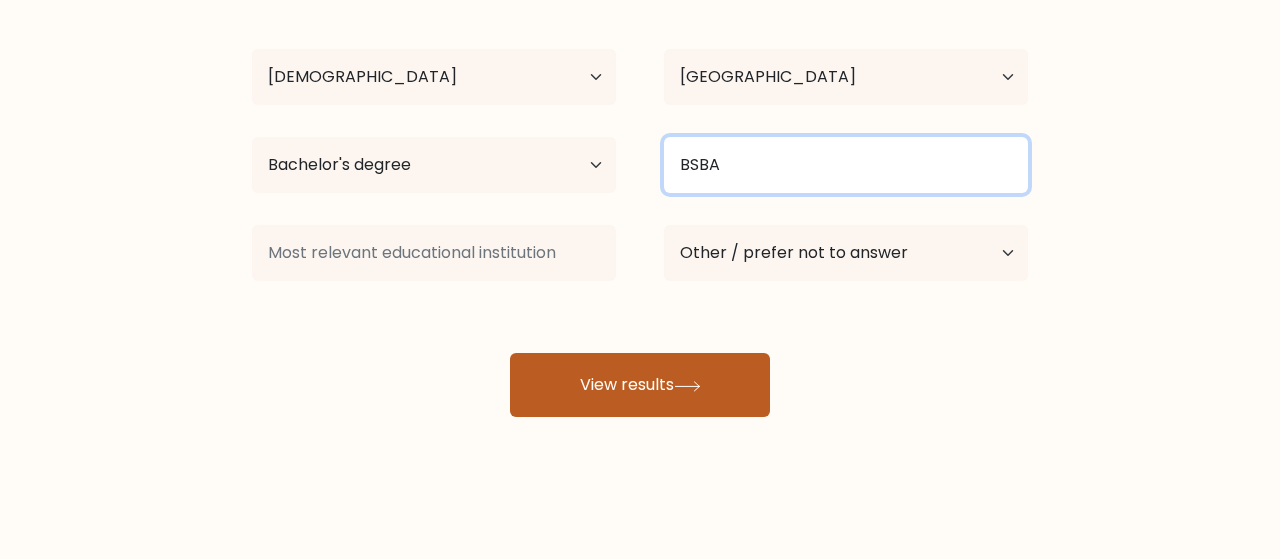 type on "BSBA" 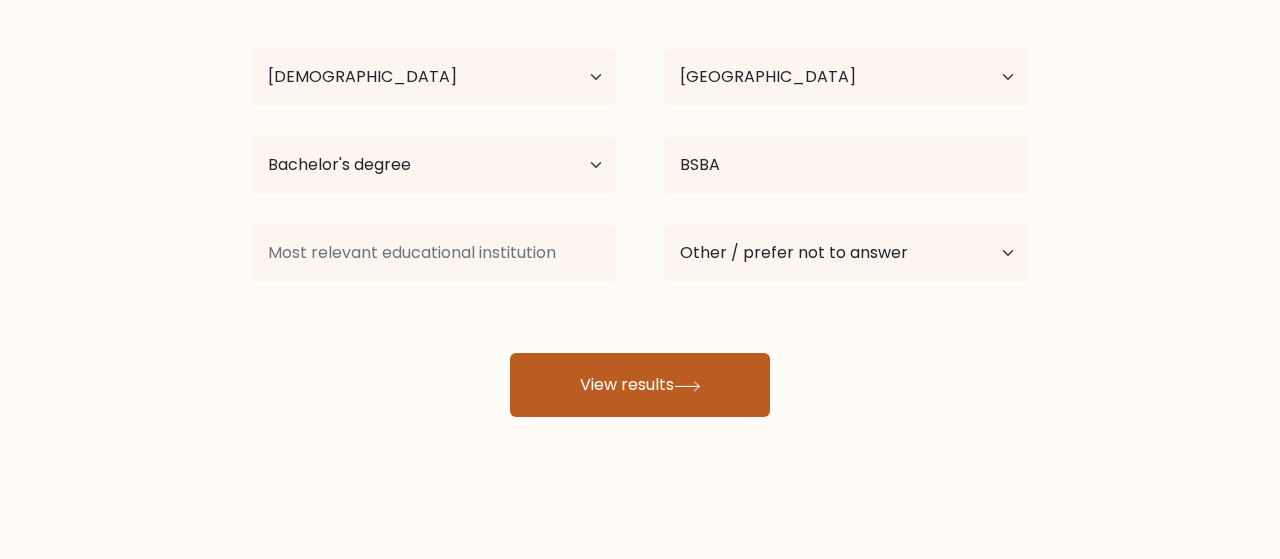 click on "View results" at bounding box center (640, 385) 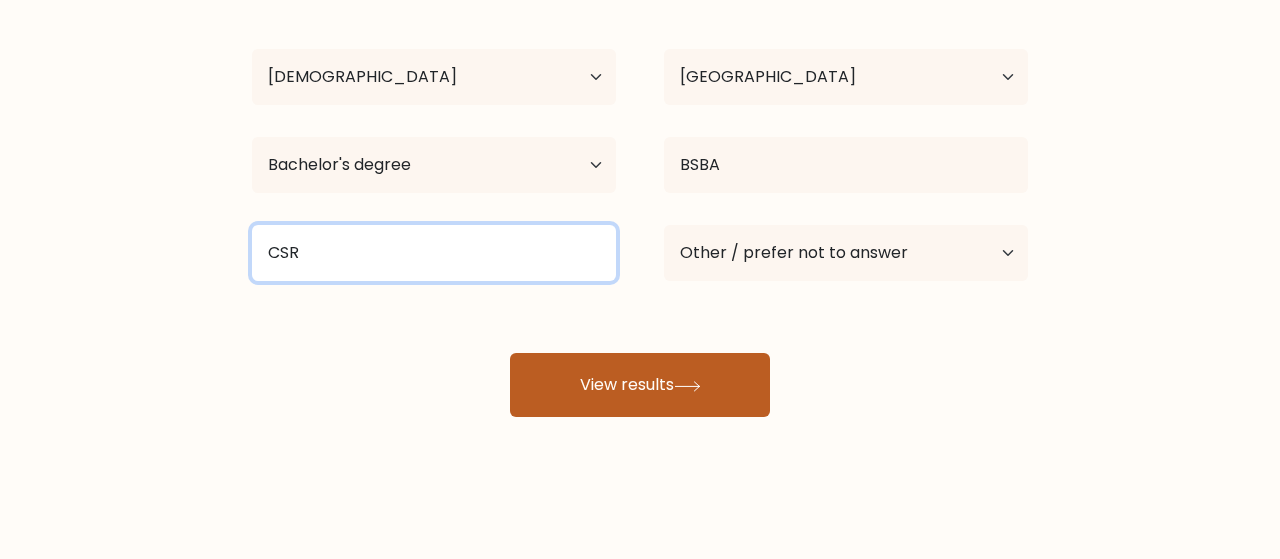 type on "CSR" 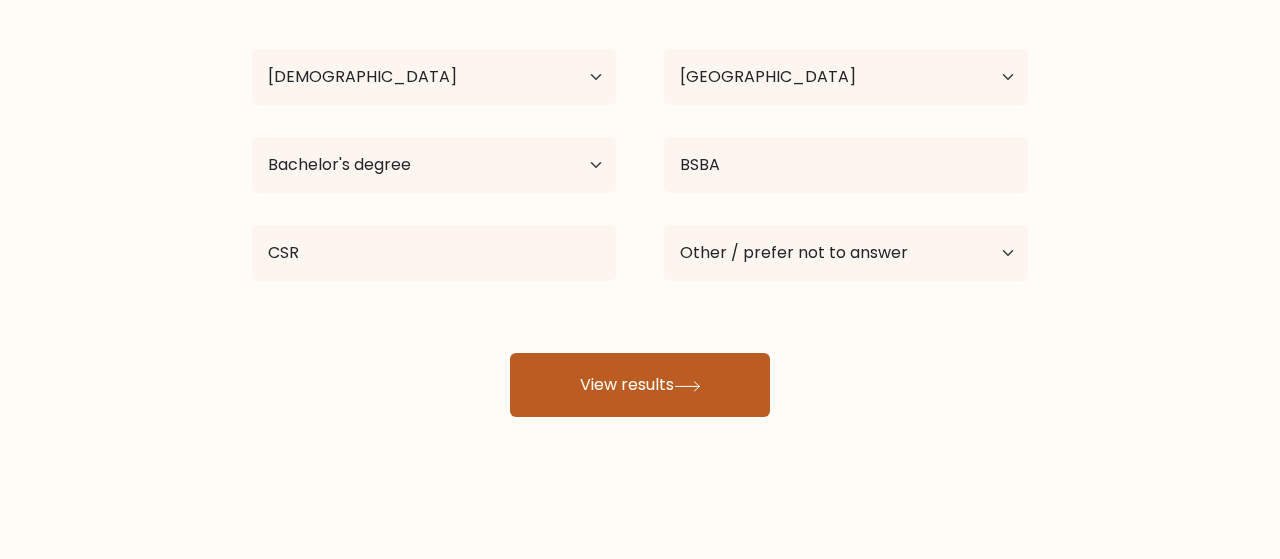 click on "View results" at bounding box center (640, 385) 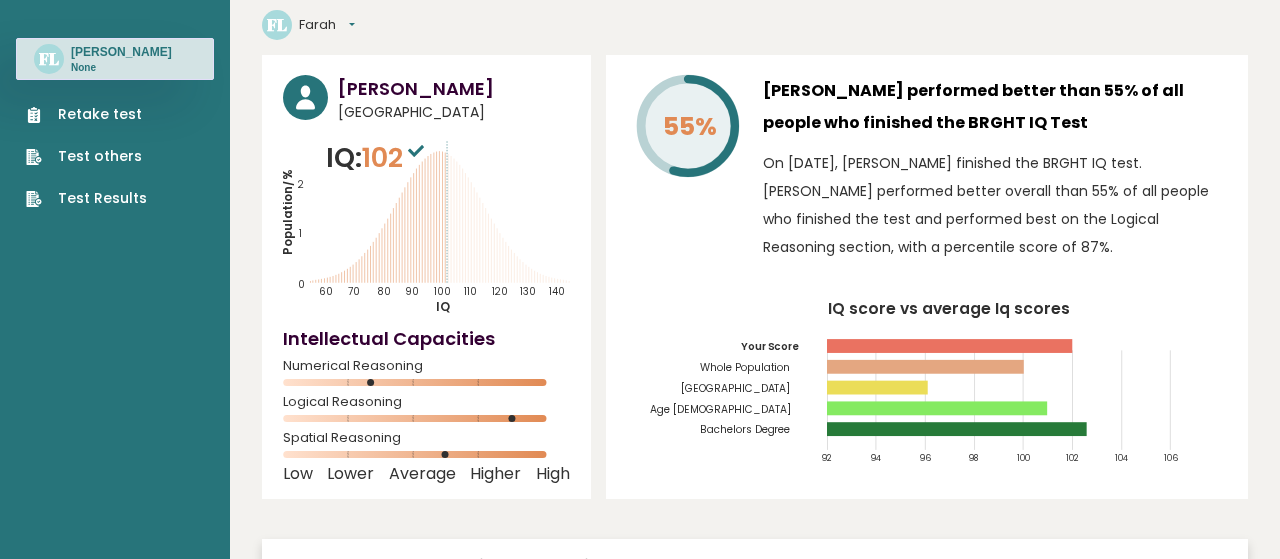 scroll, scrollTop: 105, scrollLeft: 0, axis: vertical 